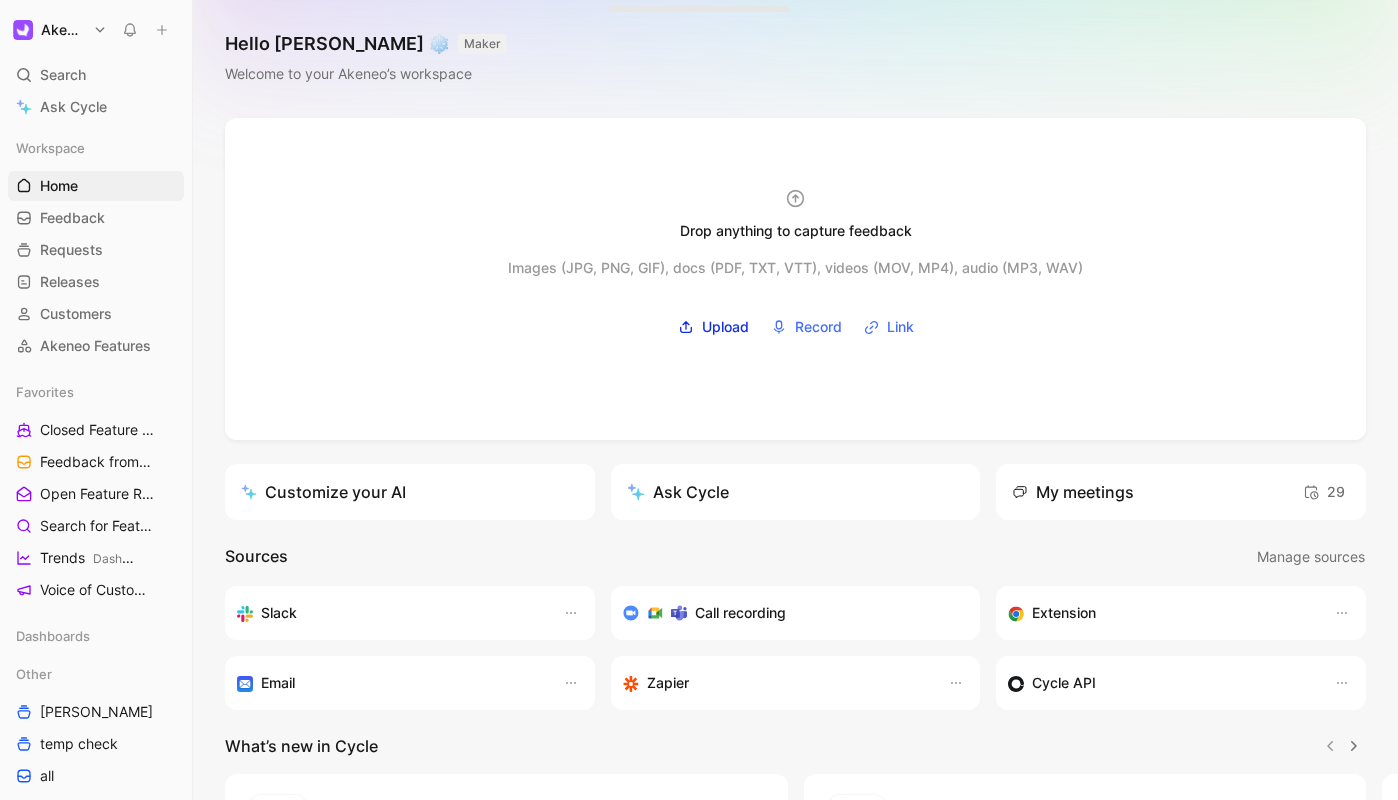 scroll, scrollTop: 0, scrollLeft: 0, axis: both 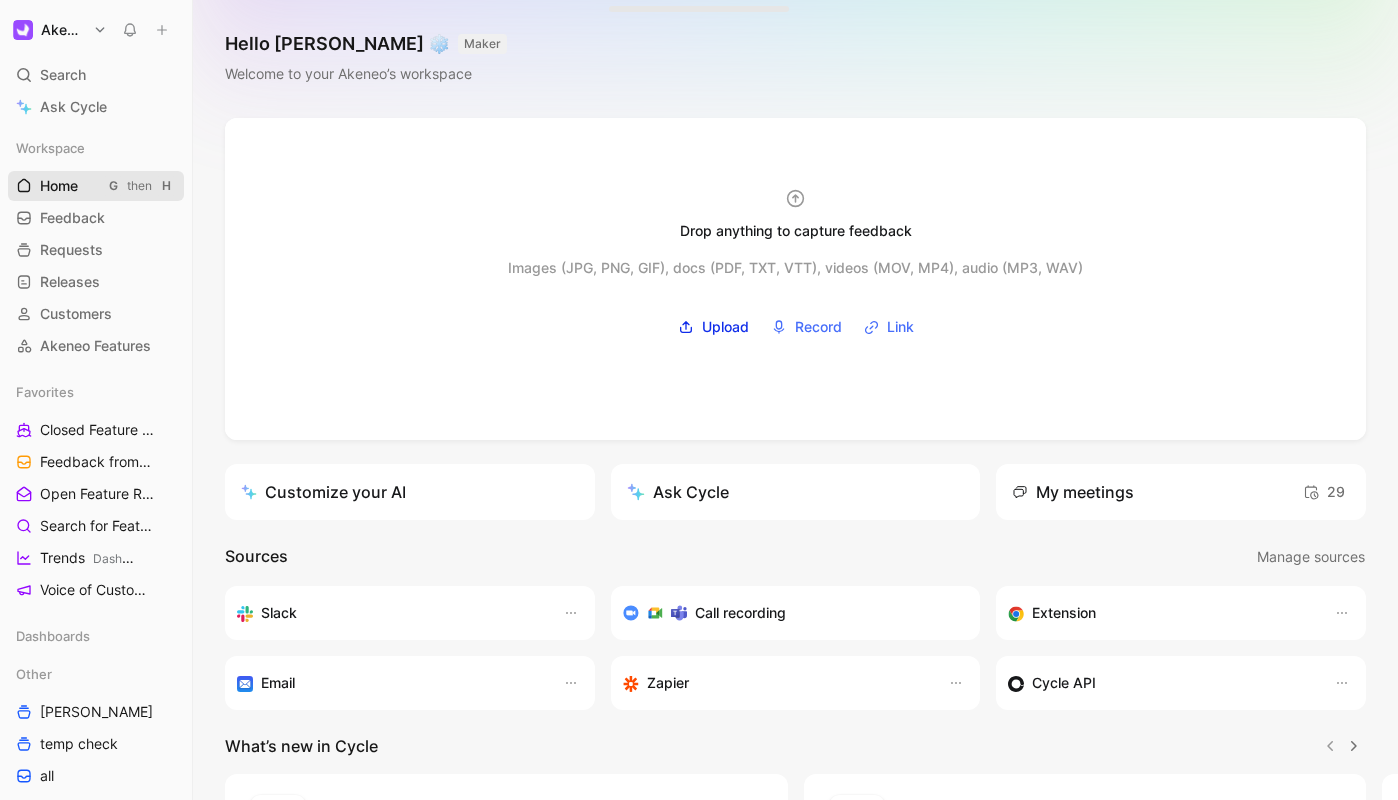 click on "Home" at bounding box center [59, 186] 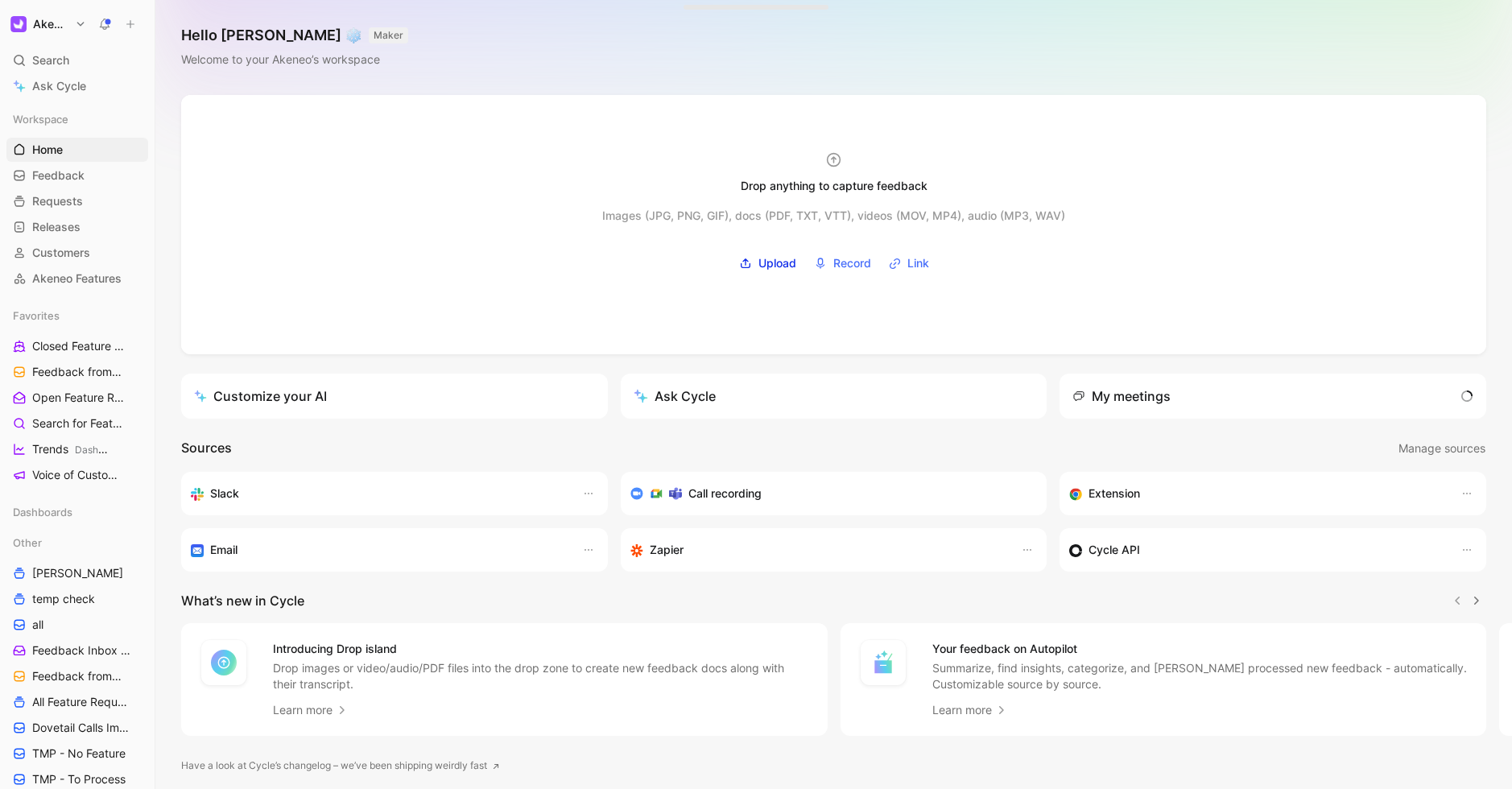 scroll, scrollTop: 0, scrollLeft: 0, axis: both 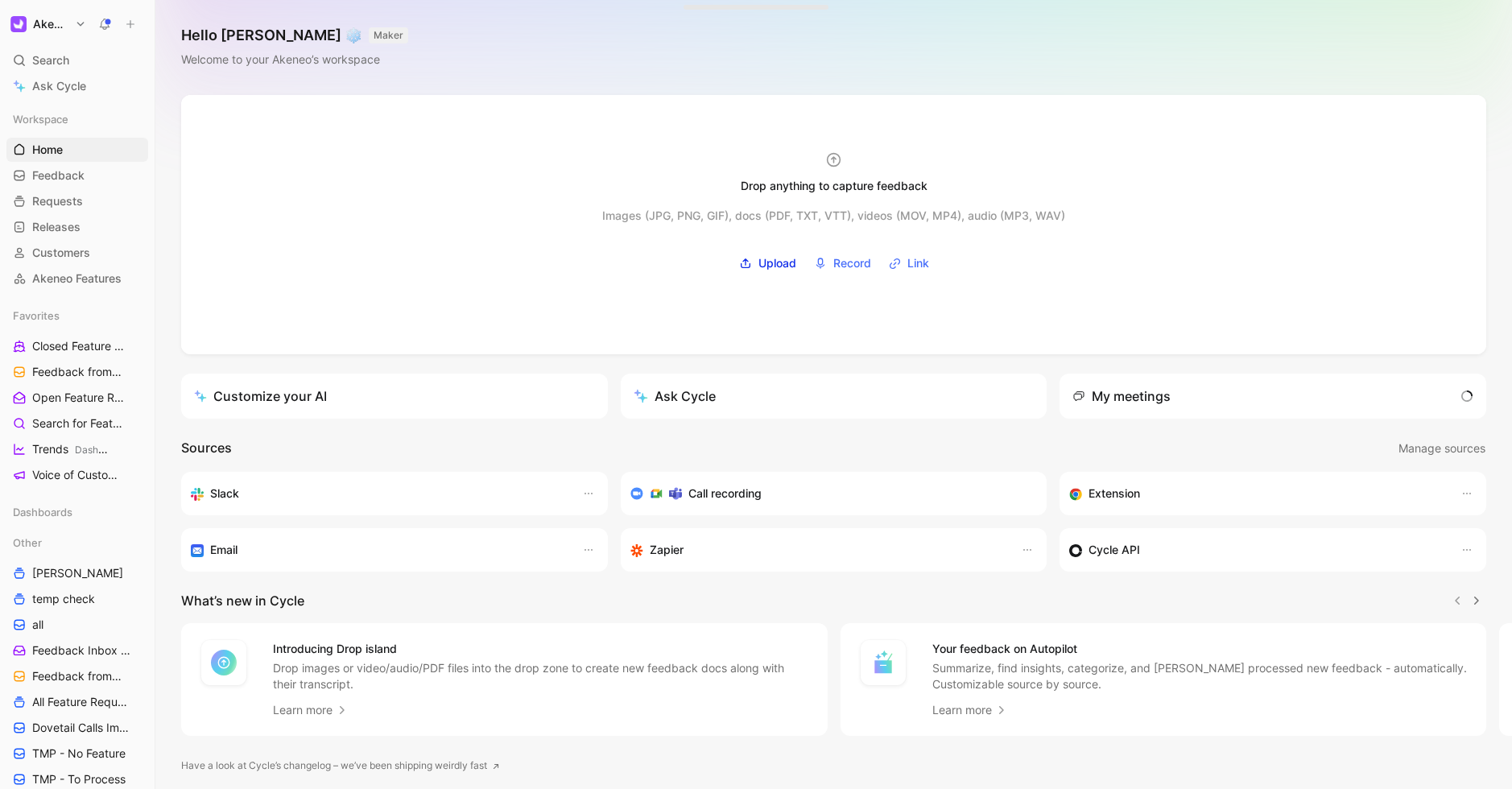 click on "Have a look at Cycle’s changelog – we’ve been shipping weirdly fast" at bounding box center (341, 766) 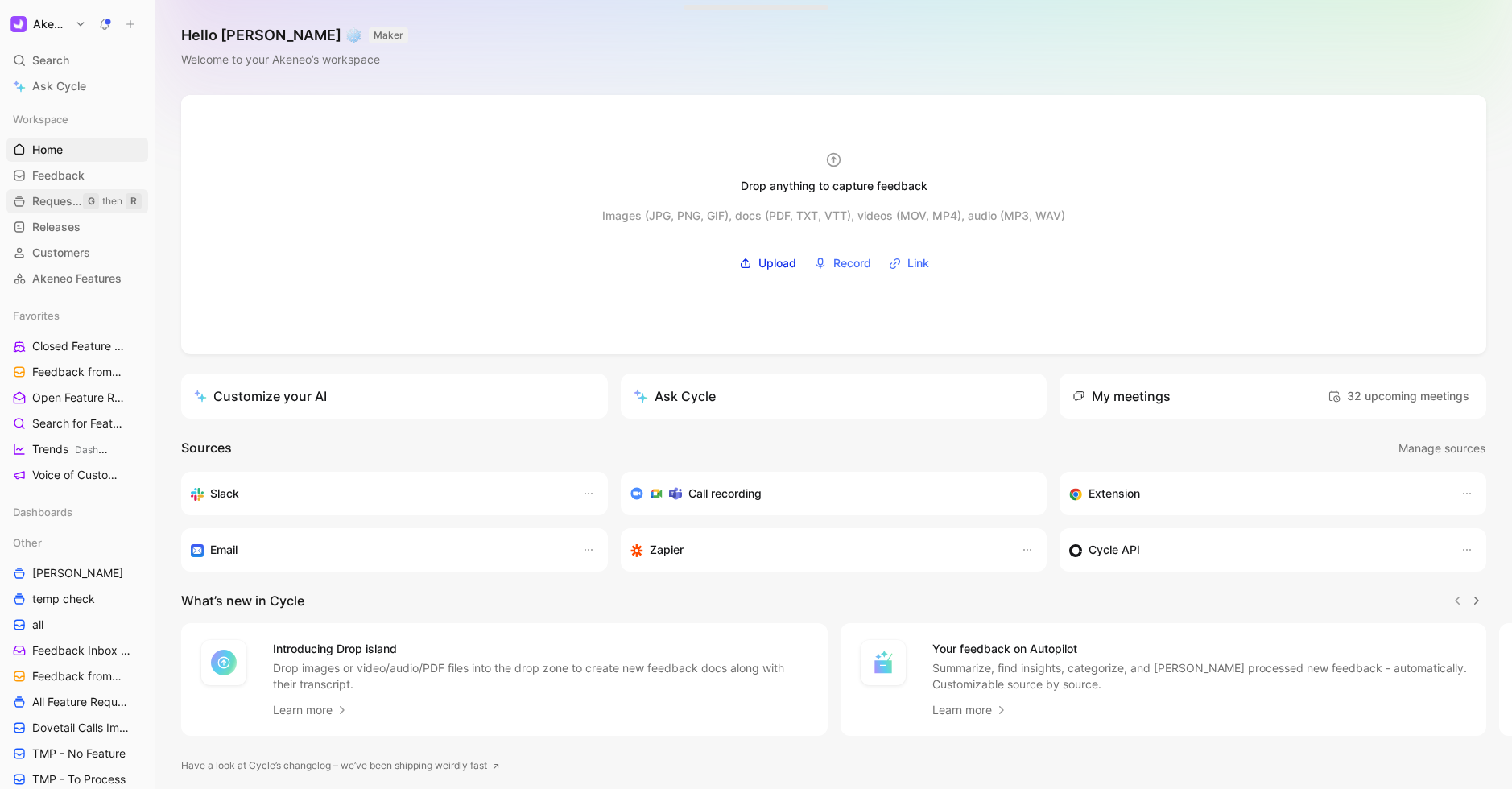 click on "Requests" at bounding box center [57, 201] 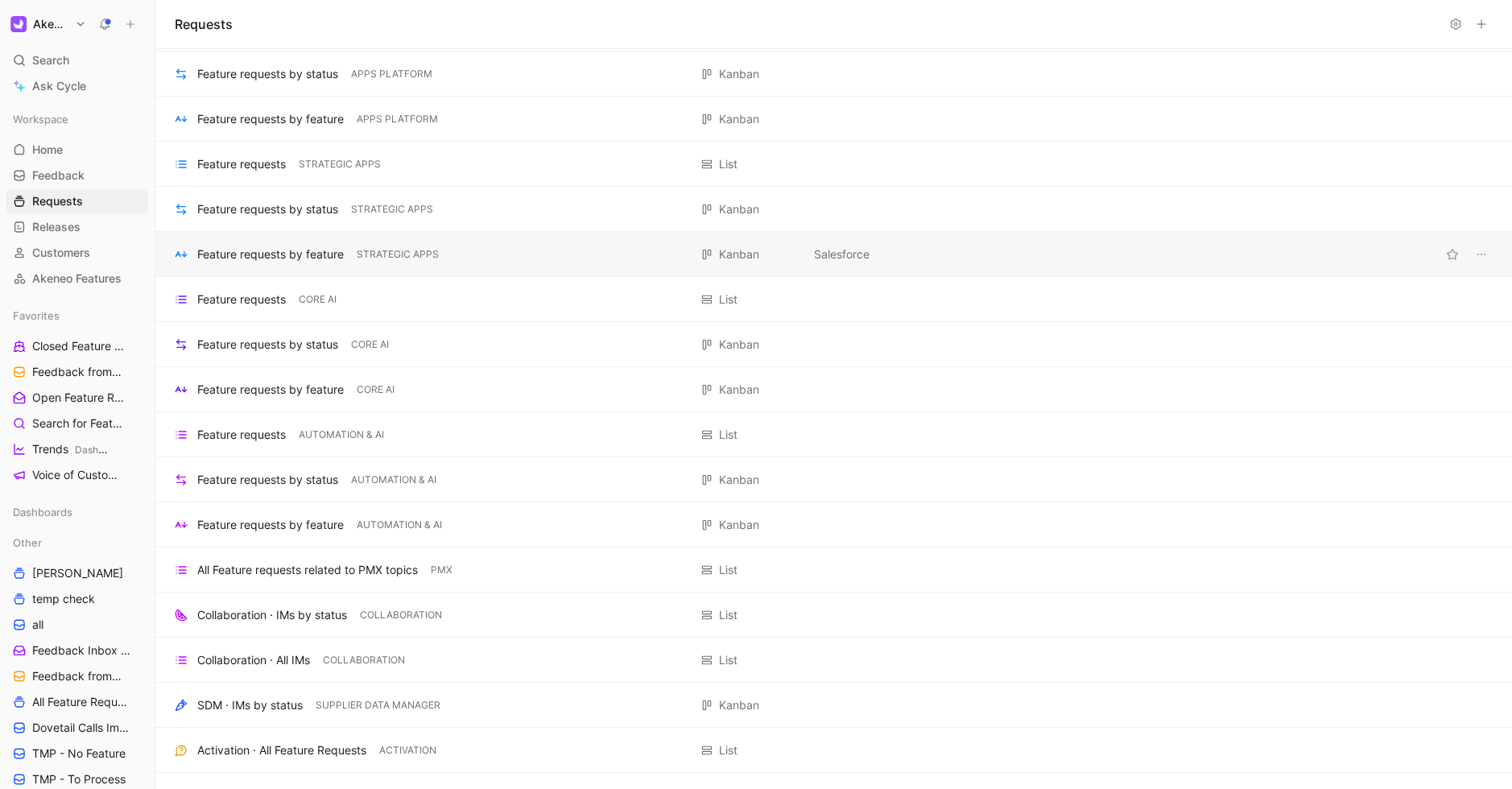 scroll, scrollTop: 0, scrollLeft: 0, axis: both 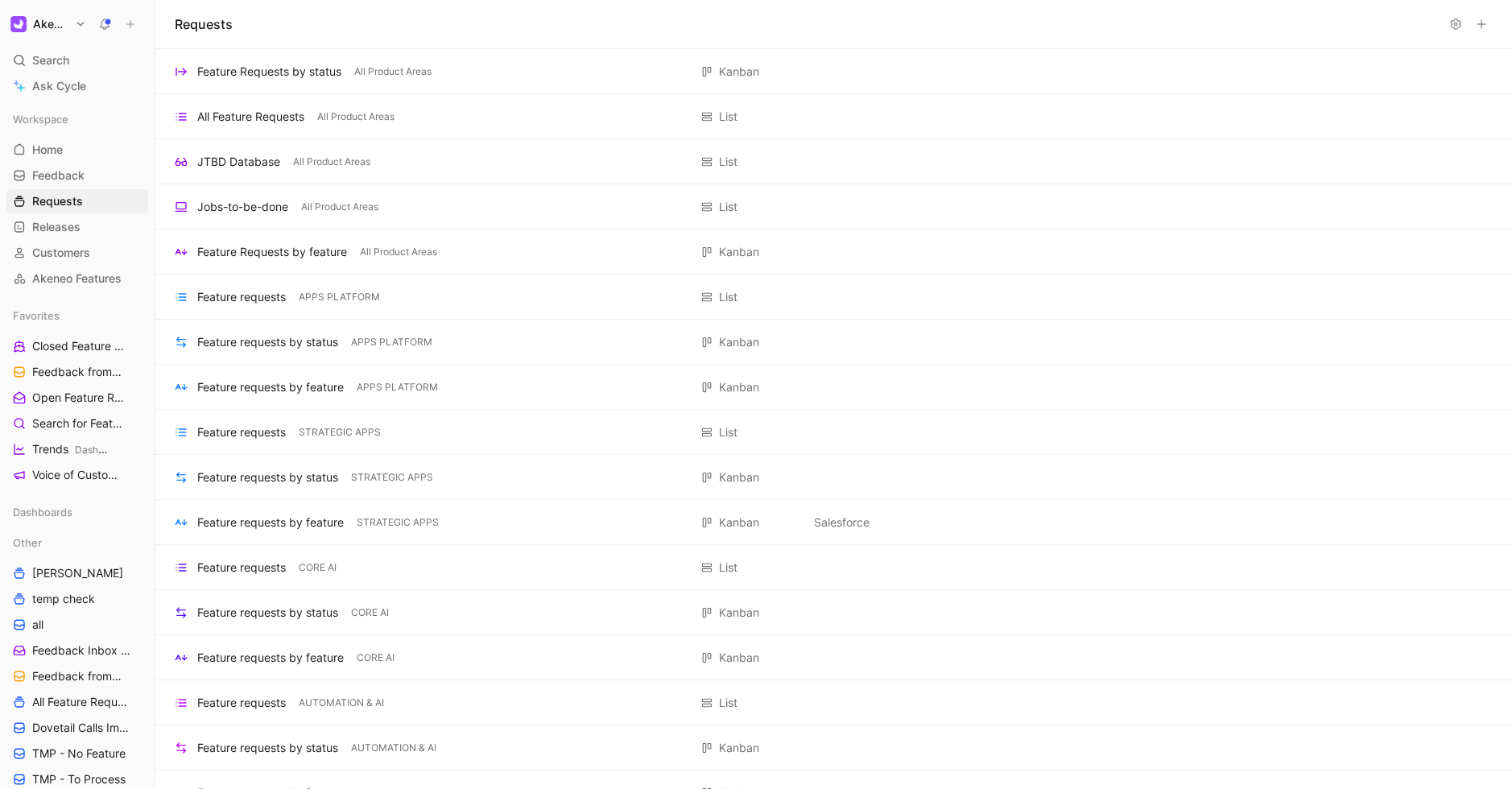 click 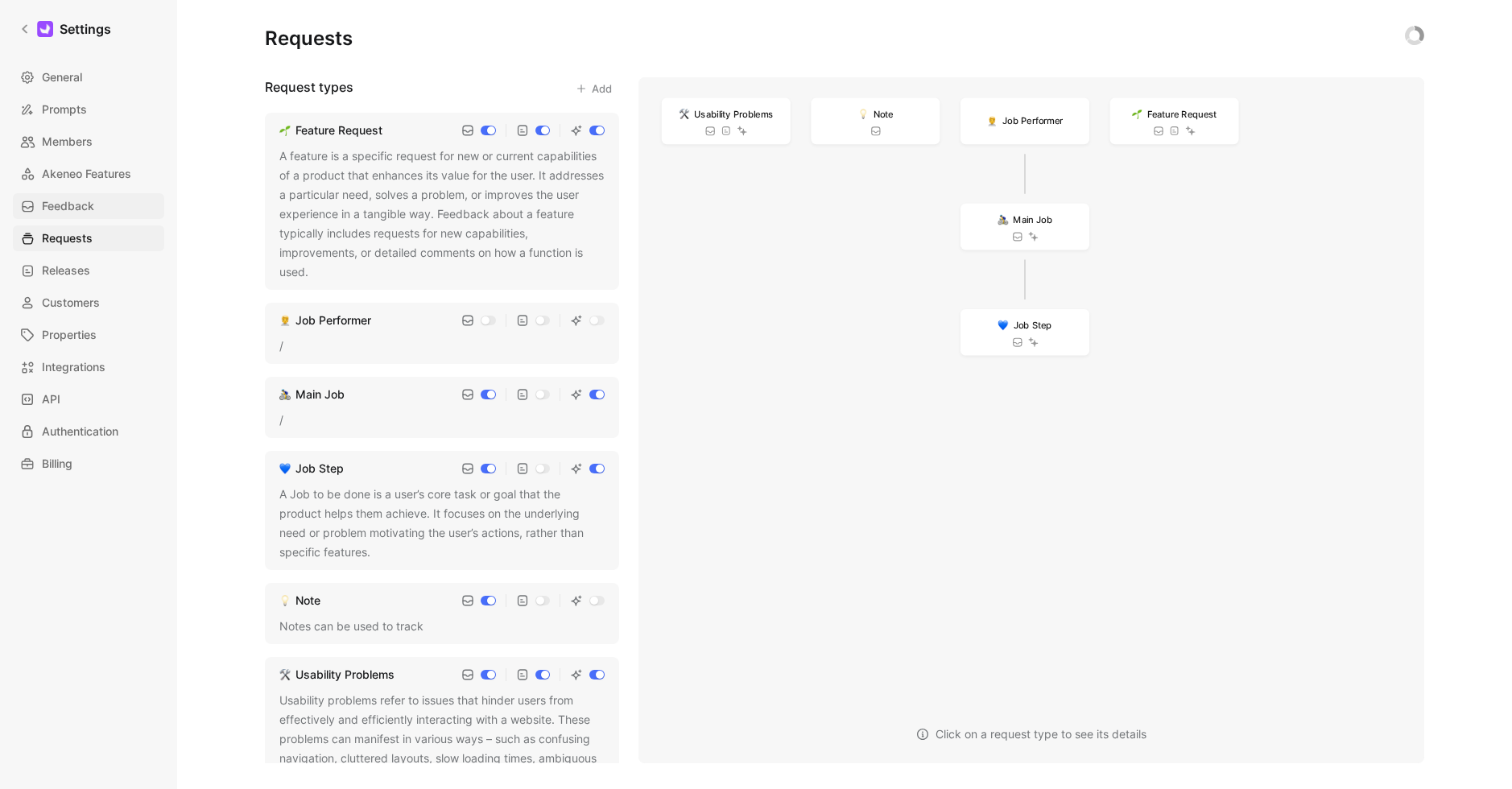 click on "Feedback" at bounding box center (68, 206) 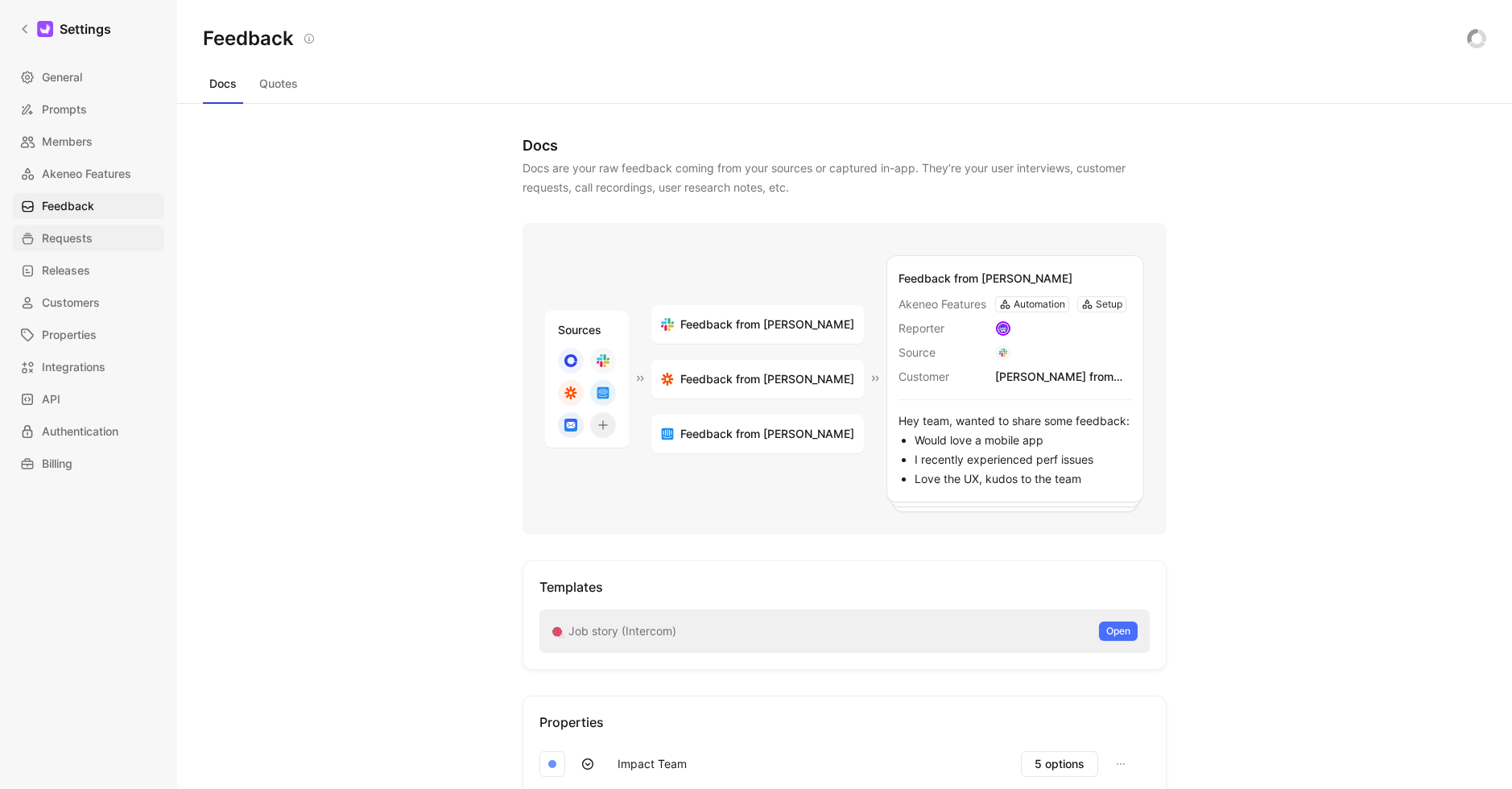 click on "Requests" at bounding box center [67, 238] 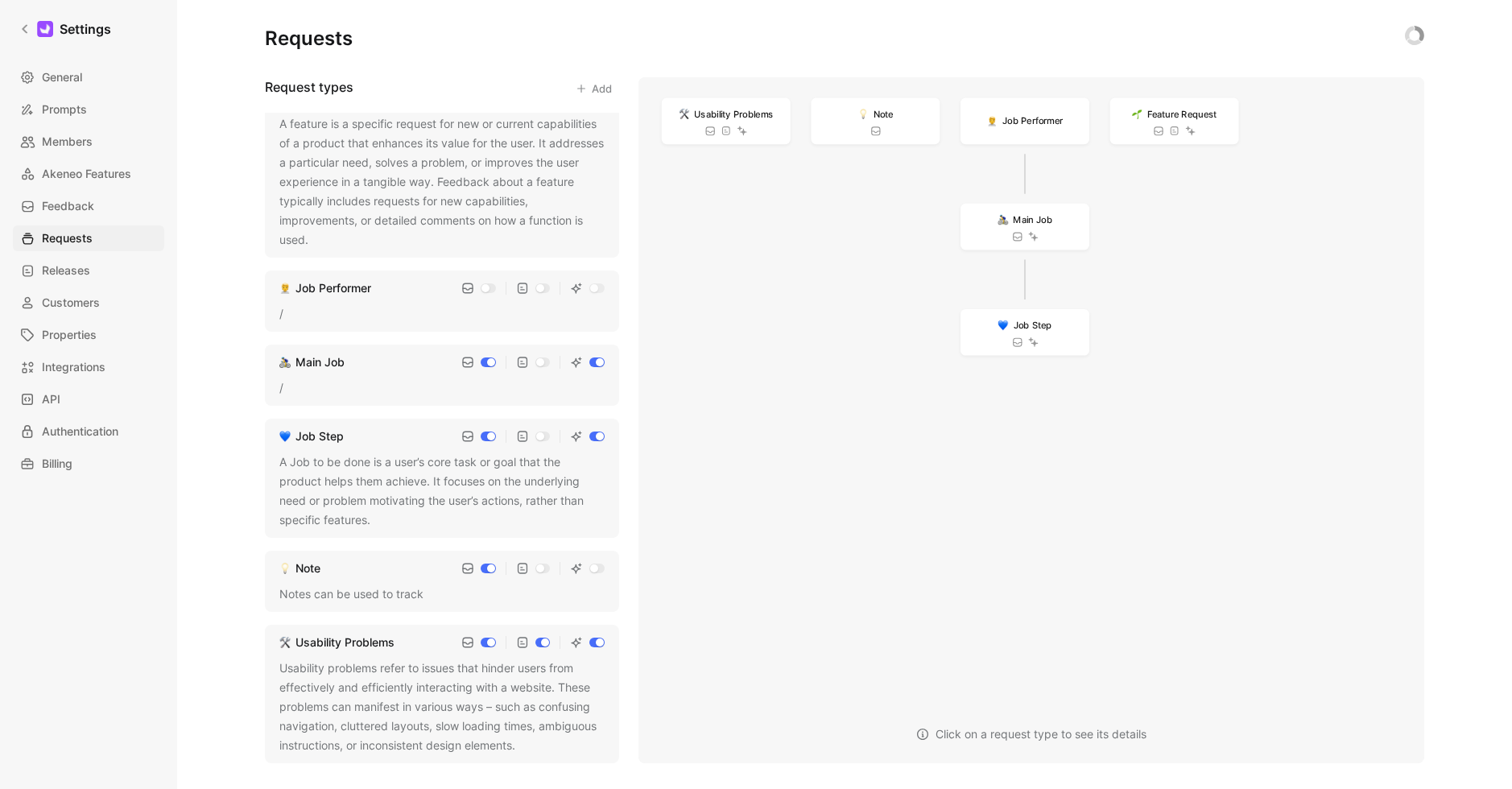 scroll, scrollTop: 0, scrollLeft: 0, axis: both 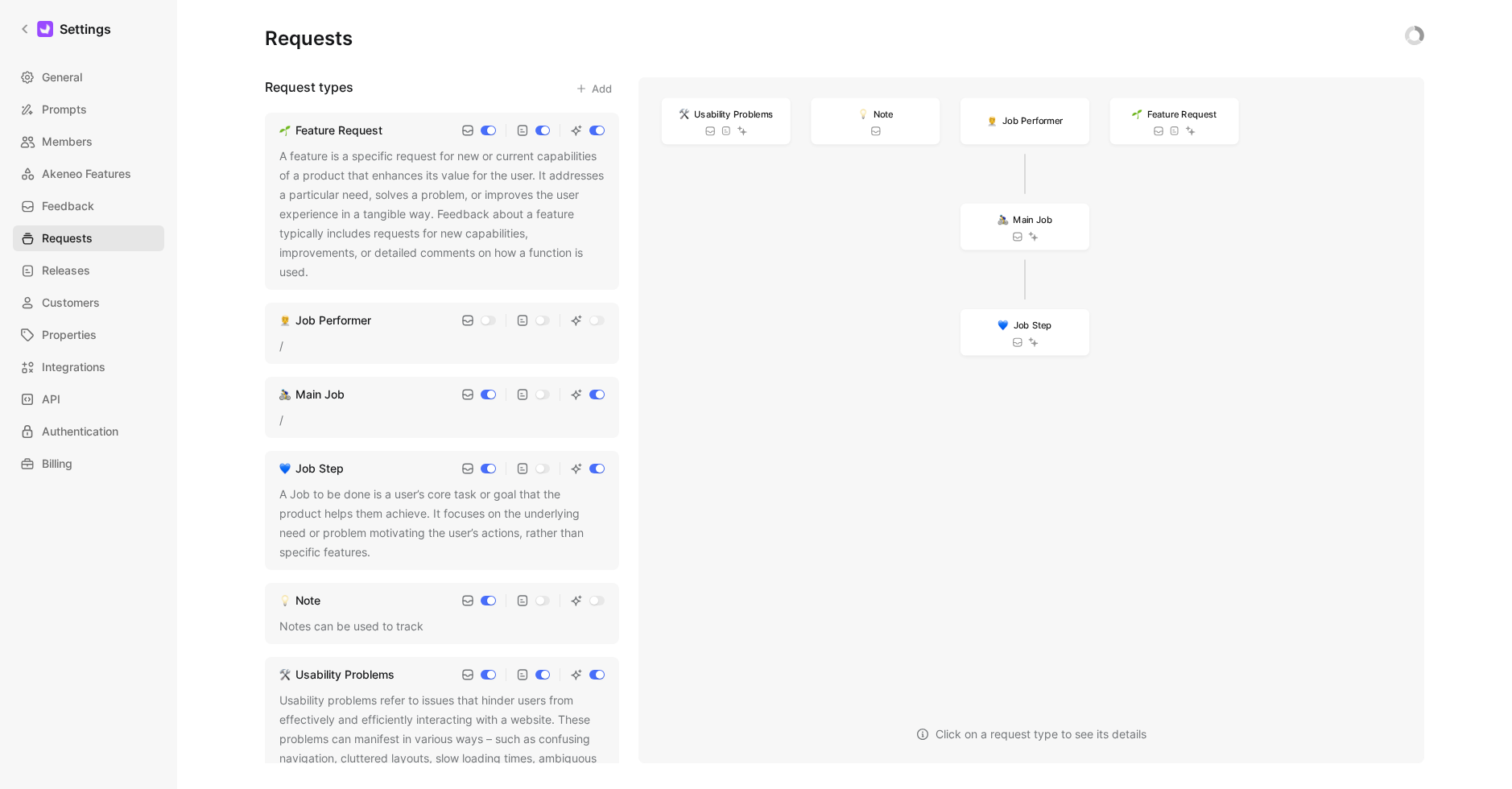 click on "Requests" at bounding box center (67, 238) 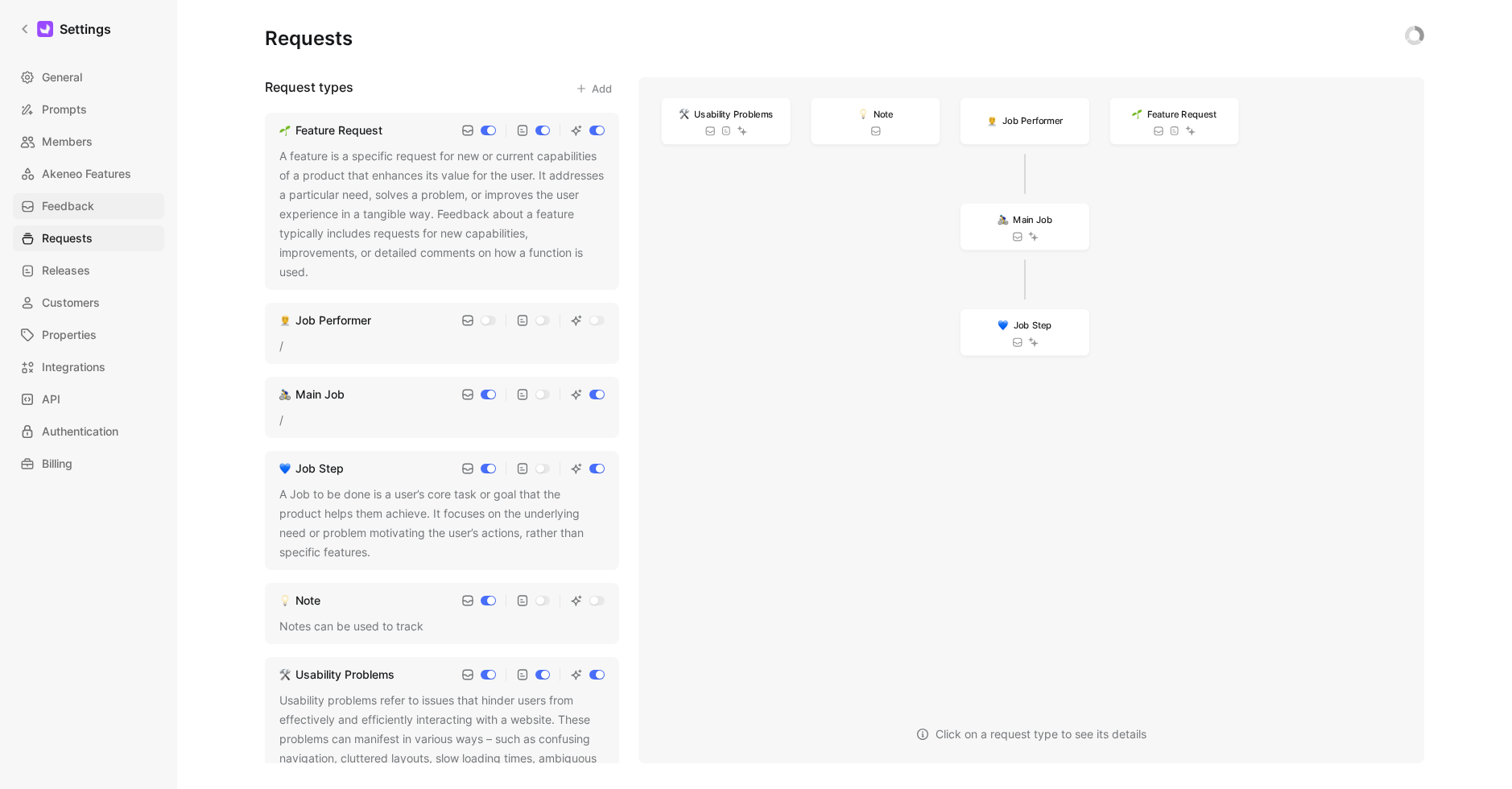 click on "Feedback" at bounding box center [68, 206] 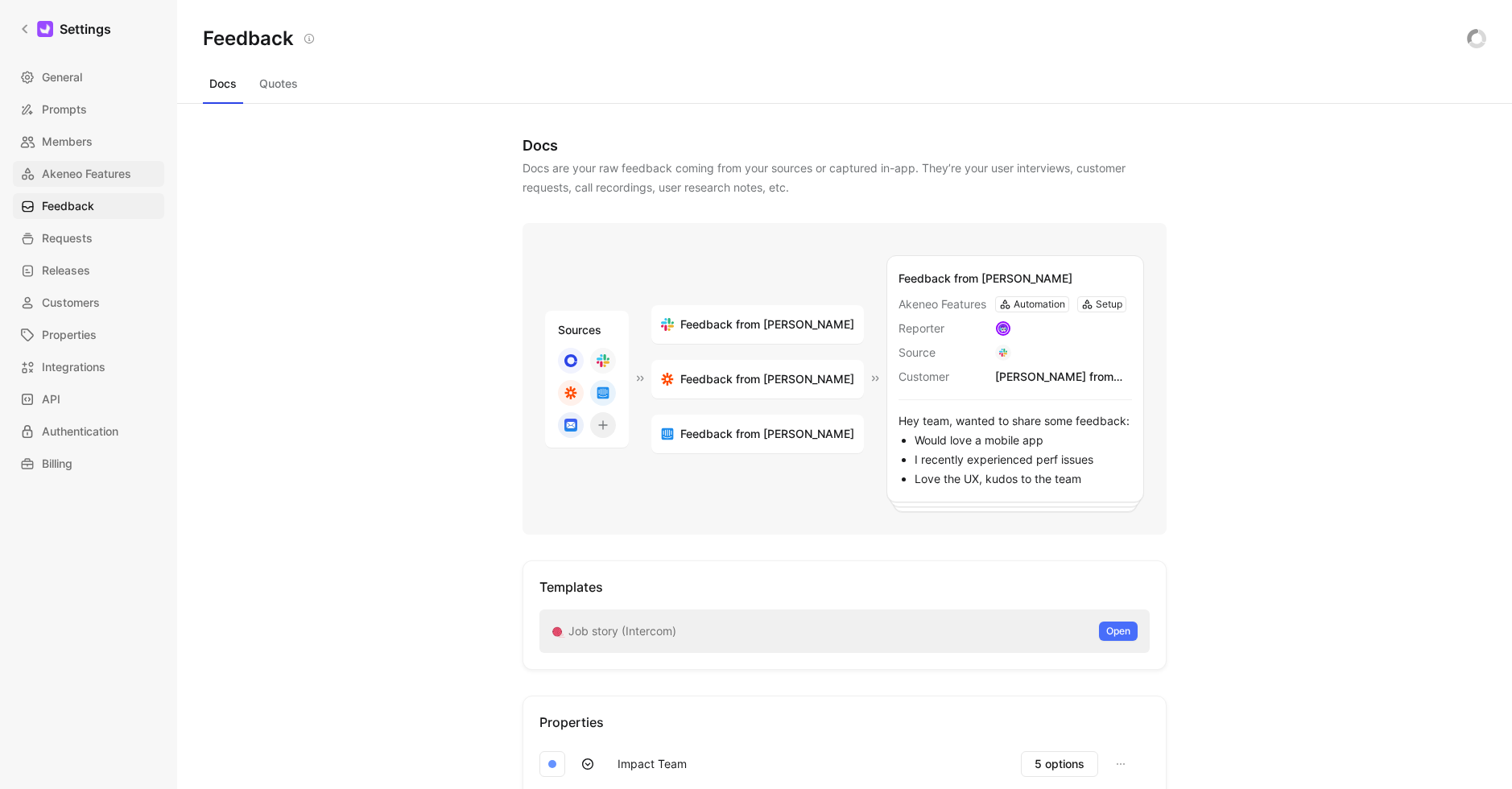 click on "Akeneo Features" at bounding box center [86, 174] 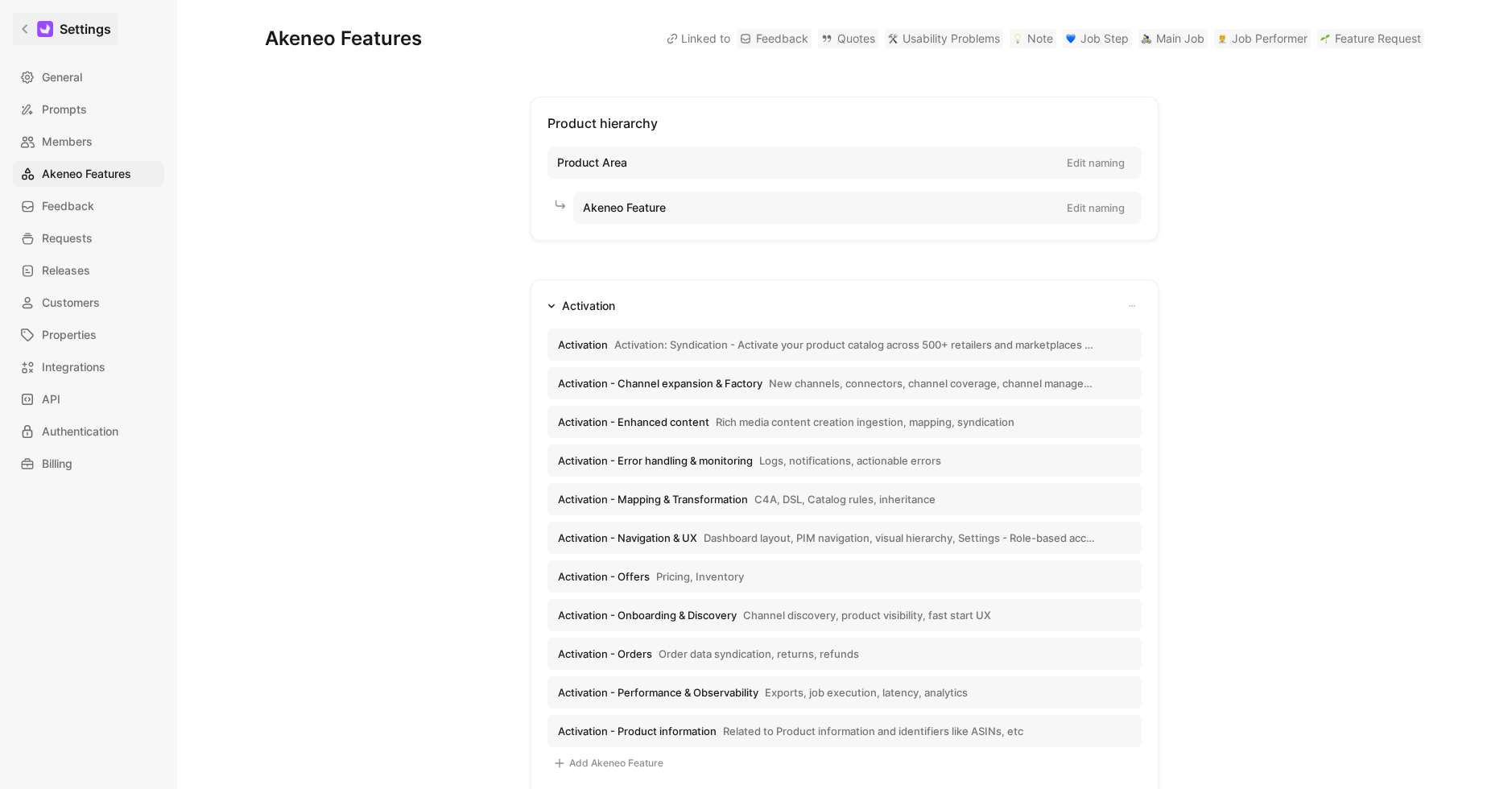 click on "Settings" at bounding box center [85, 29] 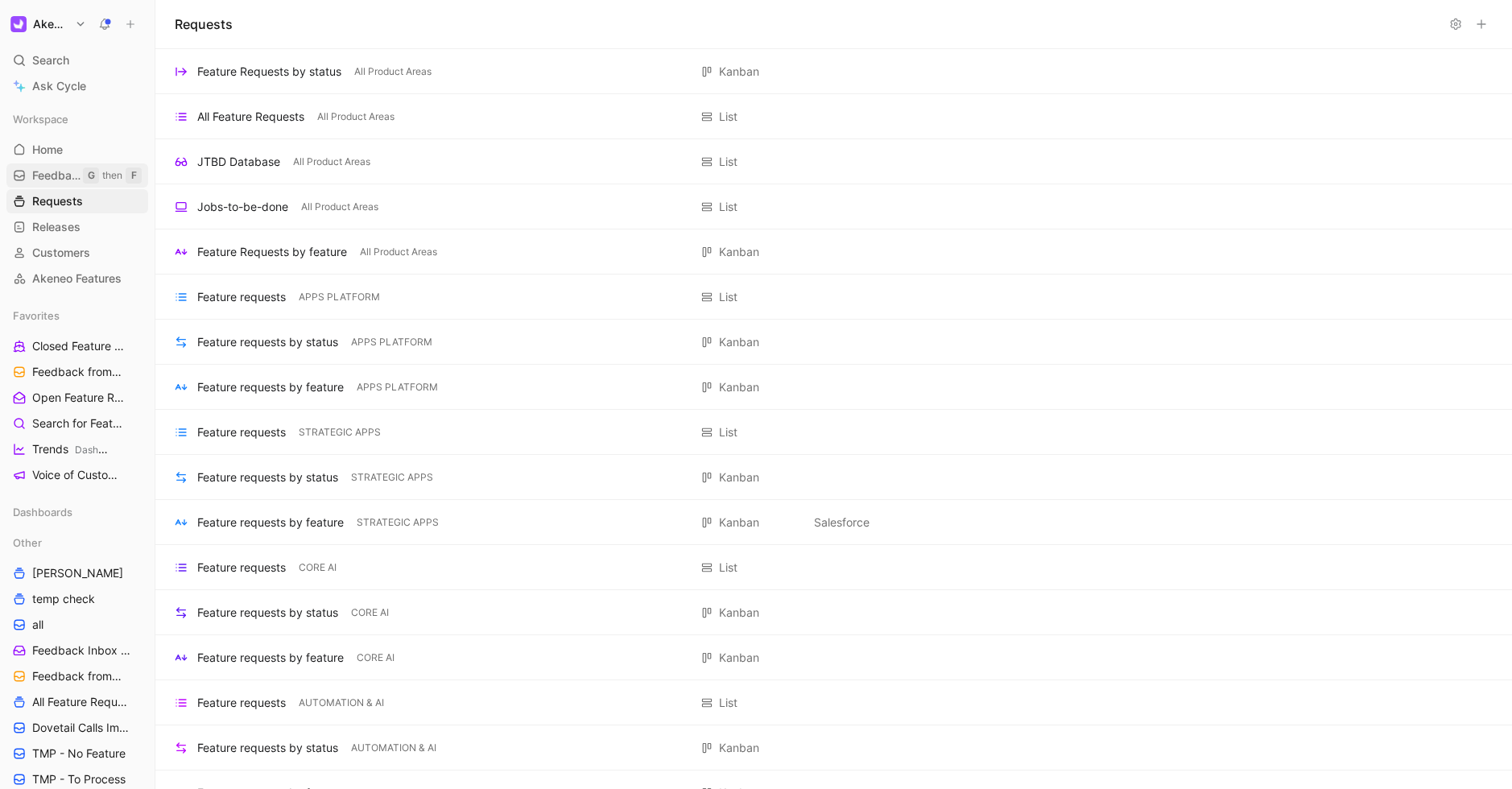 click on "Feedback G then F" at bounding box center (77, 176) 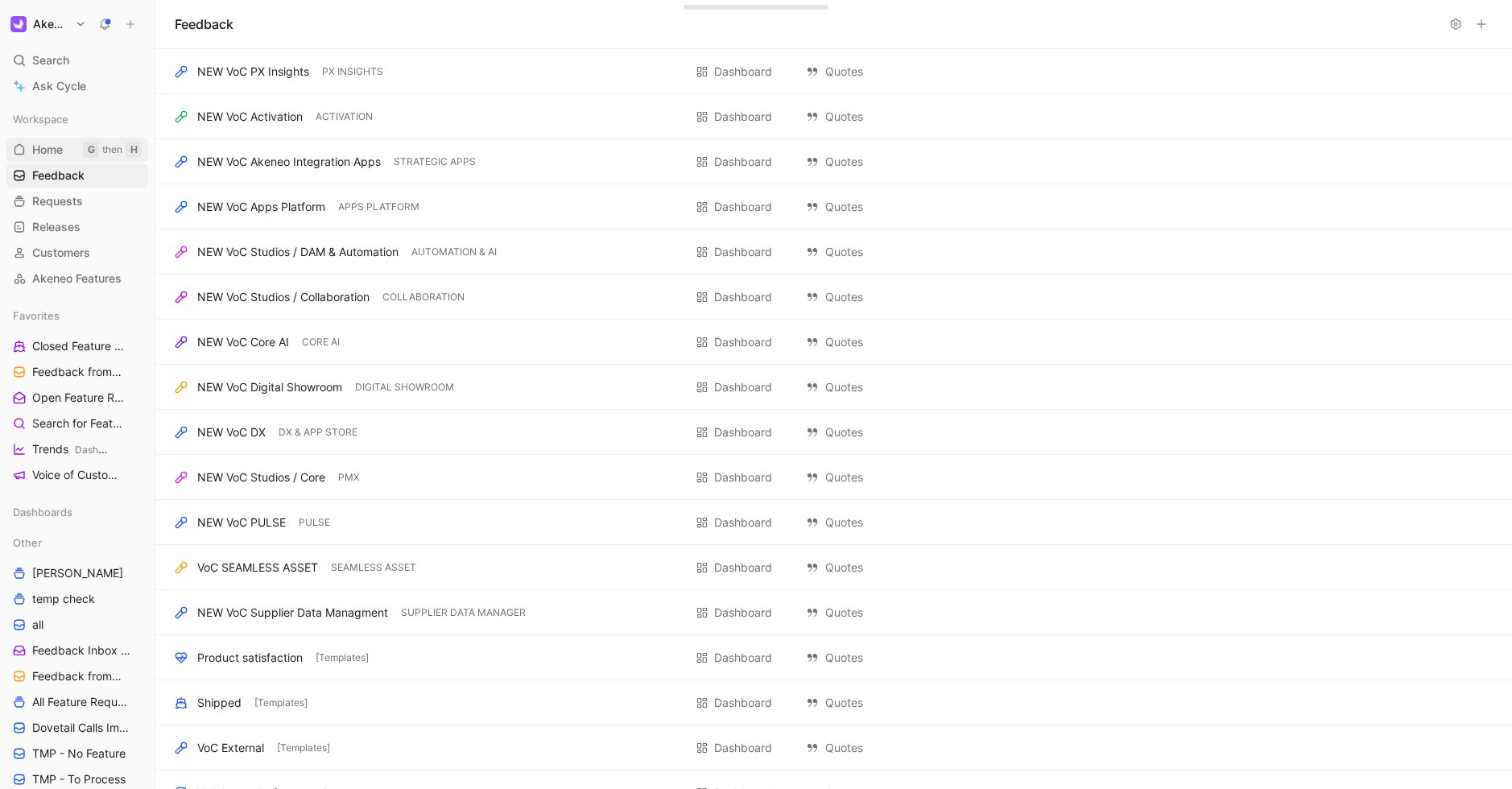 click on "Home" at bounding box center [48, 150] 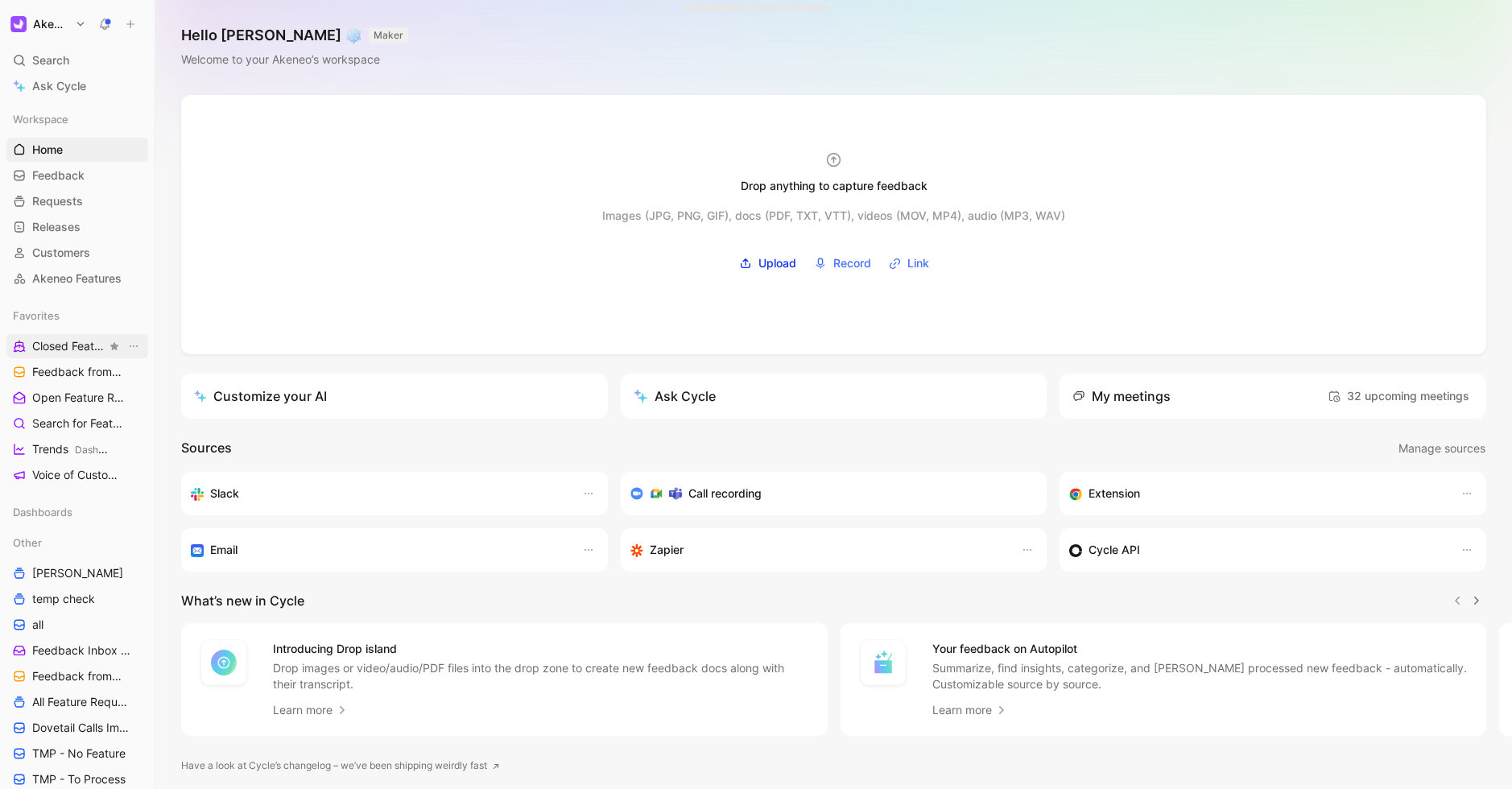 click on "Closed Feature Requests Dashboards" at bounding box center (69, 346) 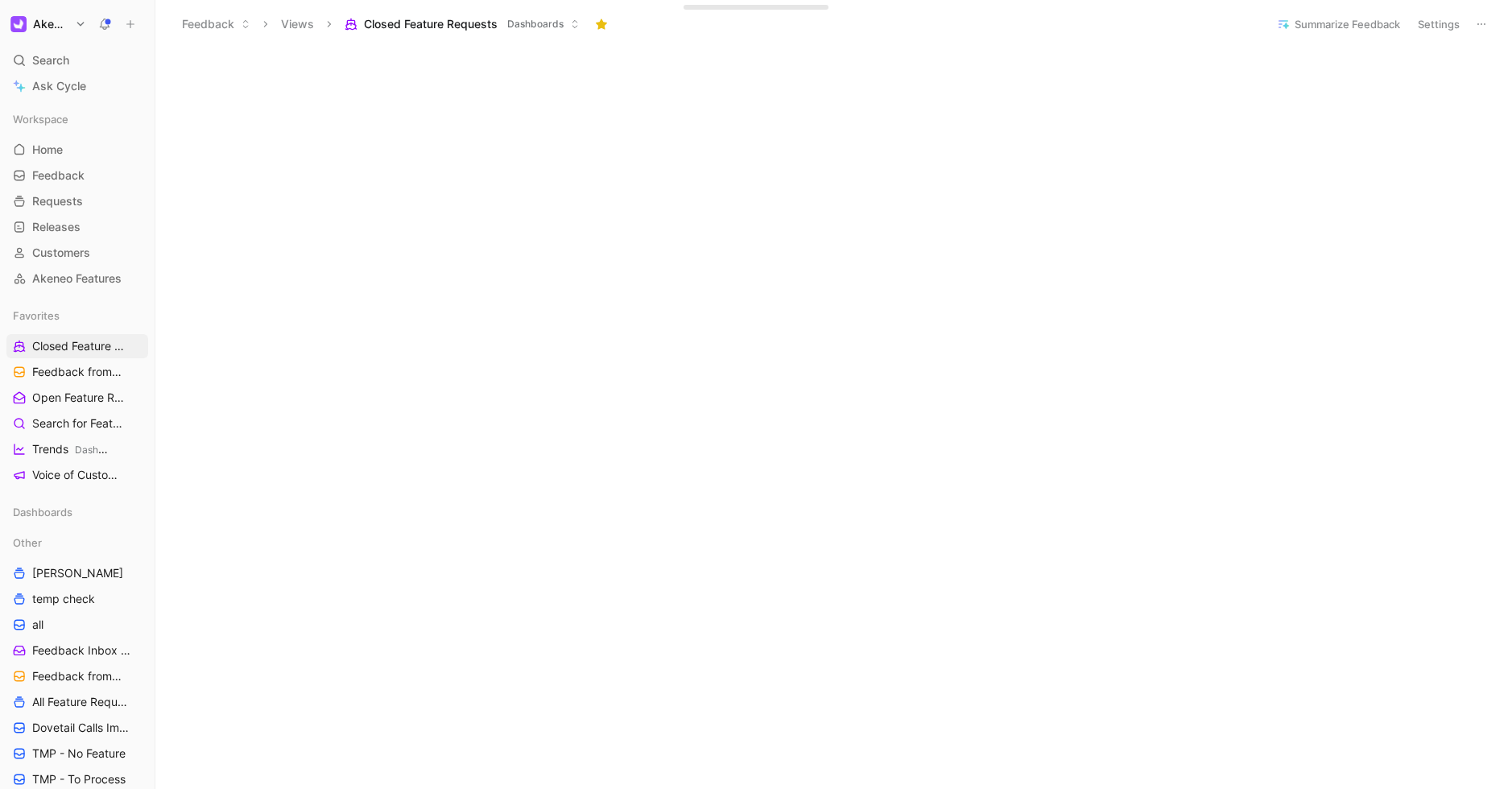 scroll, scrollTop: 1173, scrollLeft: 0, axis: vertical 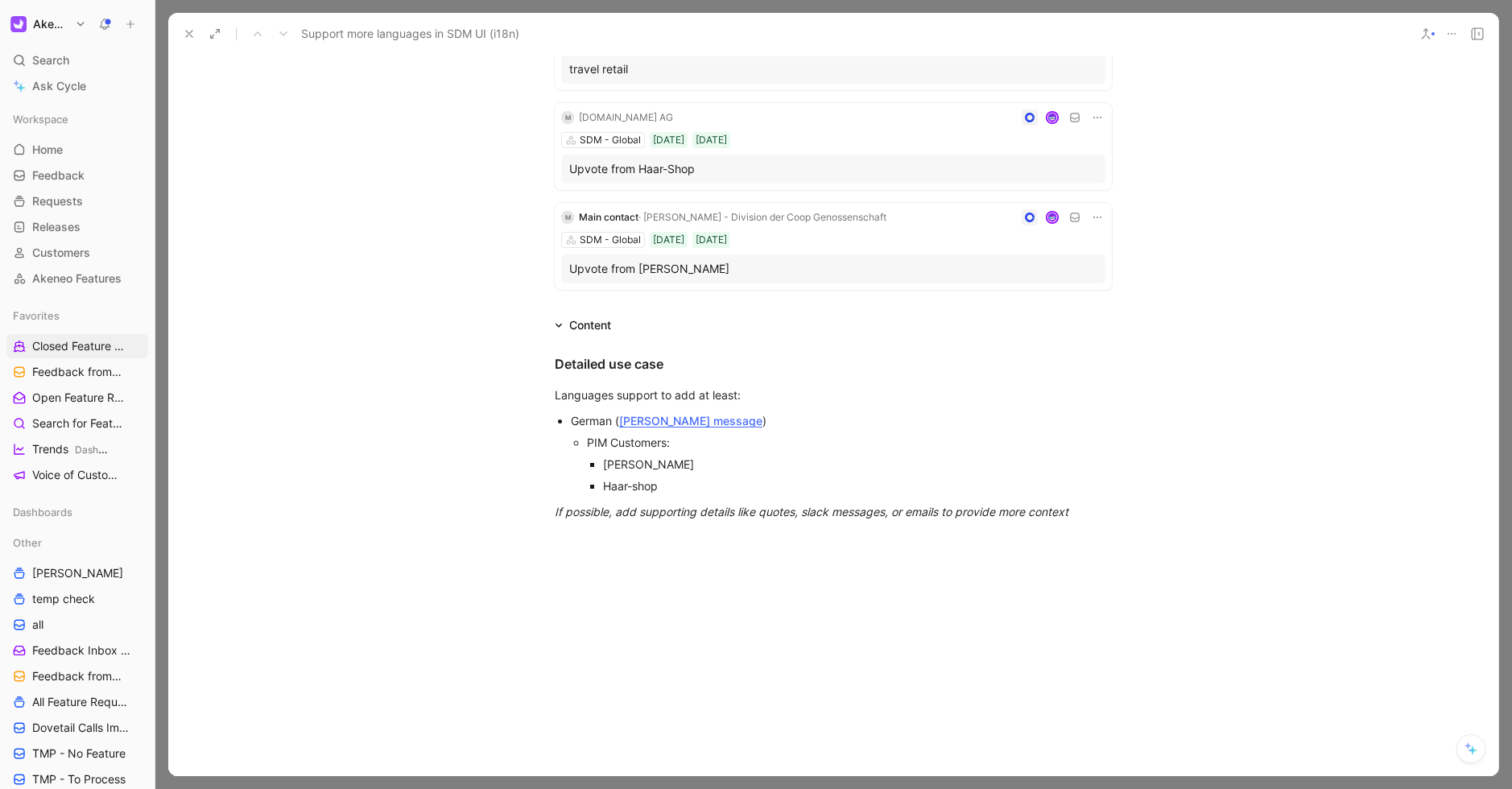 click 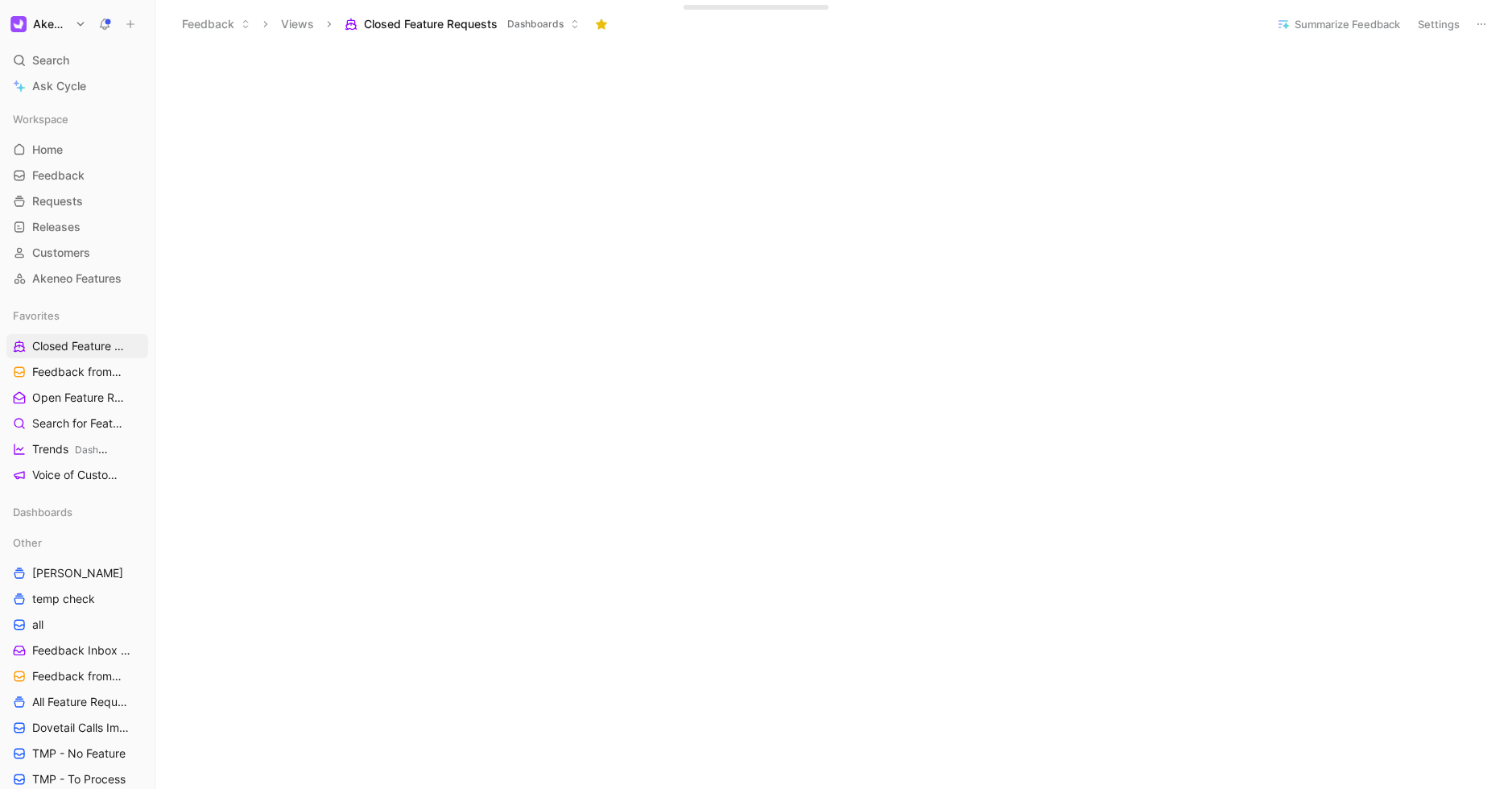 click at bounding box center [105, 24] 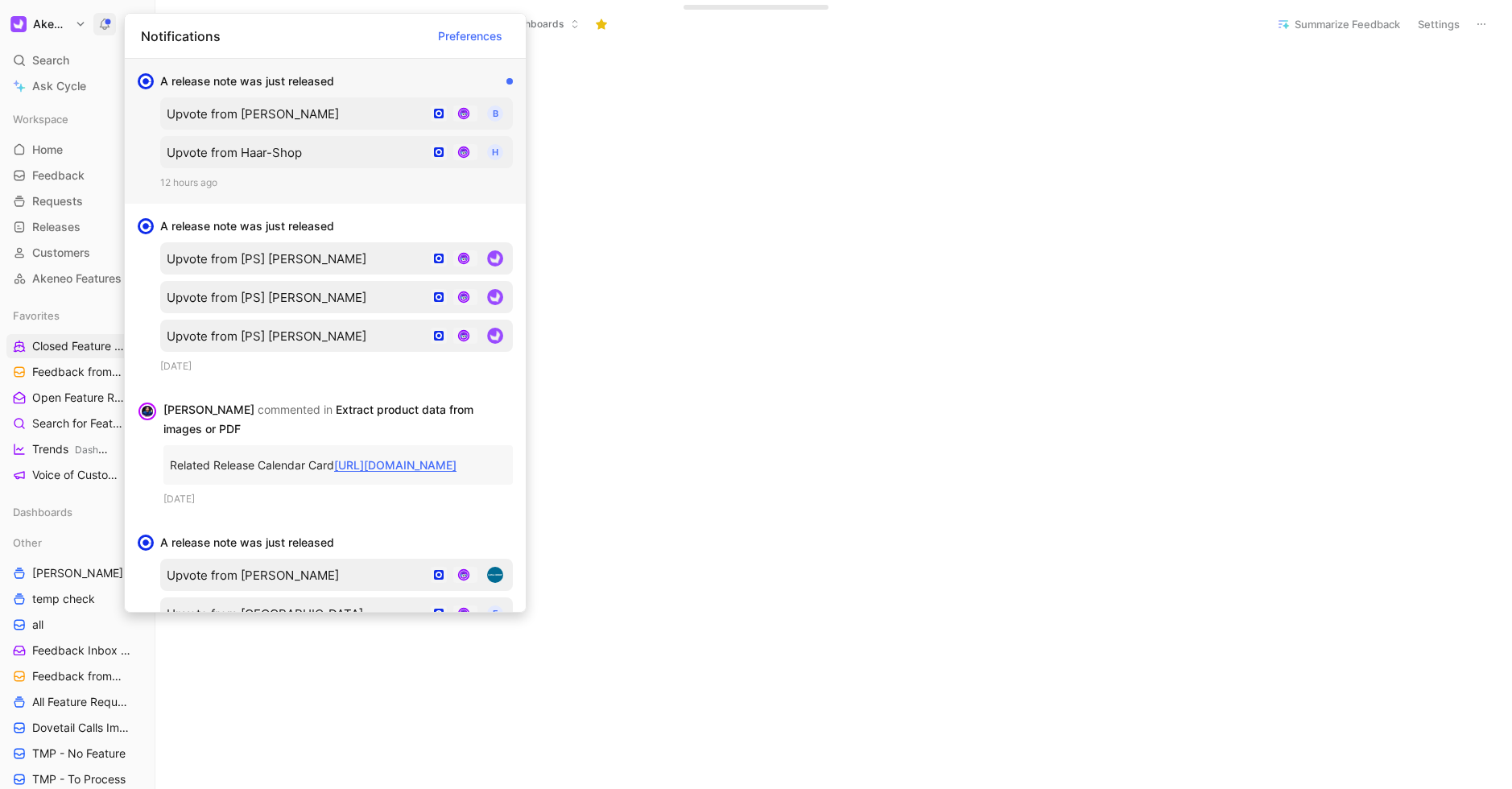 click on "A release note was just released" at bounding box center (330, 81) 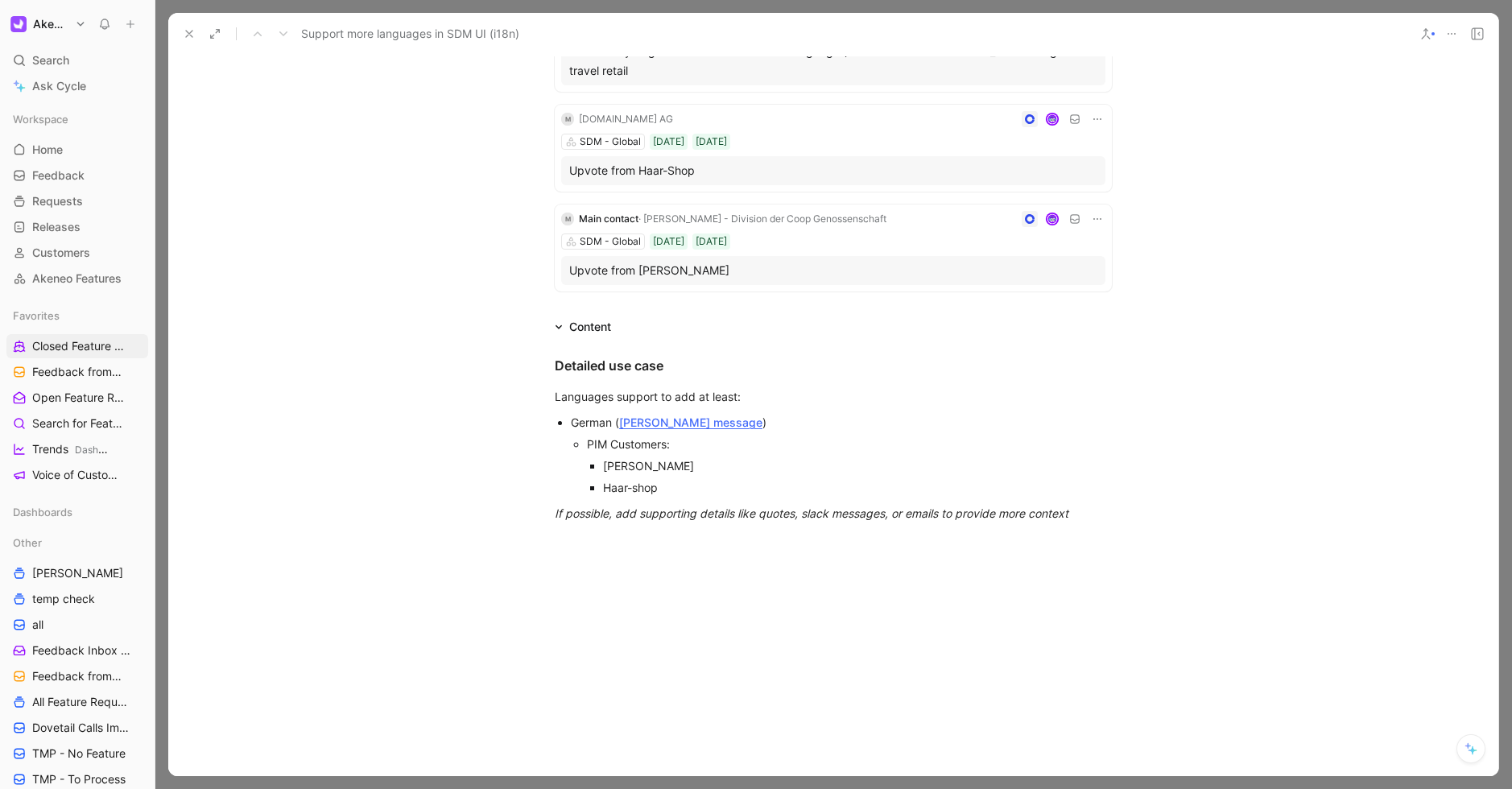 scroll, scrollTop: 0, scrollLeft: 0, axis: both 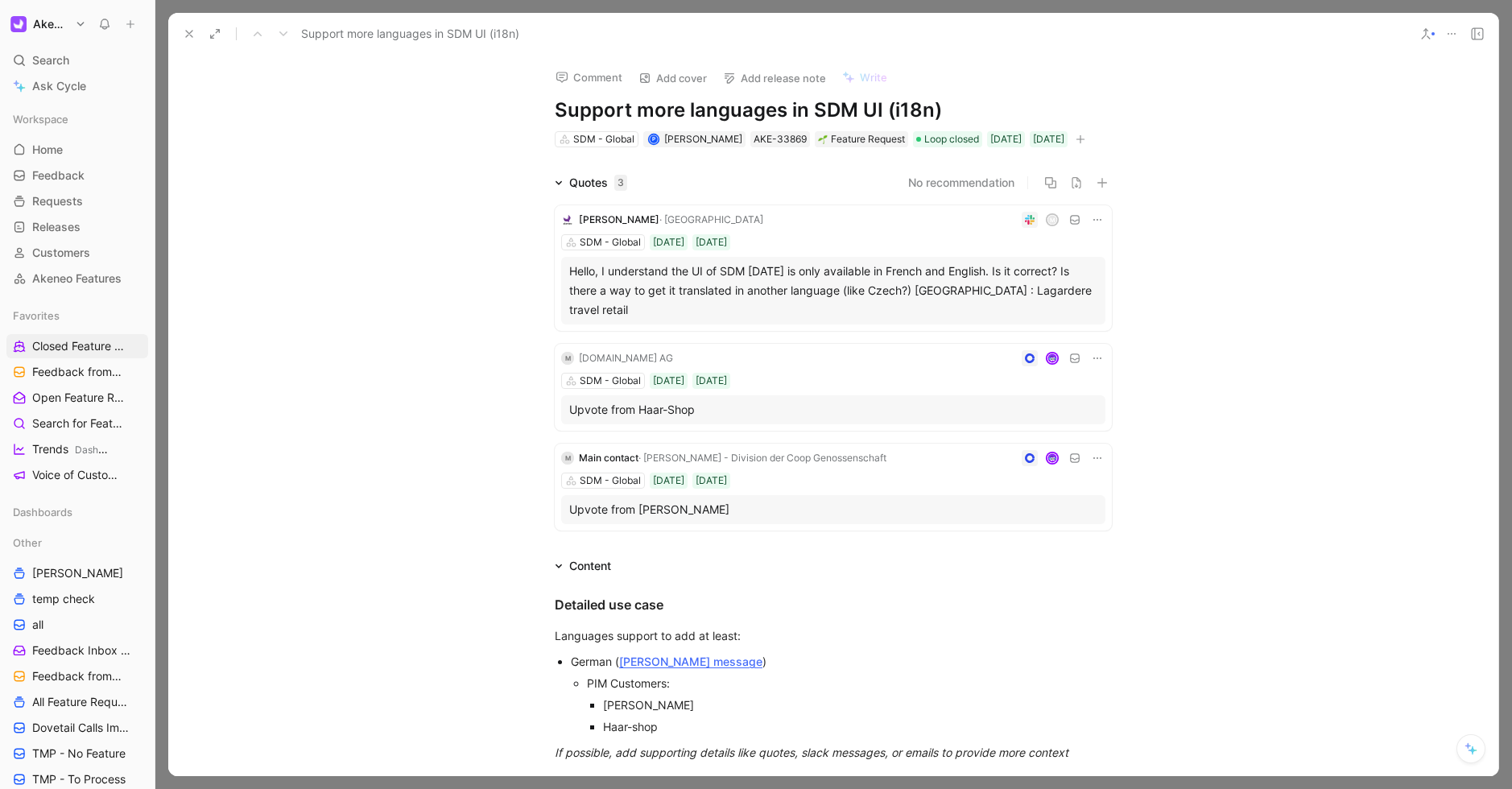 click 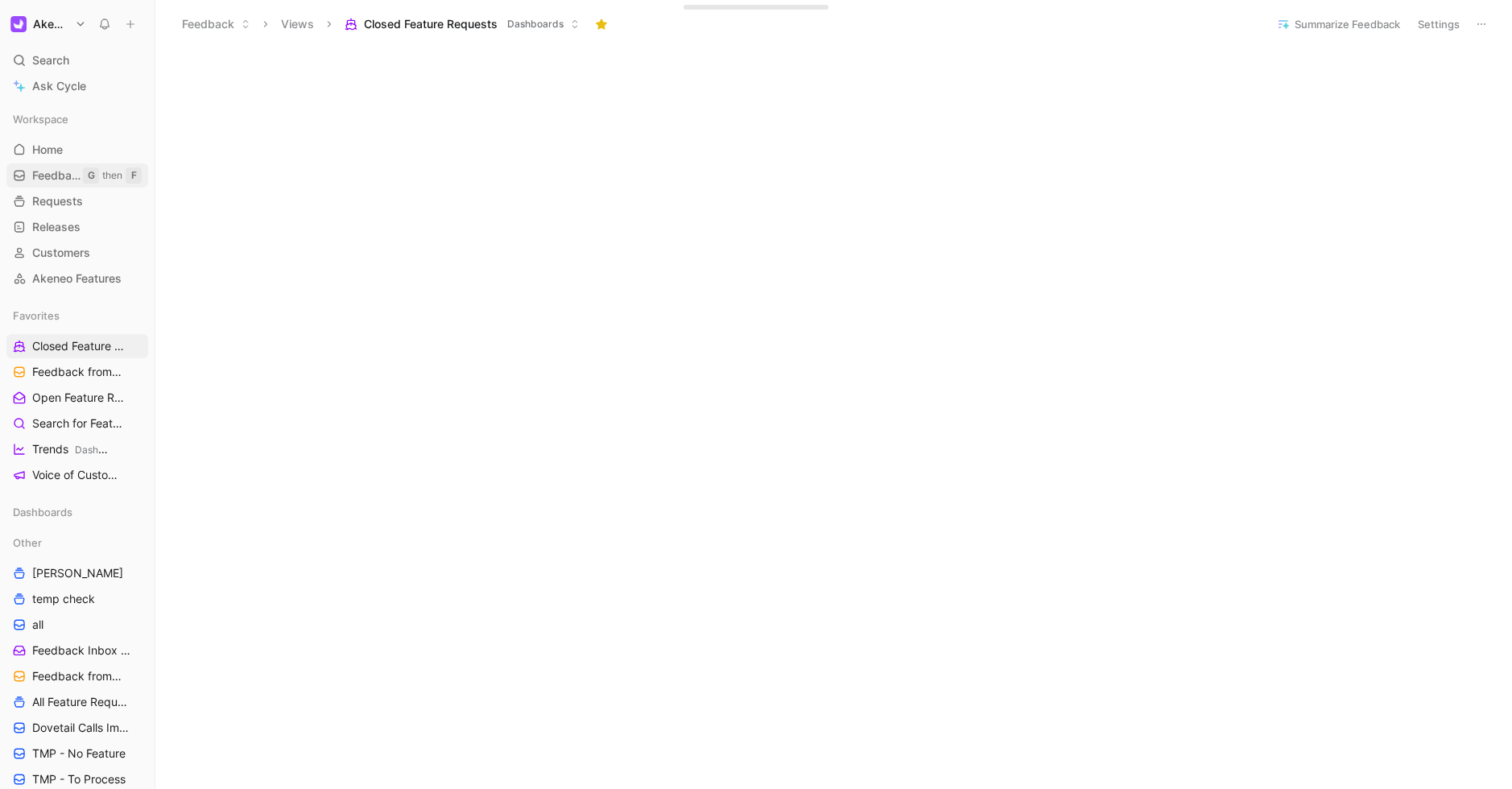 click on "Feedback G then F" at bounding box center [77, 176] 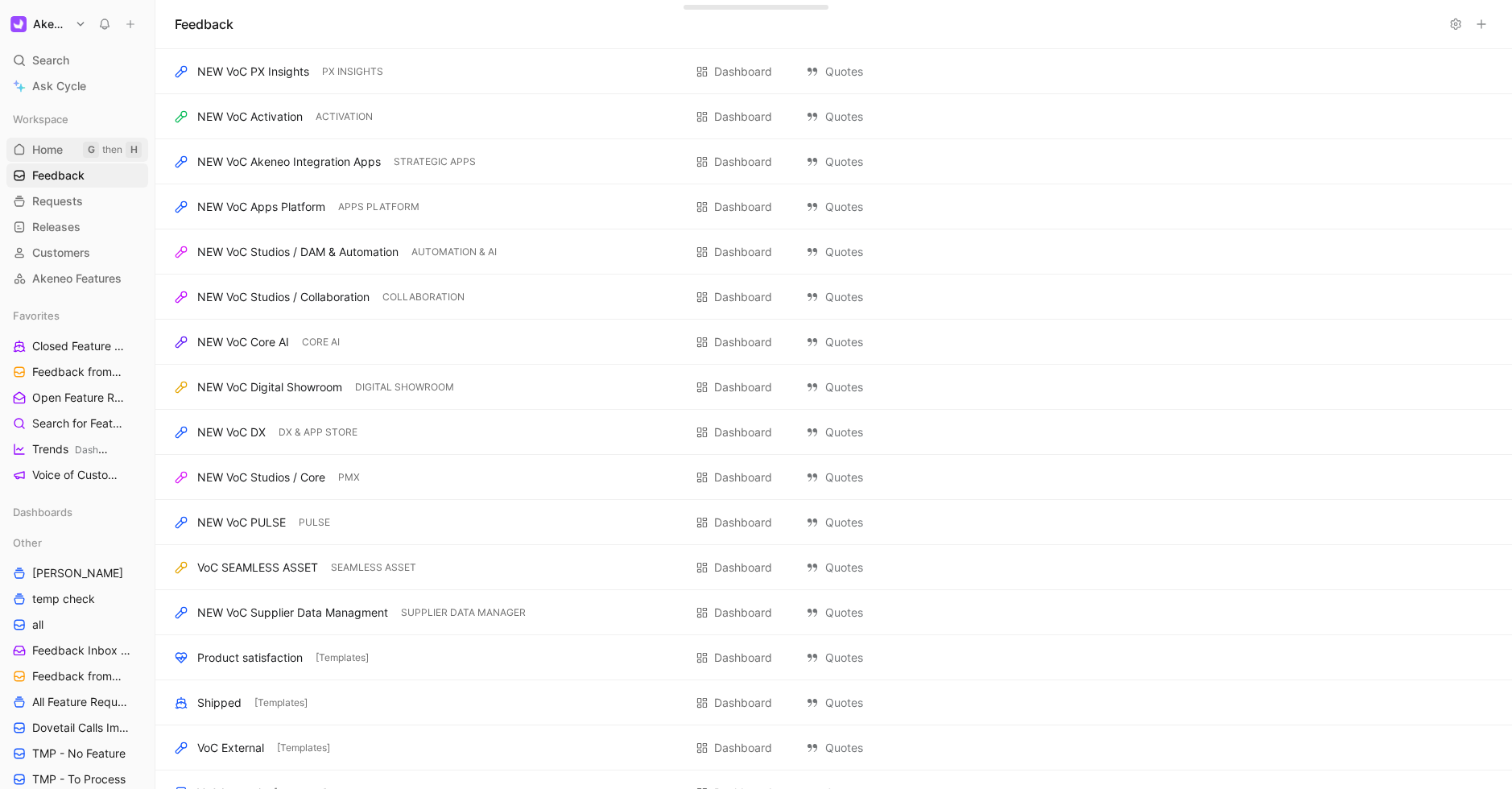 click on "Home G then H" at bounding box center [77, 150] 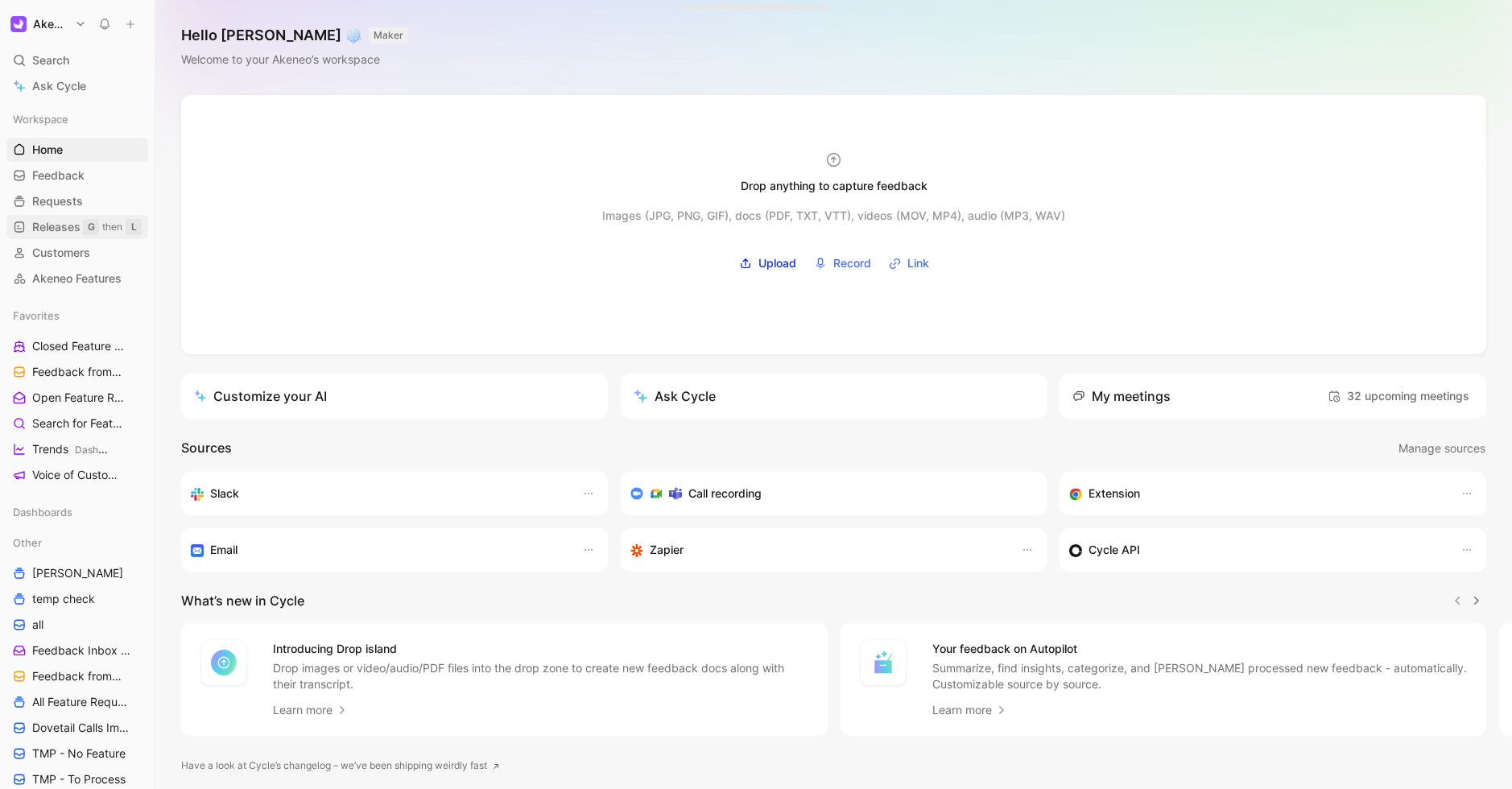 click on "Releases" at bounding box center (56, 227) 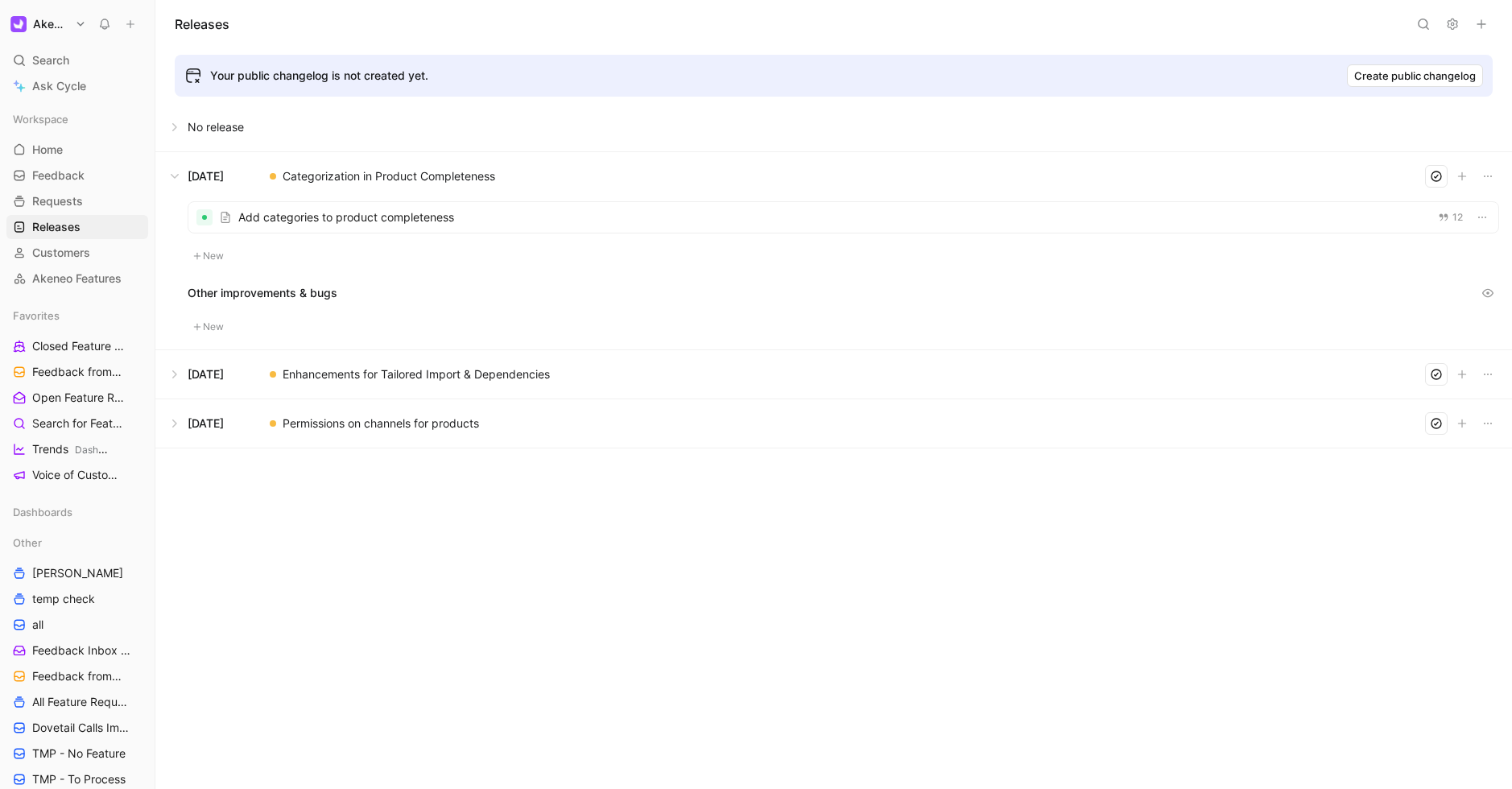 click at bounding box center (833, 374) 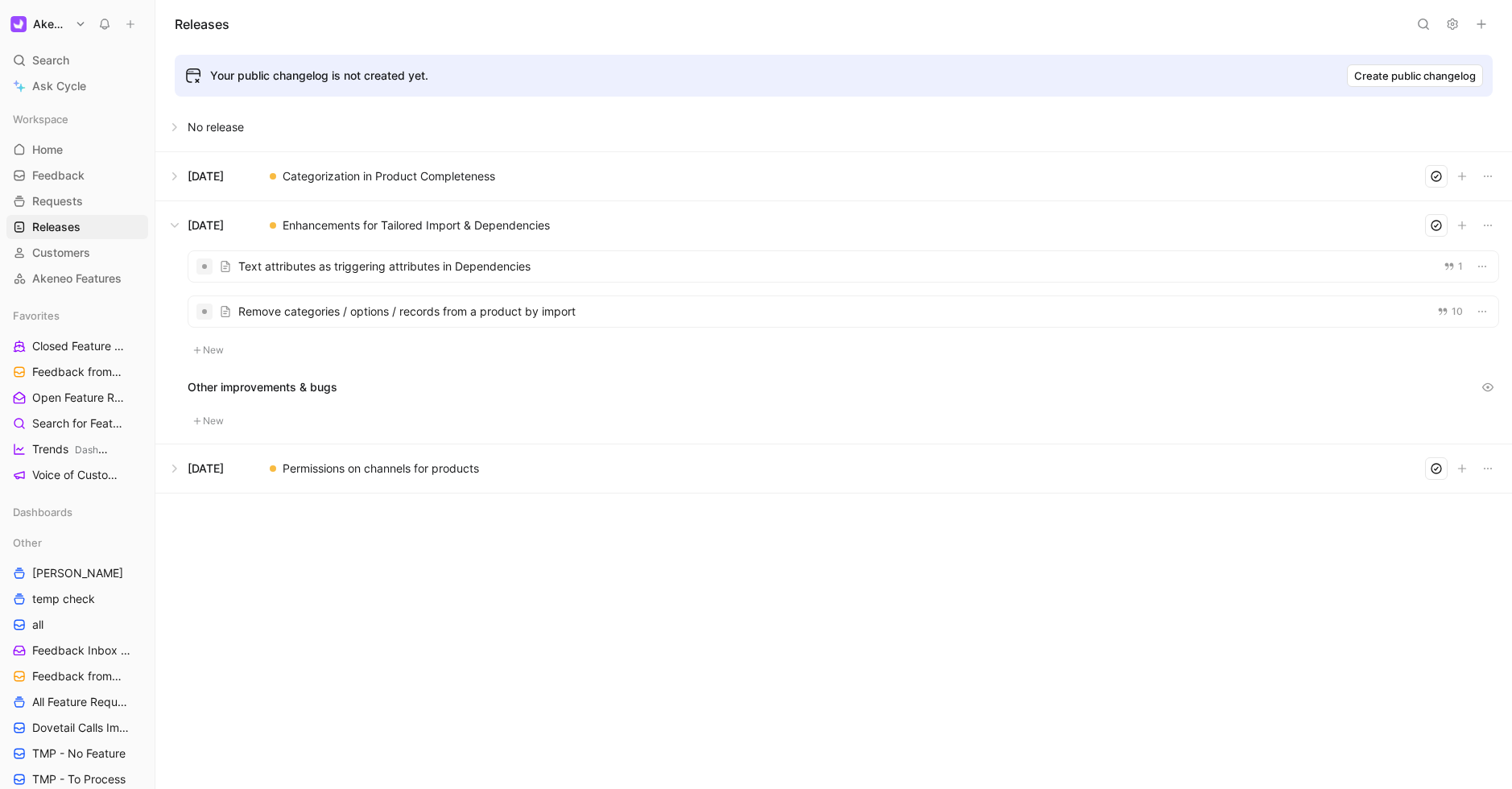 click at bounding box center (833, 176) 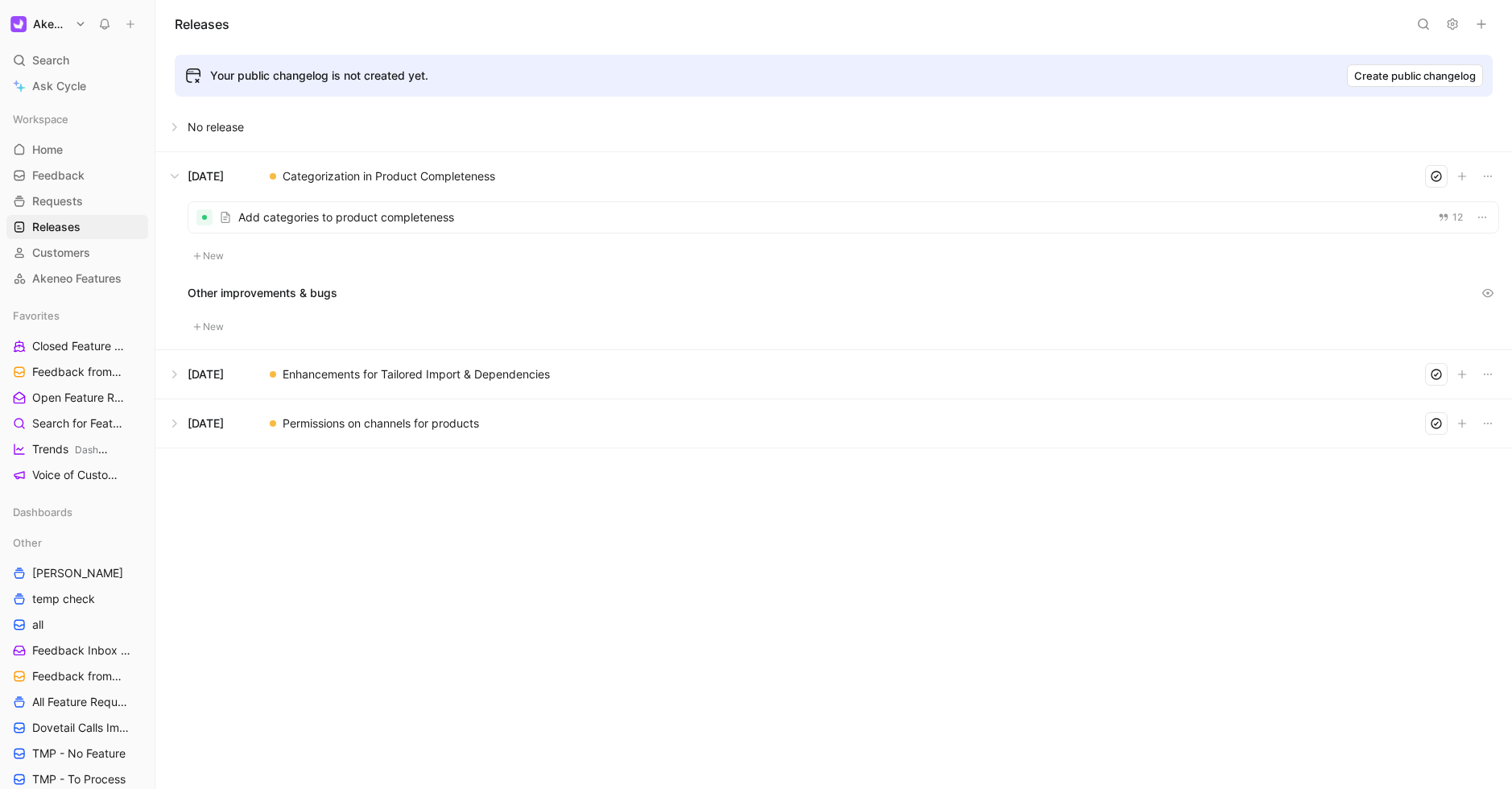 click at bounding box center [833, 127] 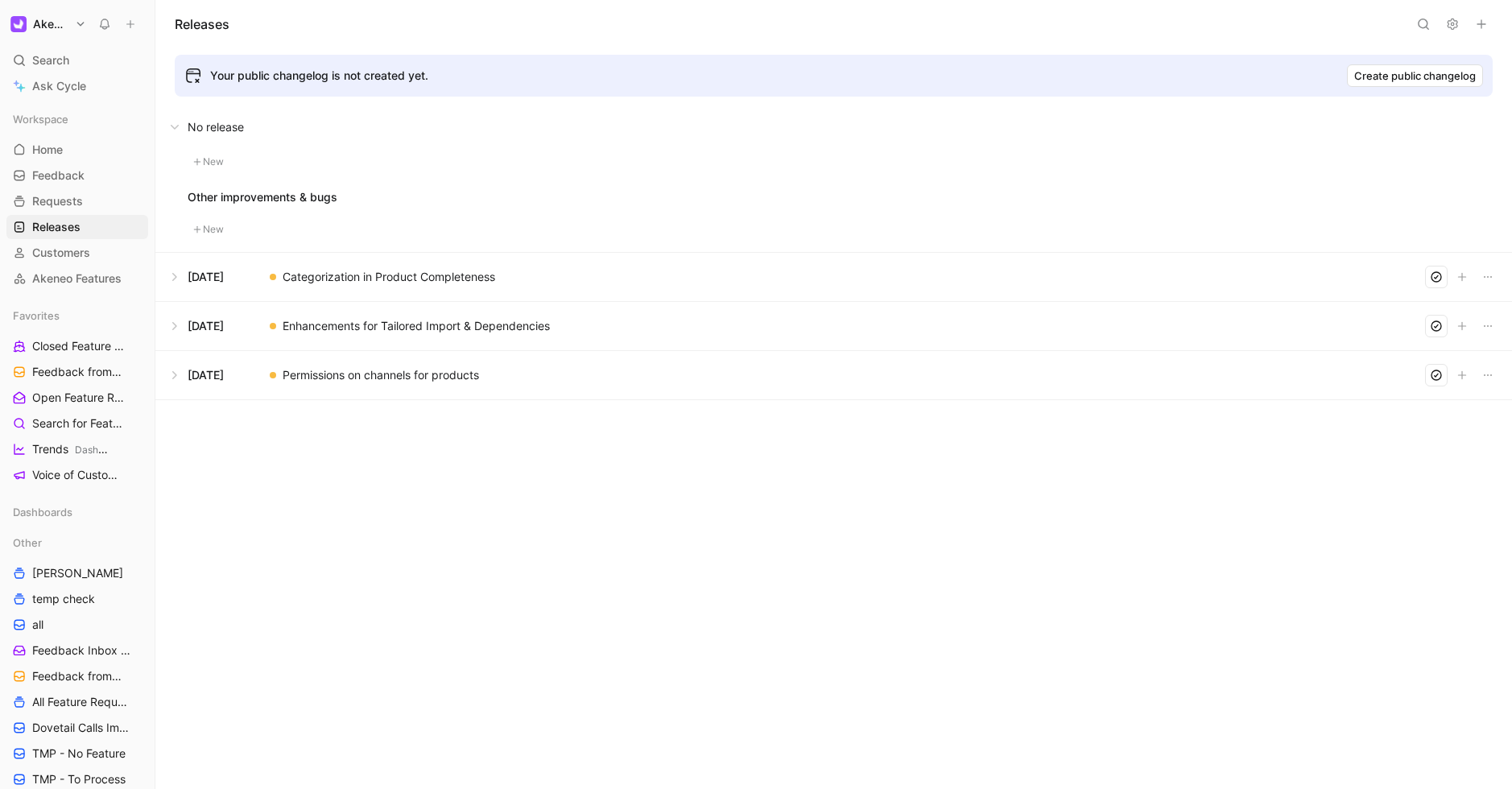 click at bounding box center (833, 277) 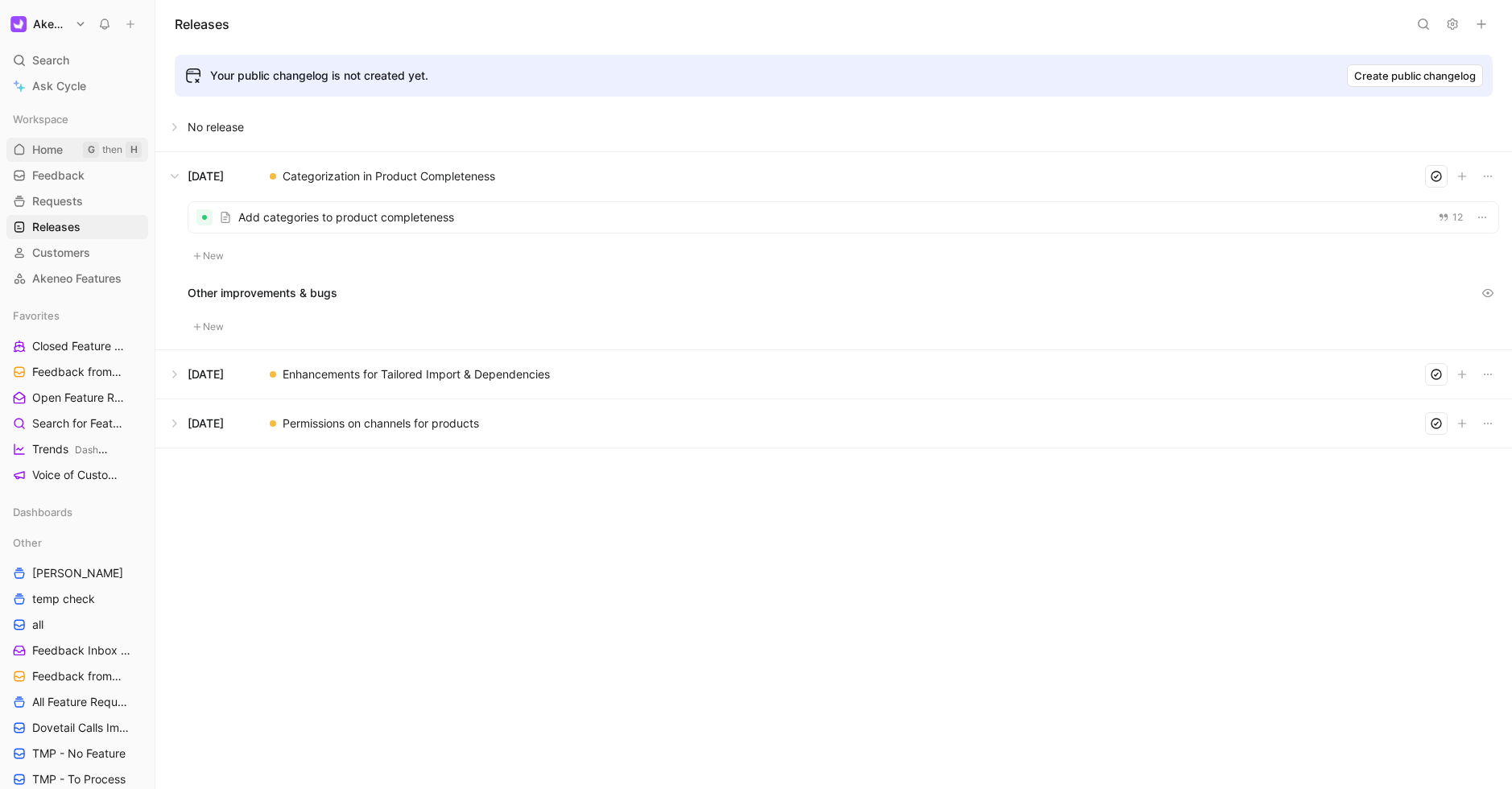 click on "Home G then H" at bounding box center (77, 150) 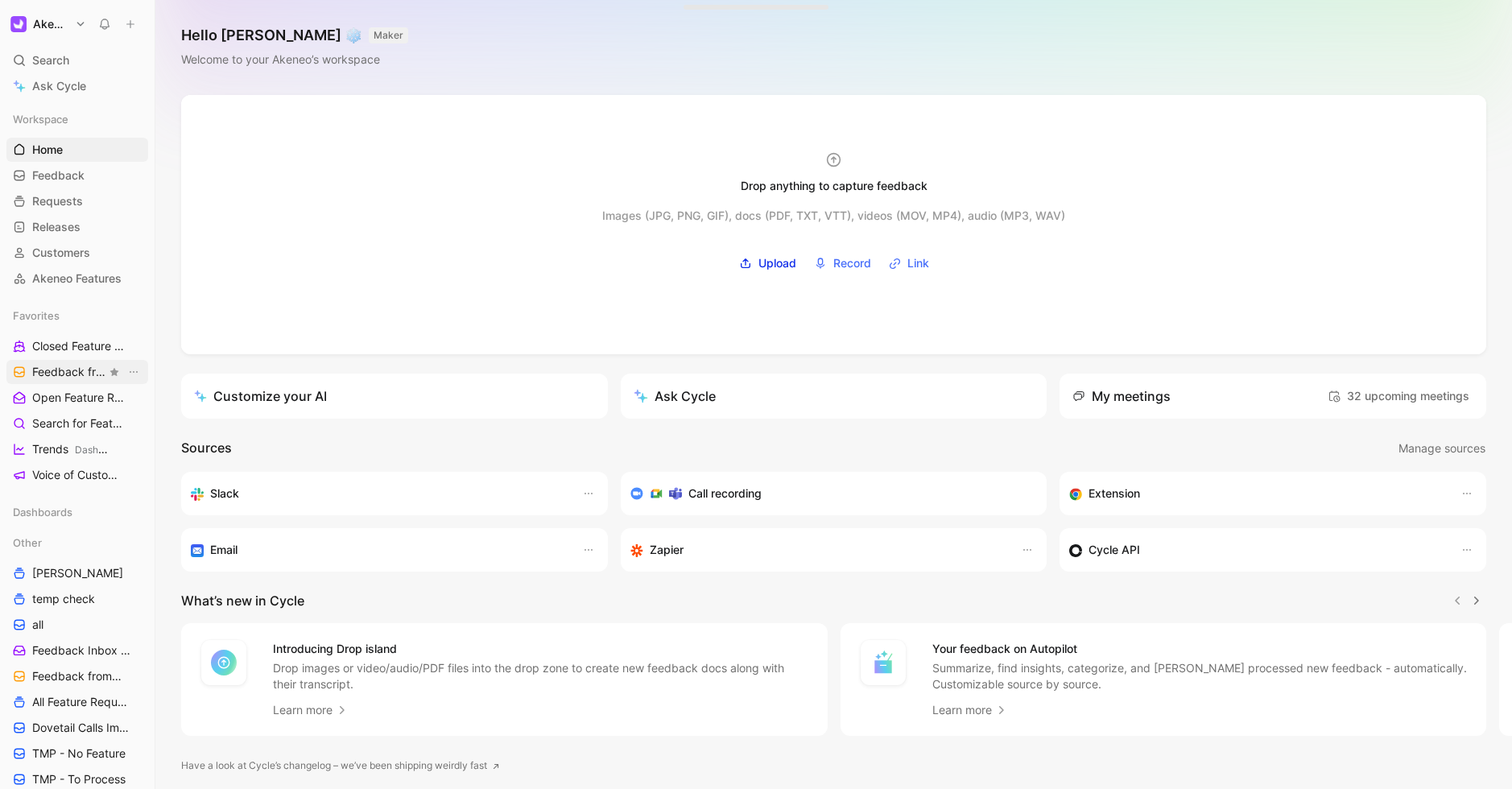 click on "Feedback from Support Team Other" at bounding box center (69, 372) 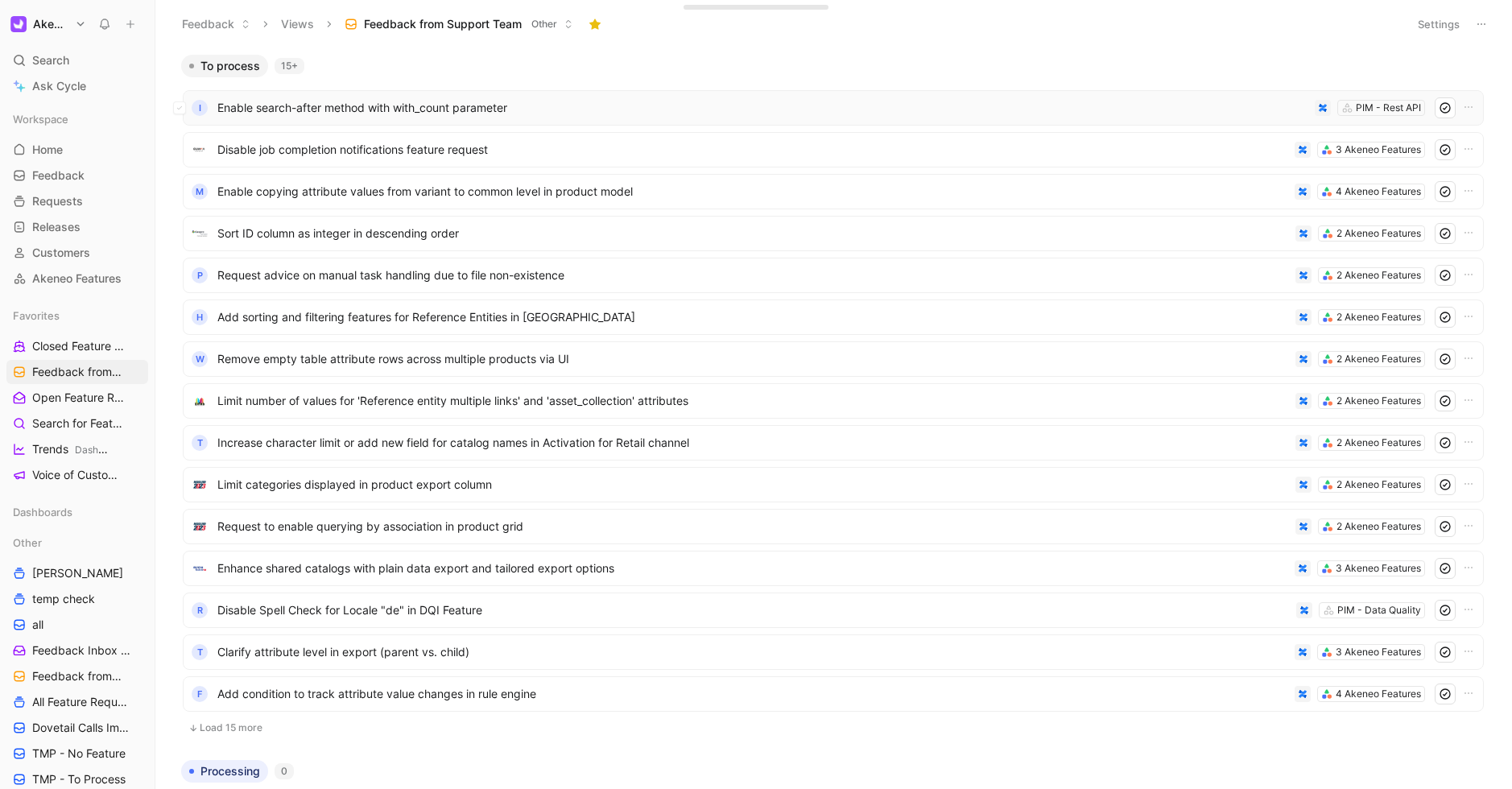 click on "Enable search-after method with with_count parameter" at bounding box center [762, 108] 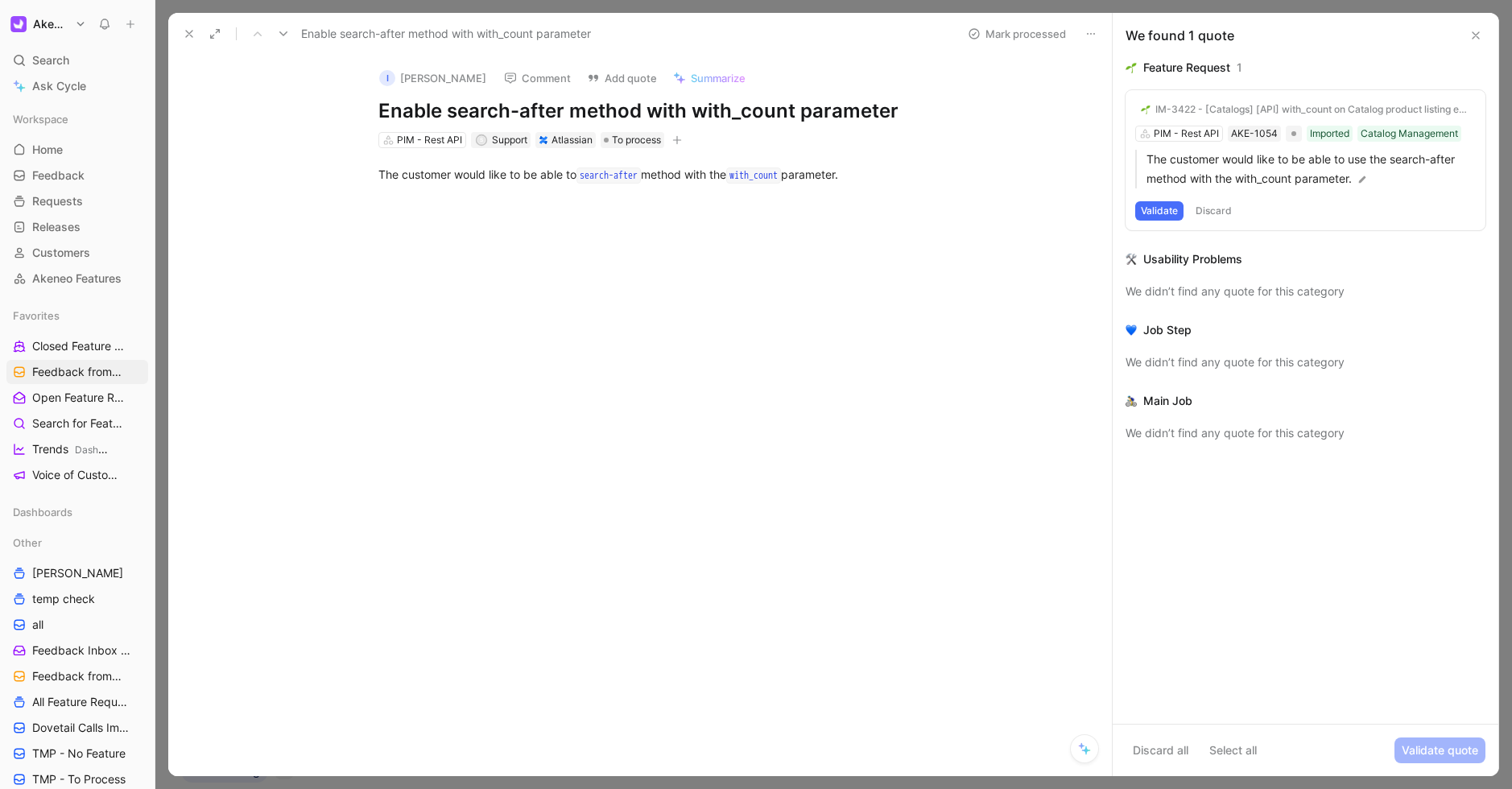 click at bounding box center (189, 34) 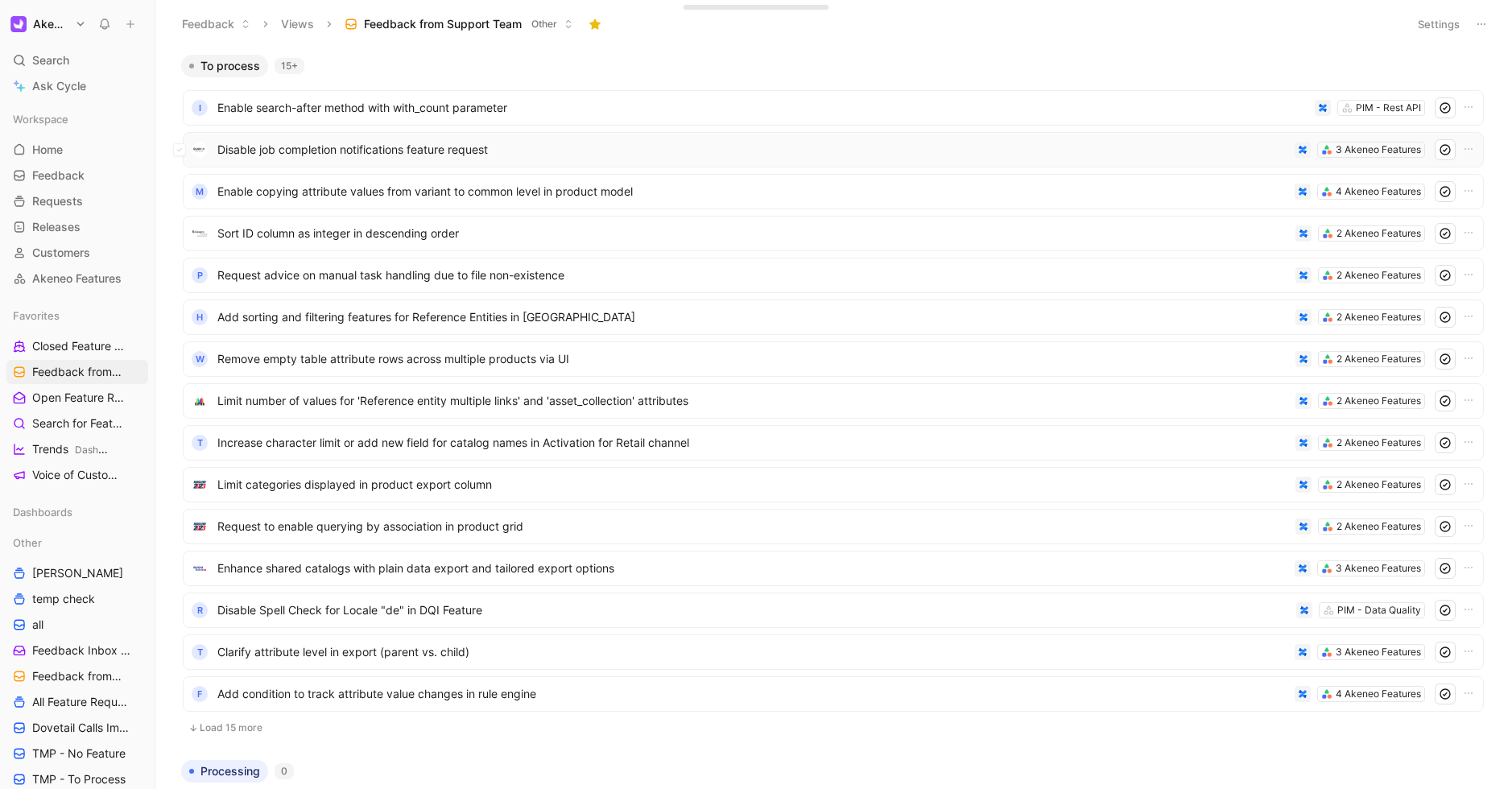 click on "Disable job completion notifications feature request" at bounding box center (753, 150) 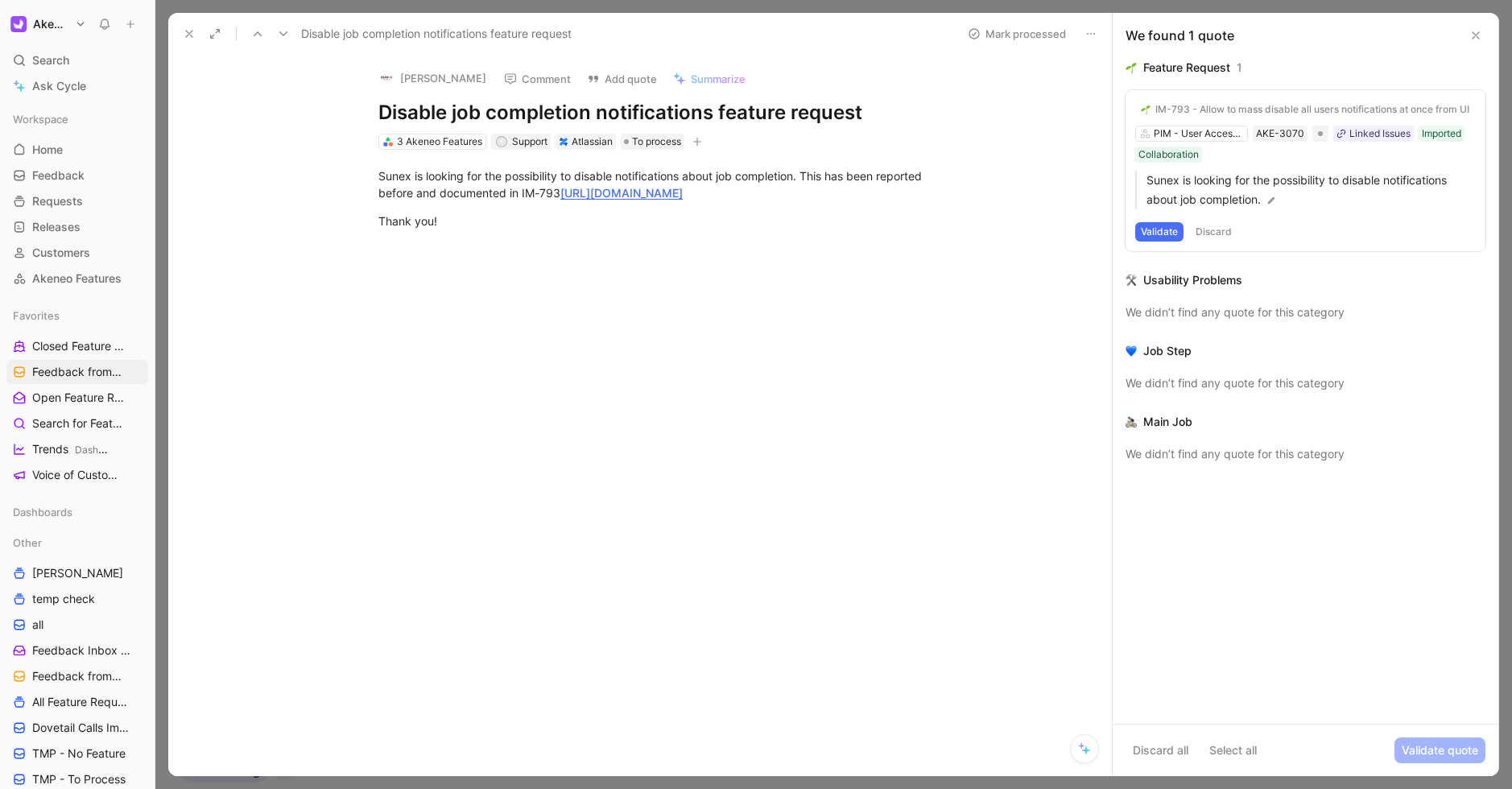 click on "Validate" at bounding box center [1159, 232] 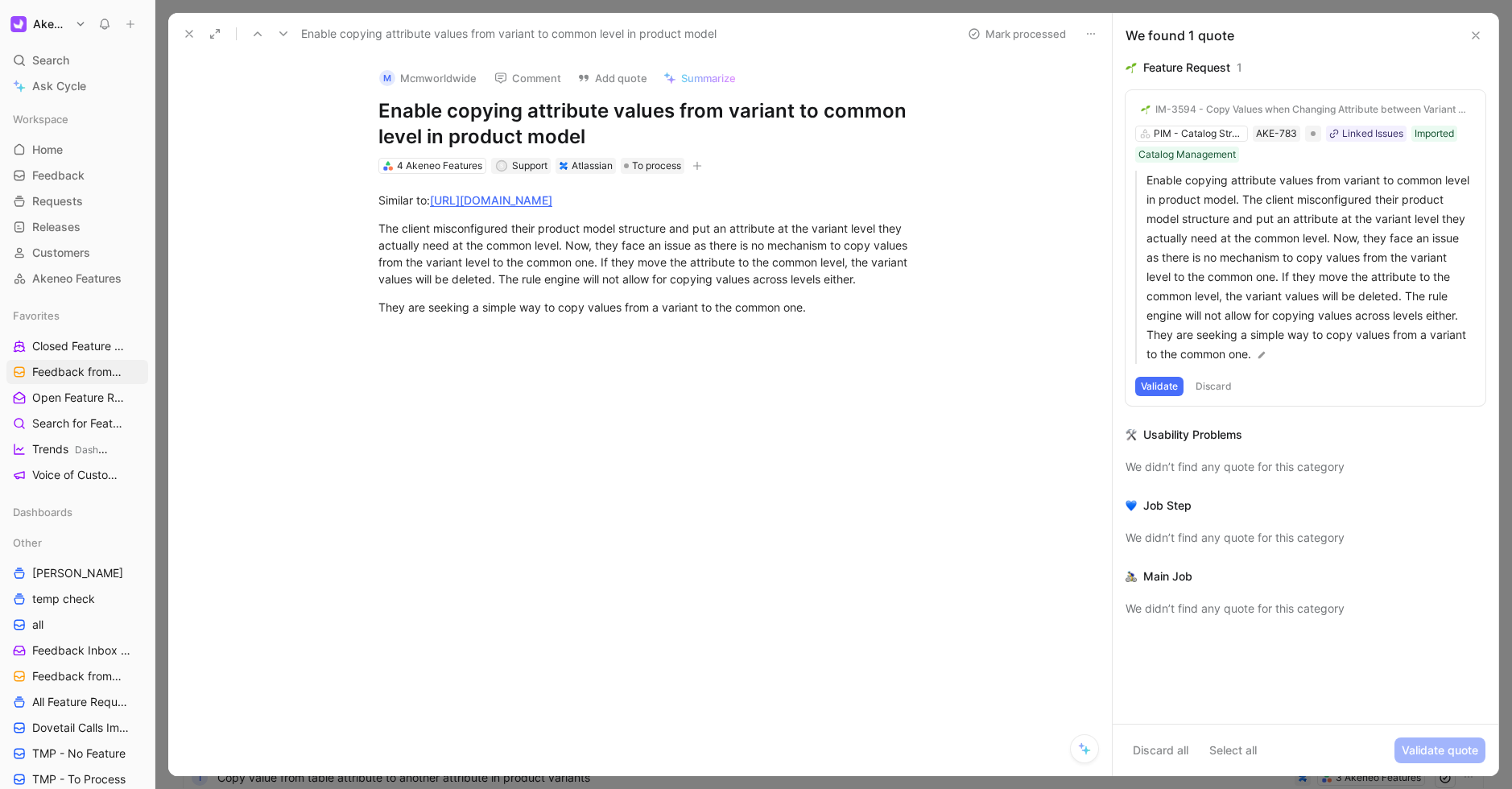 click on "Validate" at bounding box center [1159, 386] 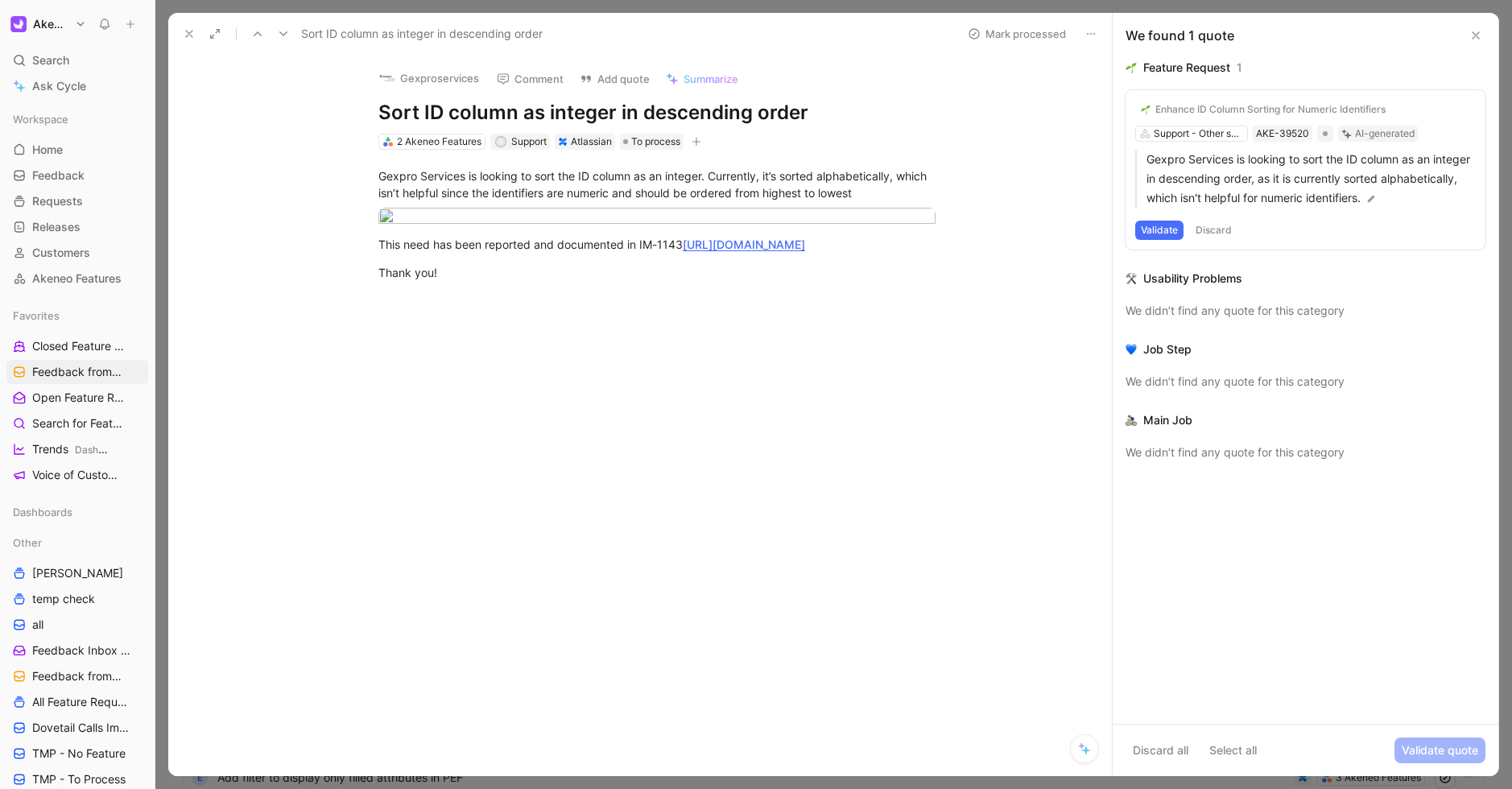 click on "Discard" at bounding box center (1213, 230) 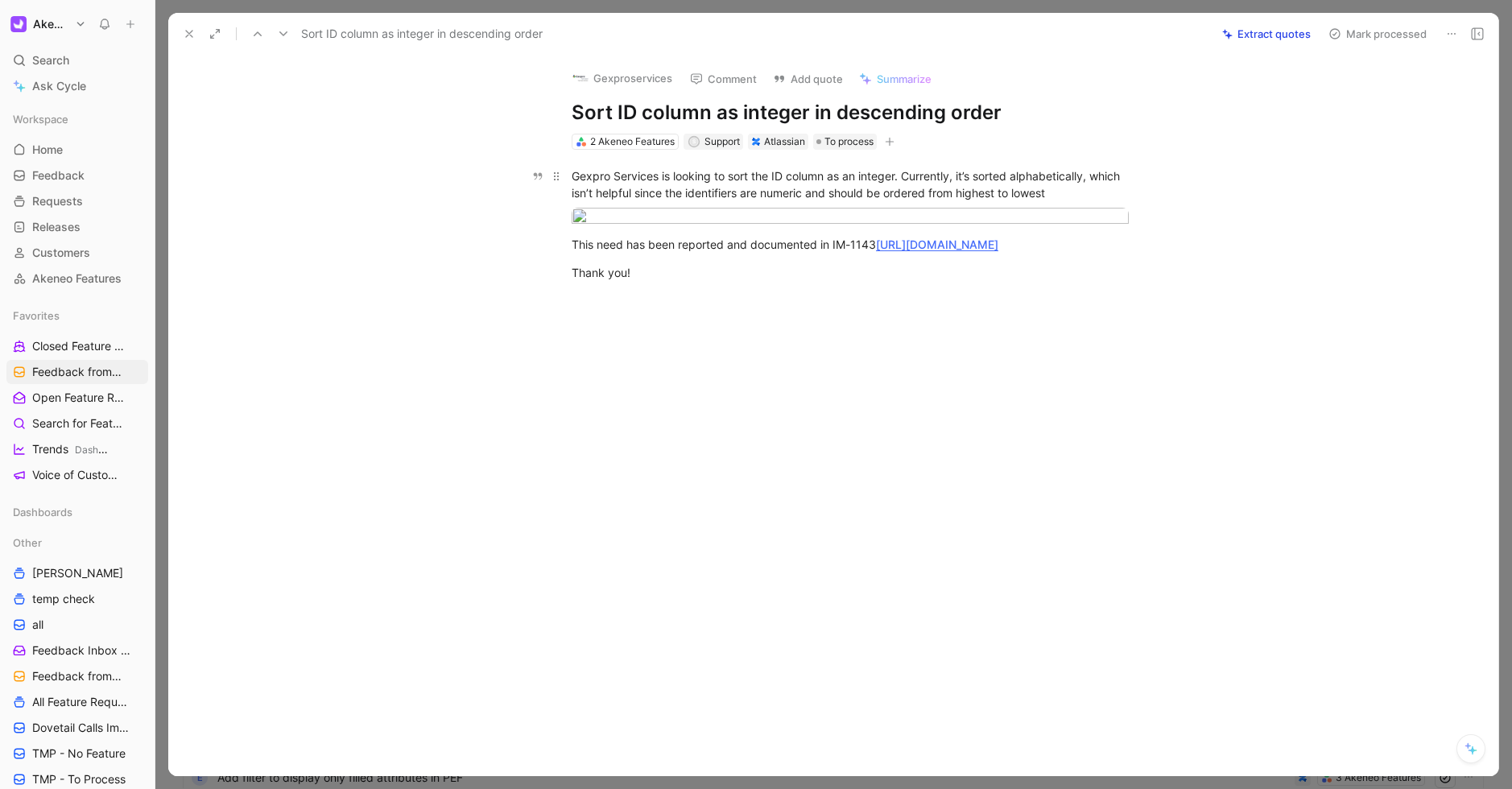 click on "Gexpro Services is looking to sort the ID column as an integer. Currently, it’s sorted alphabetically, which isn’t helpful since the identifiers are numeric and should be ordered from highest to lowest" at bounding box center (850, 184) 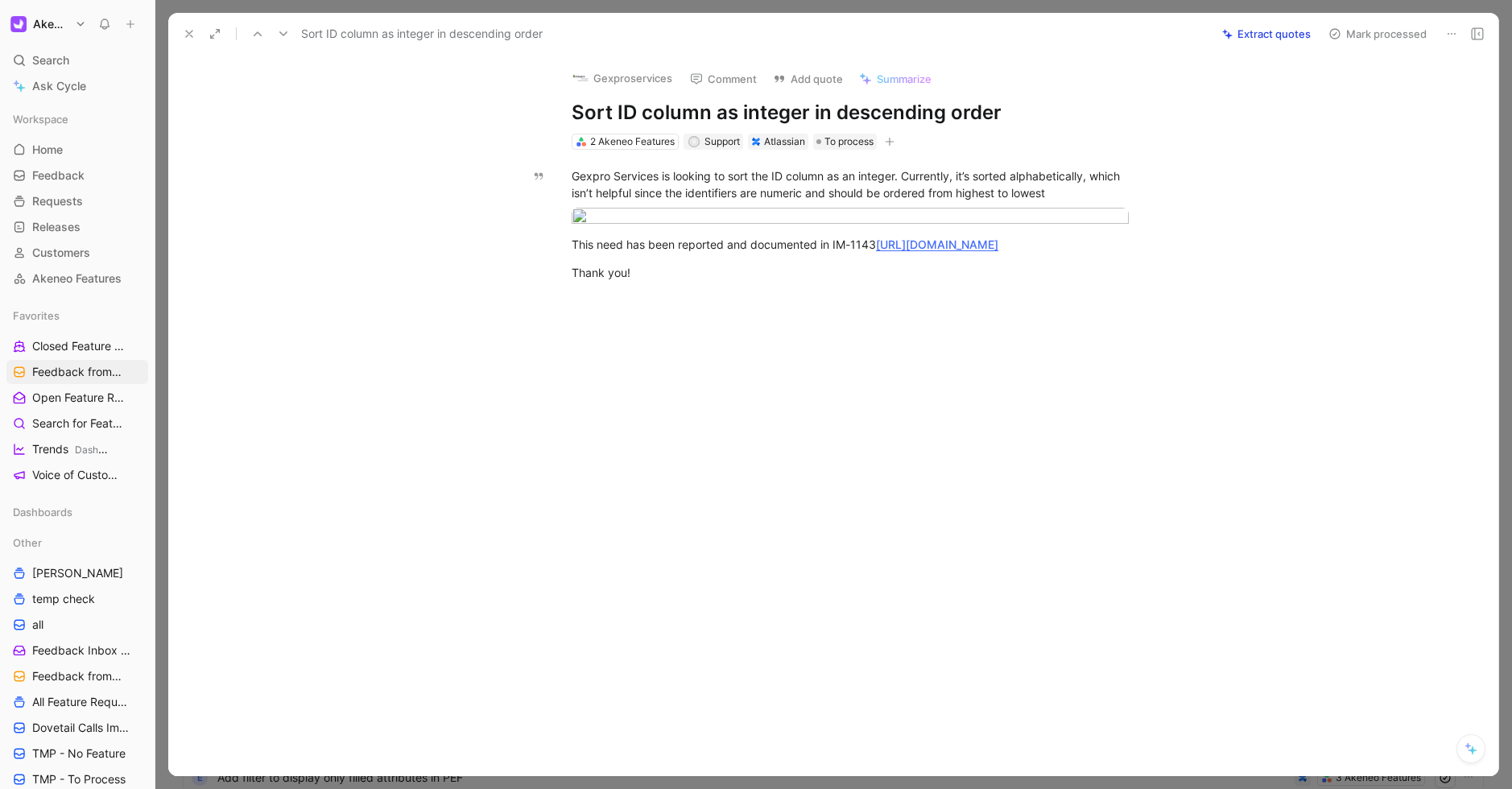 click on "Quote" at bounding box center [622, -70] 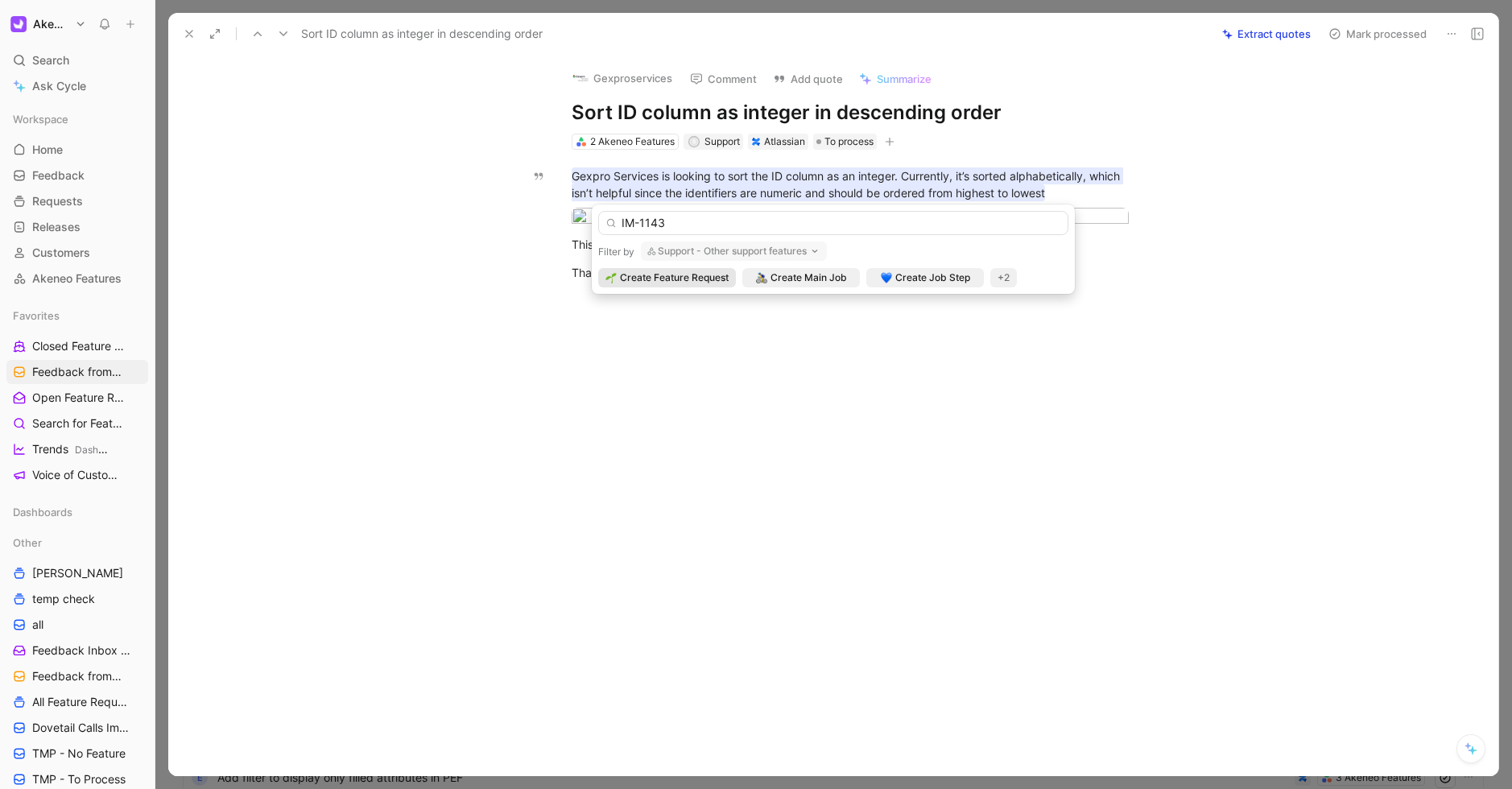 type on "IM-1143" 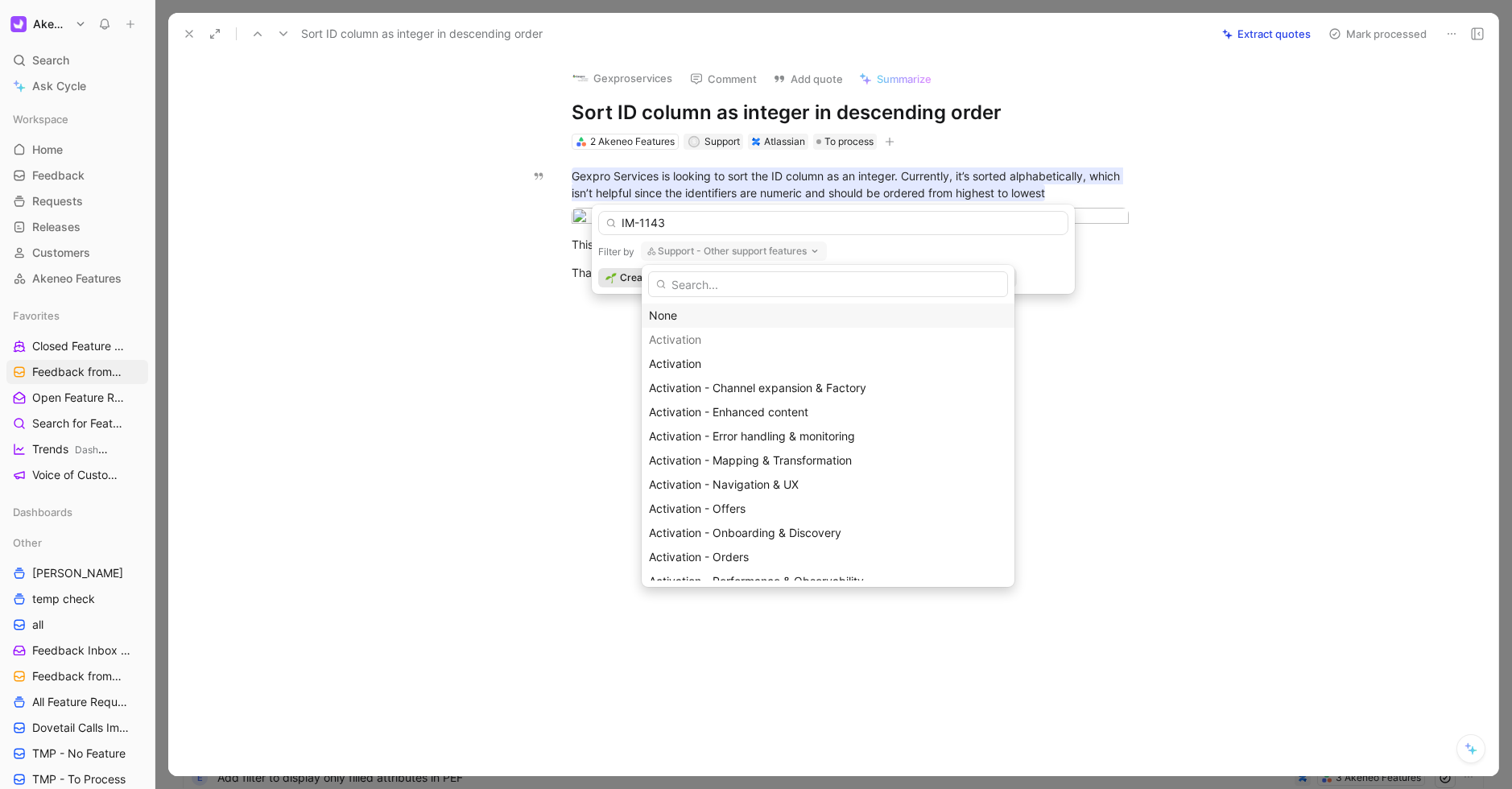 click on "None" at bounding box center (828, 316) 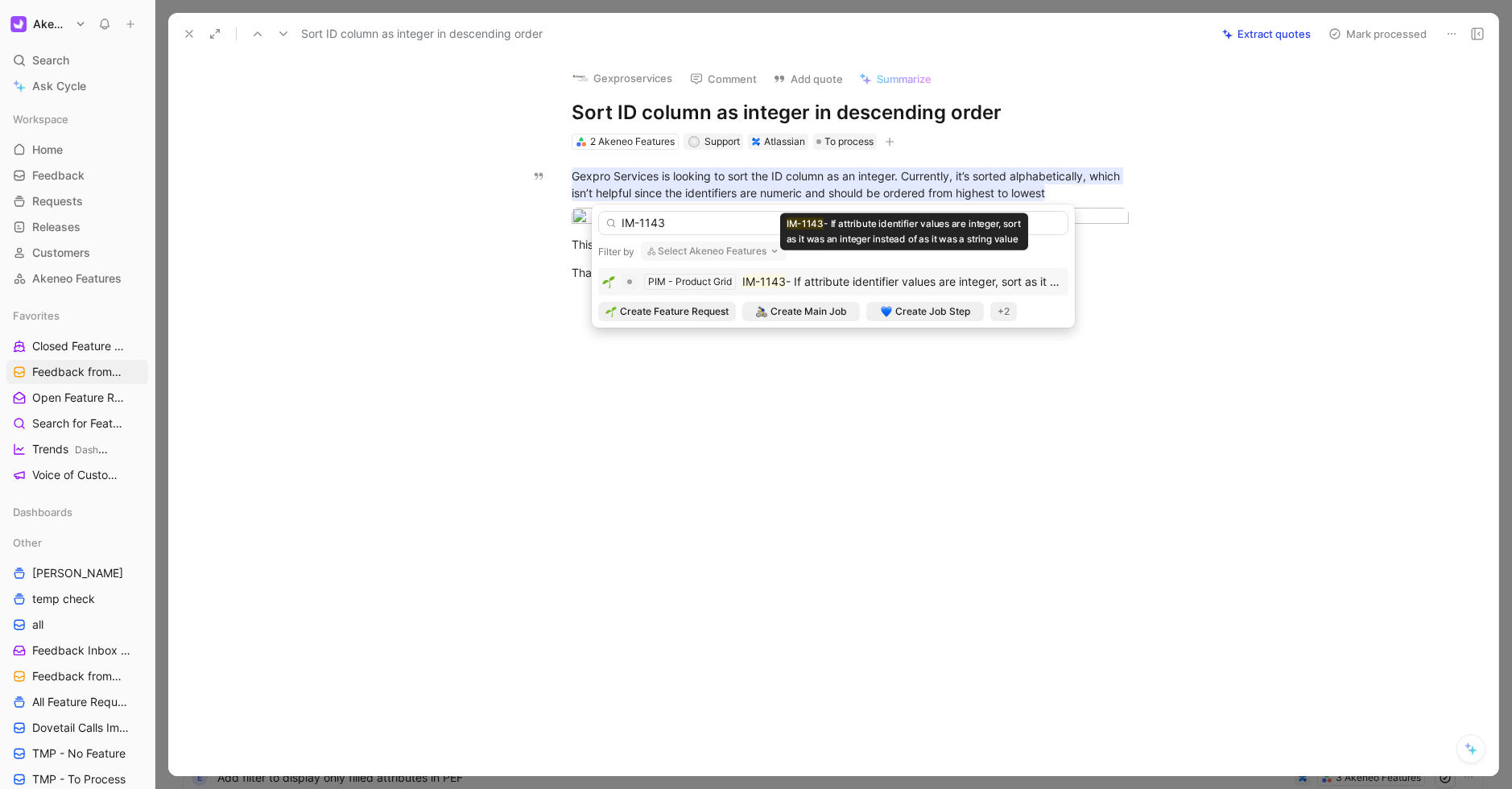 click on "- If attribute identifier values are integer, sort as it was an integer instead of as it was a string value" at bounding box center [1046, 281] 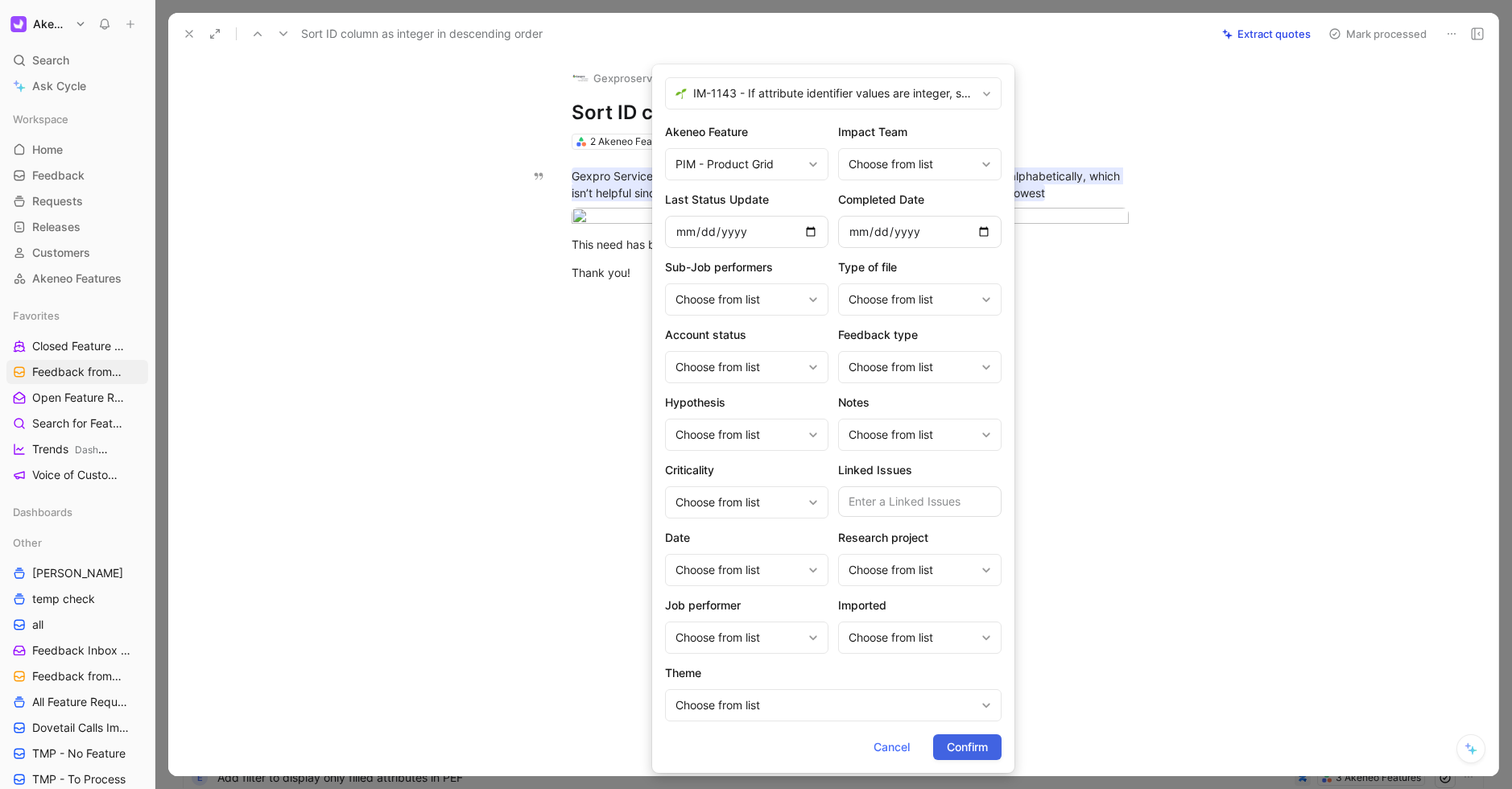 click on "Confirm" at bounding box center (967, 747) 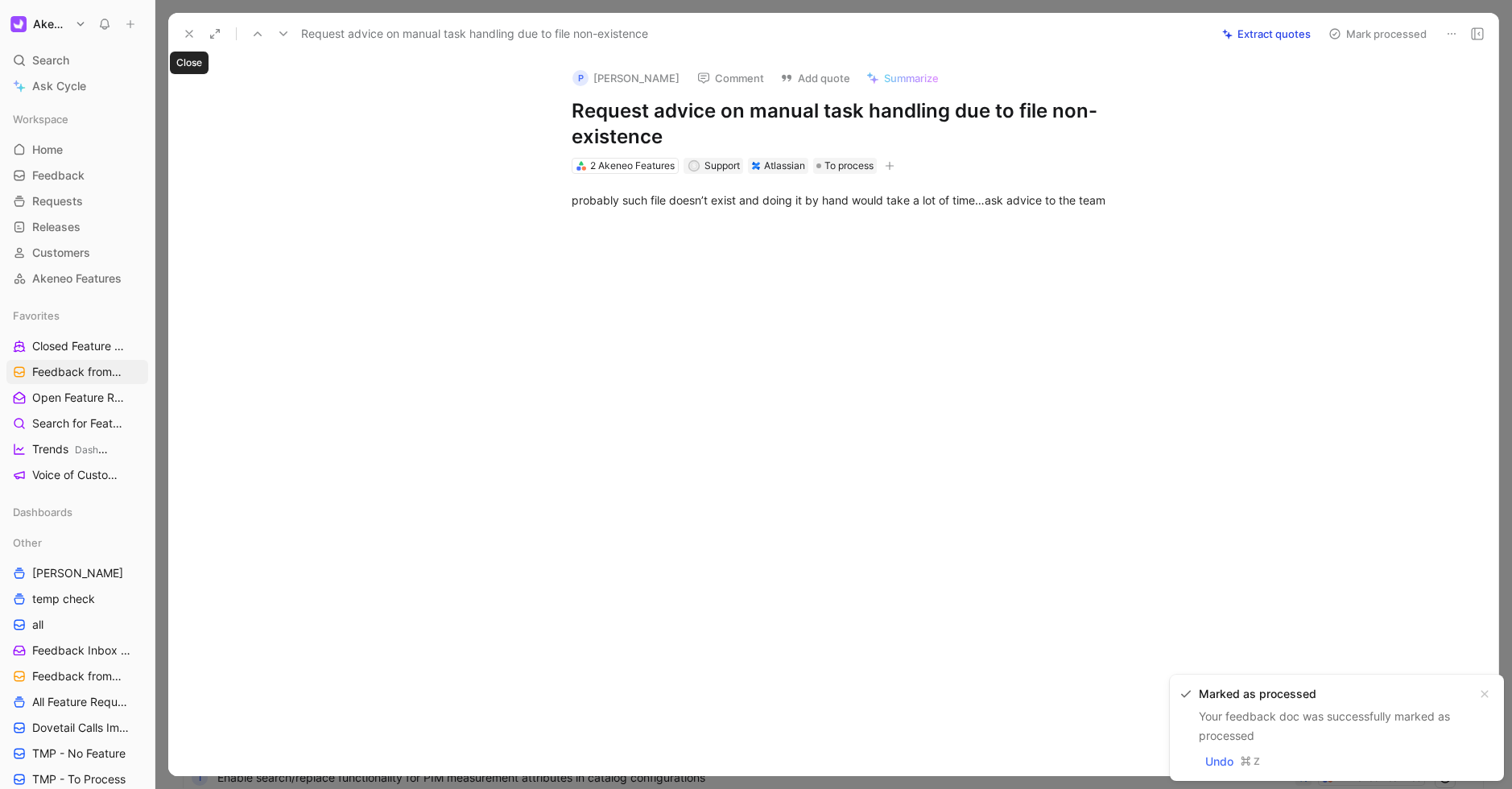 click 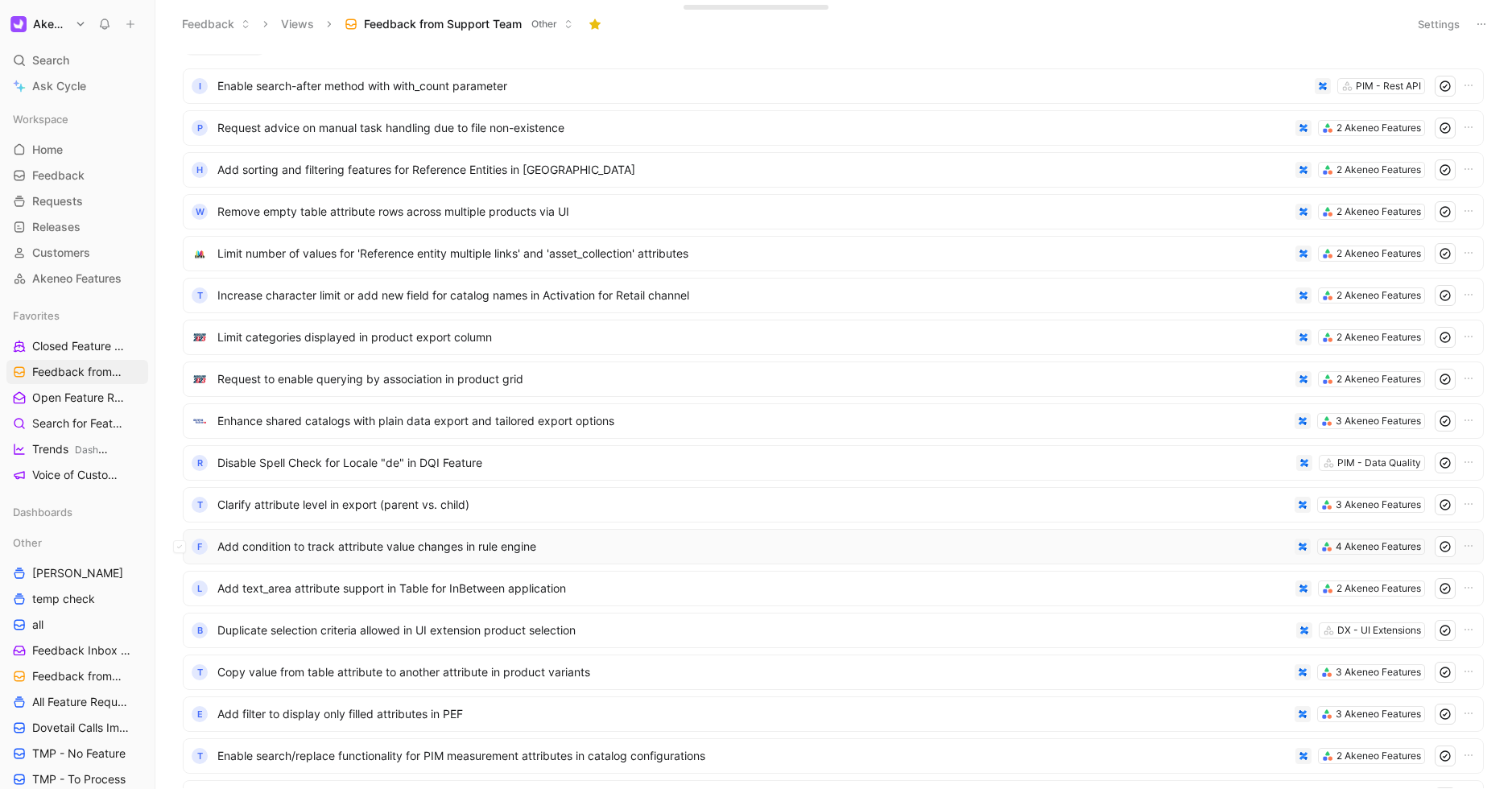 scroll, scrollTop: 46, scrollLeft: 0, axis: vertical 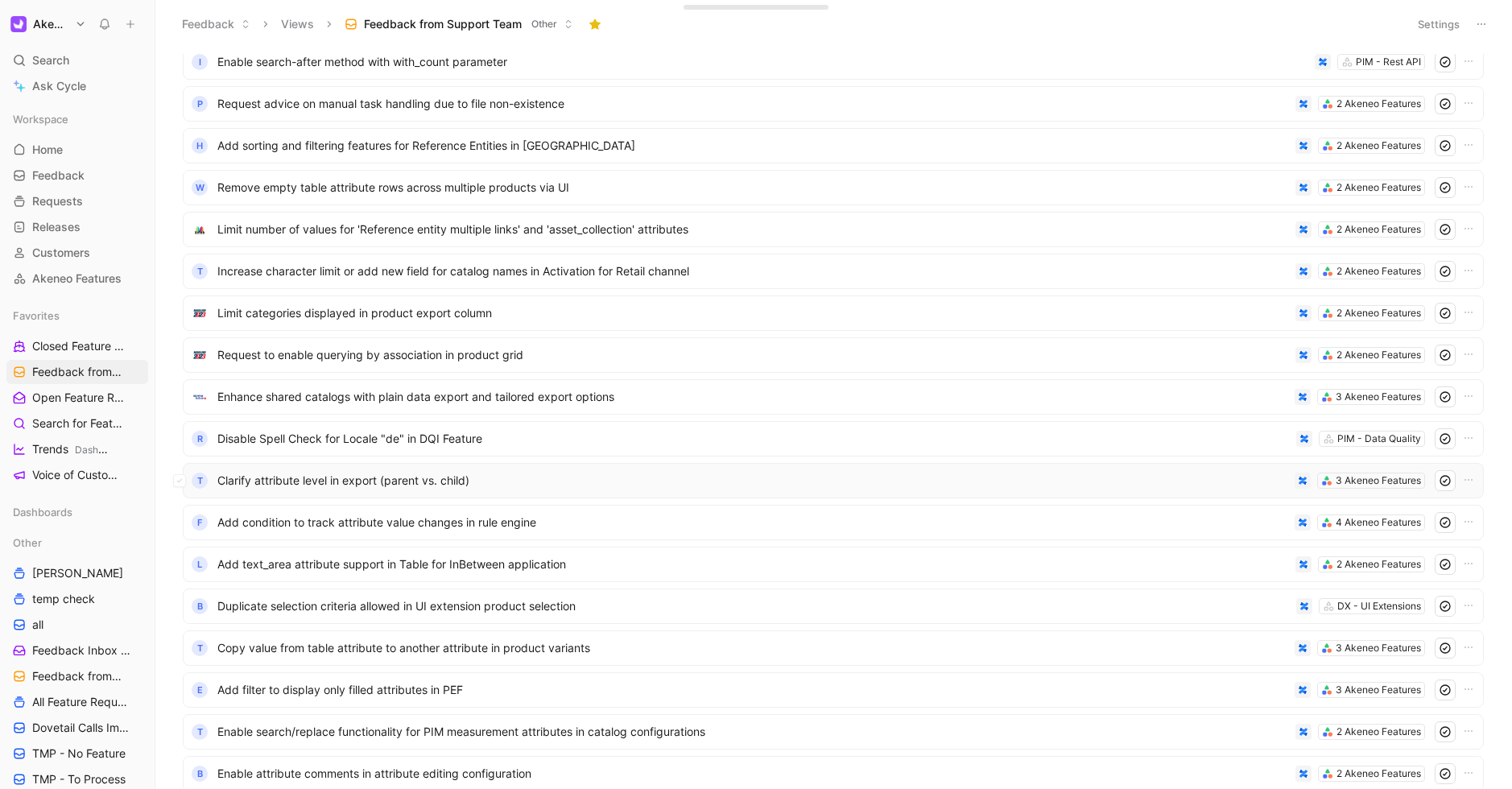 click on "Clarify attribute level in export (parent vs. child)" at bounding box center [753, 481] 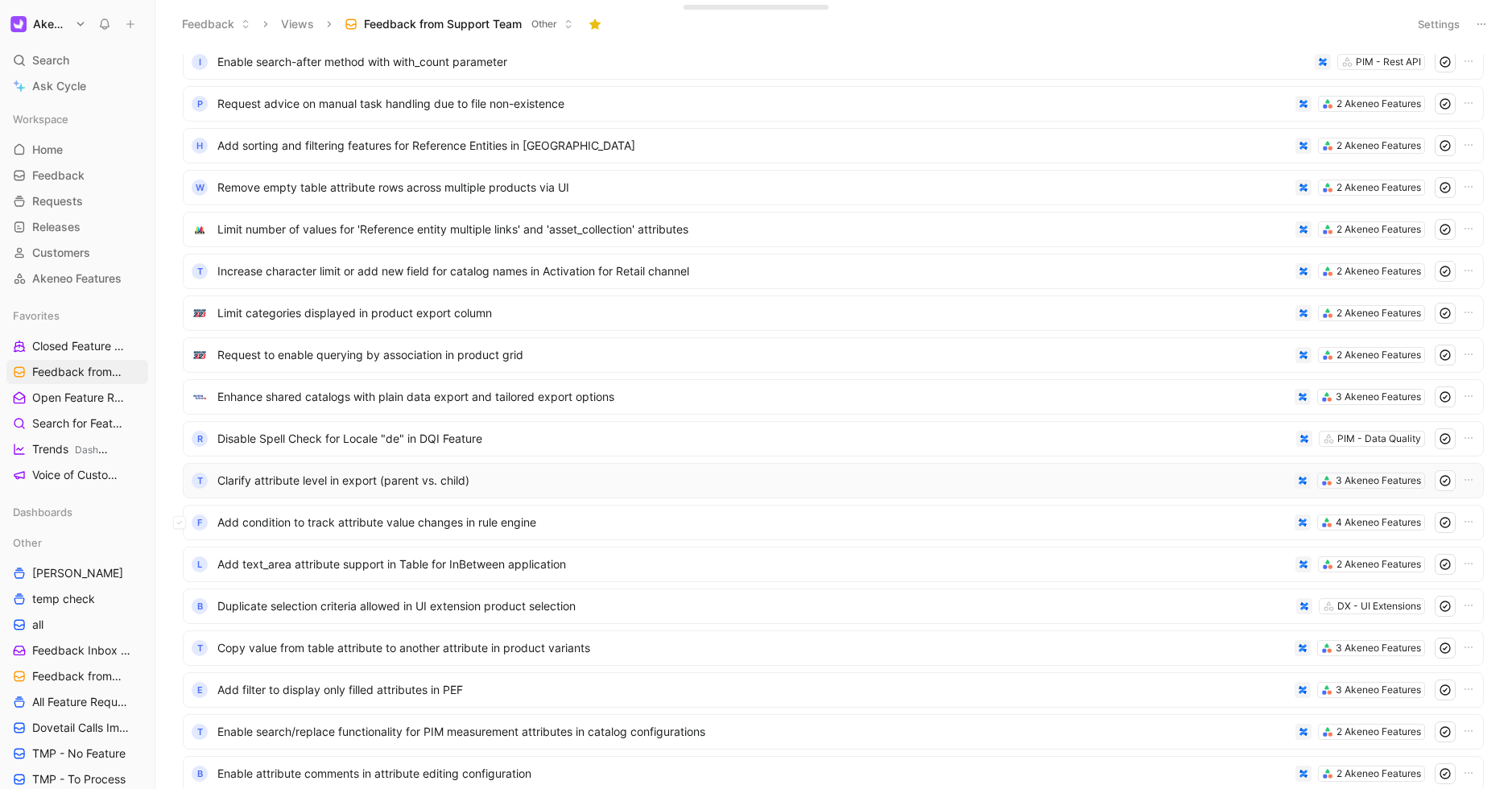 scroll, scrollTop: 294, scrollLeft: 0, axis: vertical 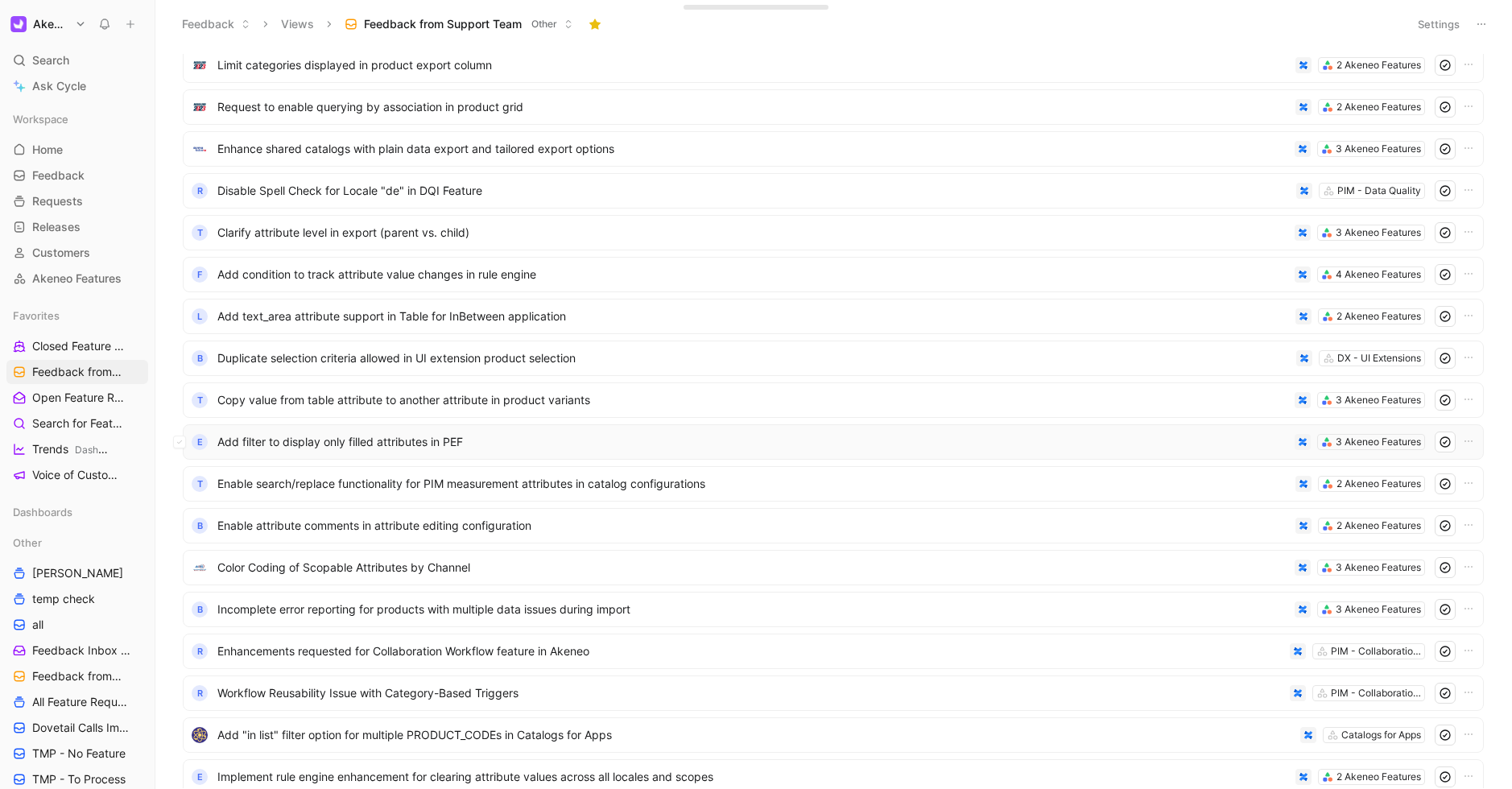 click on "E Add filter to display only filled attributes in PEF 3 Akeneo Features" at bounding box center (833, 442) 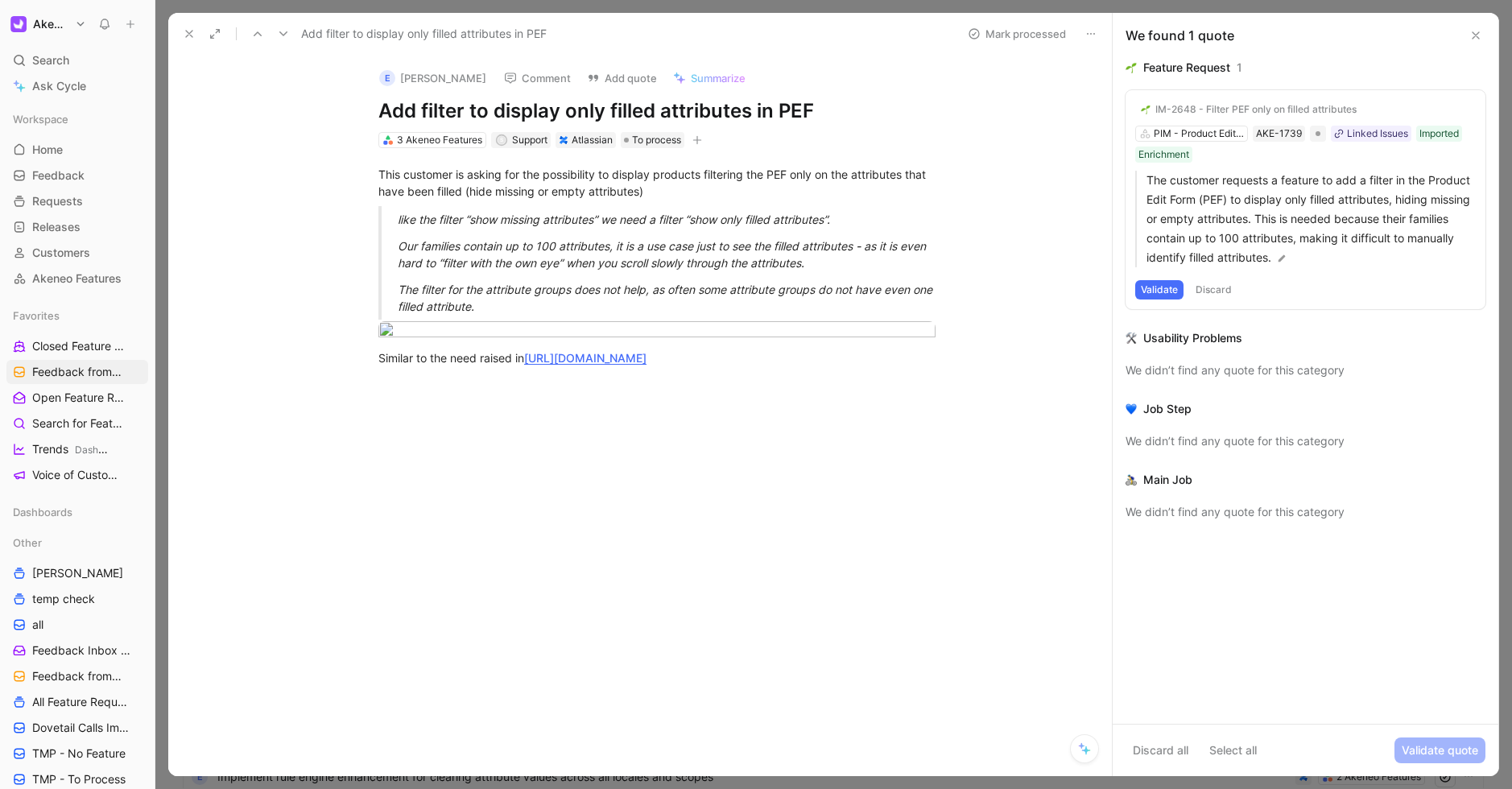 scroll, scrollTop: 0, scrollLeft: 0, axis: both 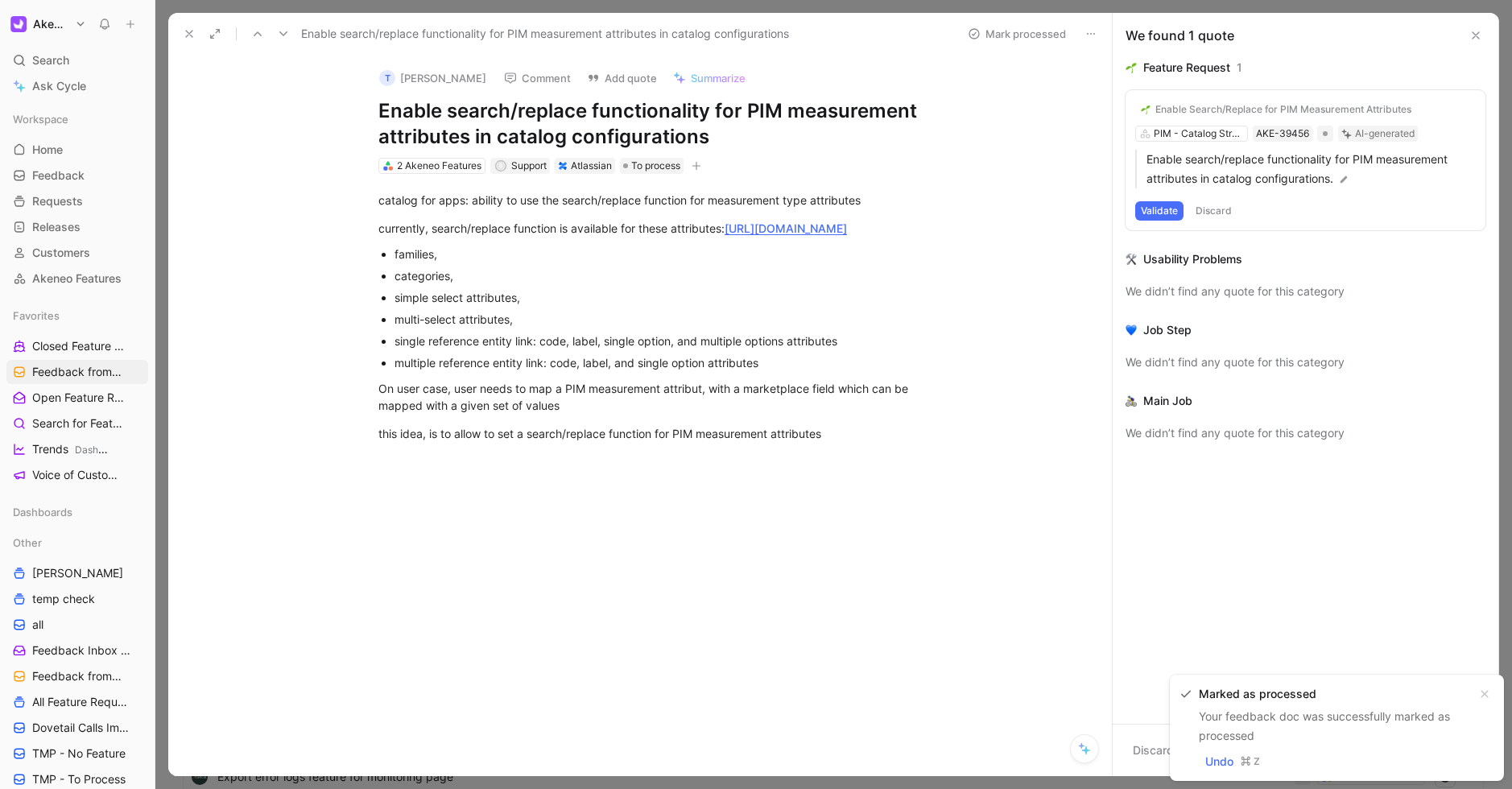 click 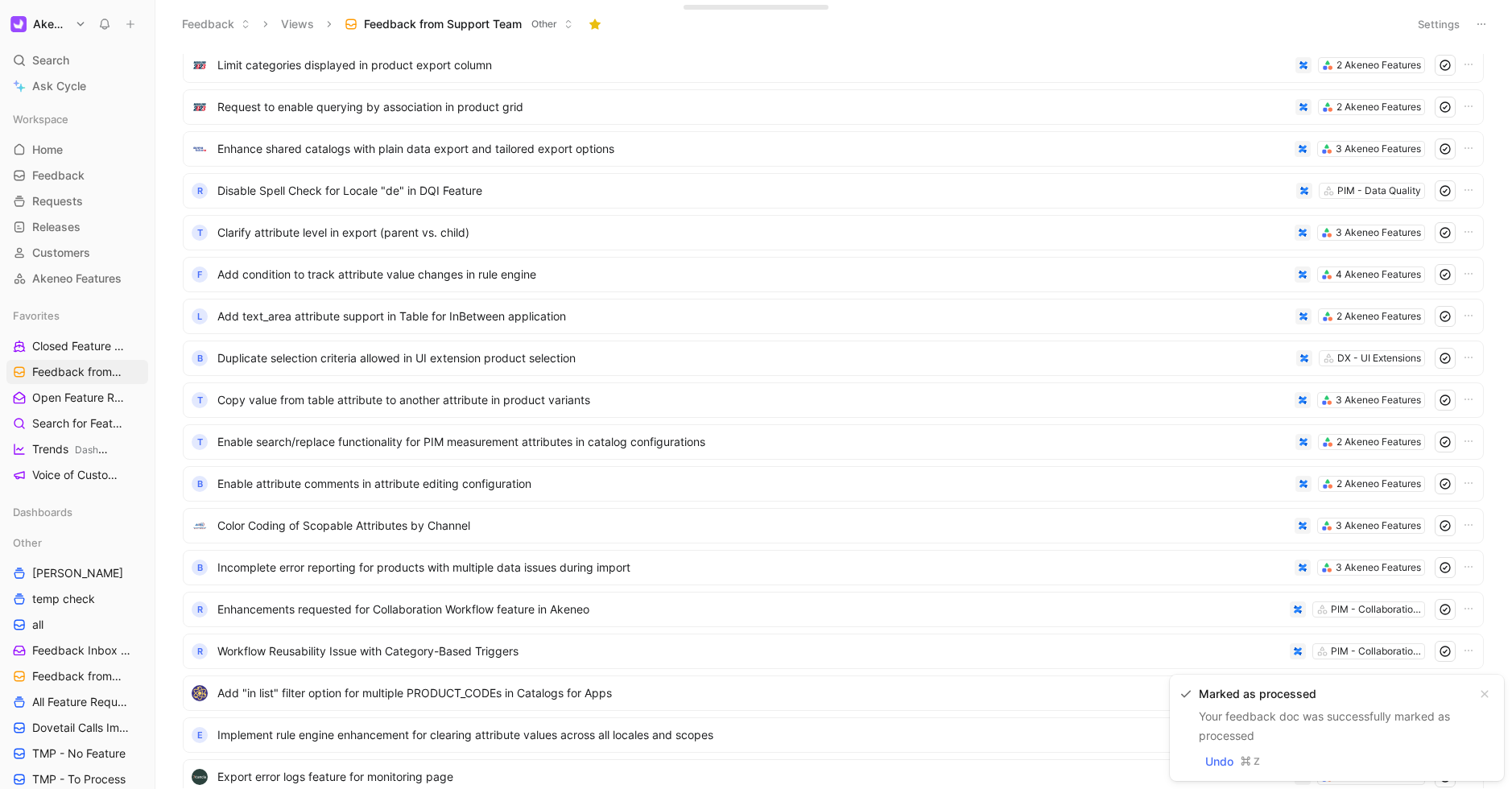 scroll, scrollTop: 632, scrollLeft: 0, axis: vertical 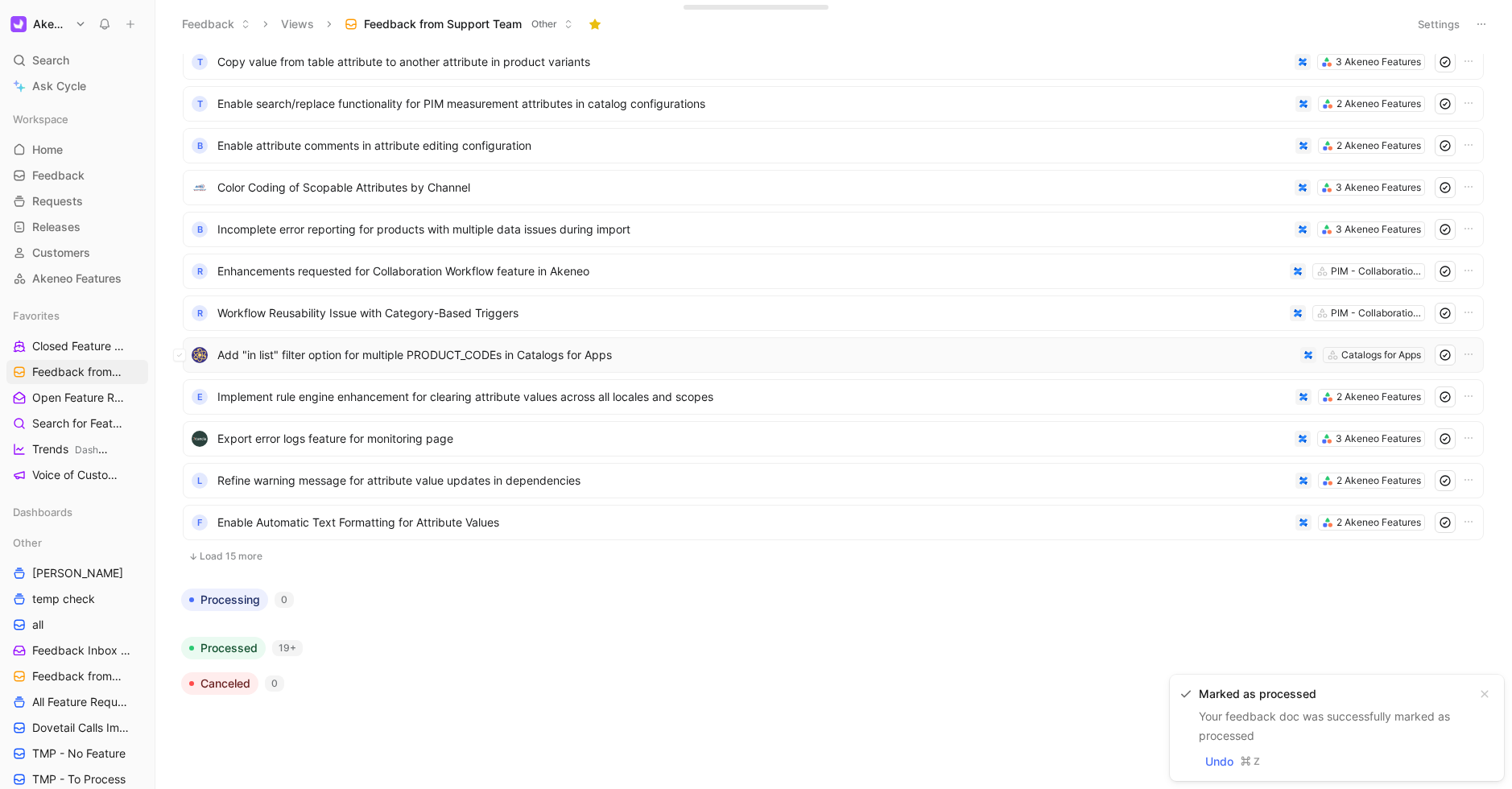 click on "Add "in list" filter option for multiple PRODUCT_CODEs in Catalogs for Apps" at bounding box center (755, 355) 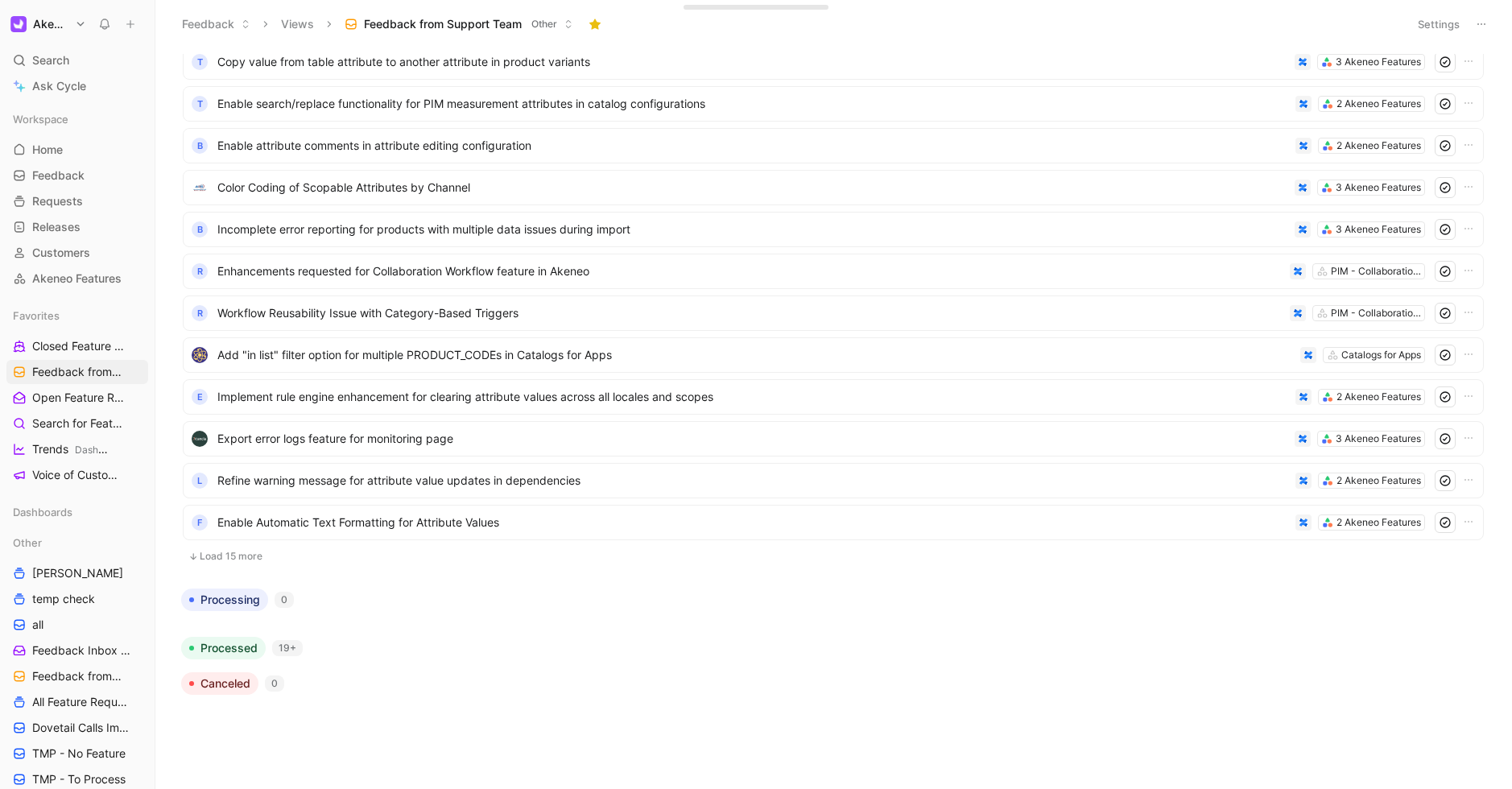 click on "Load 15 more" at bounding box center [833, 556] 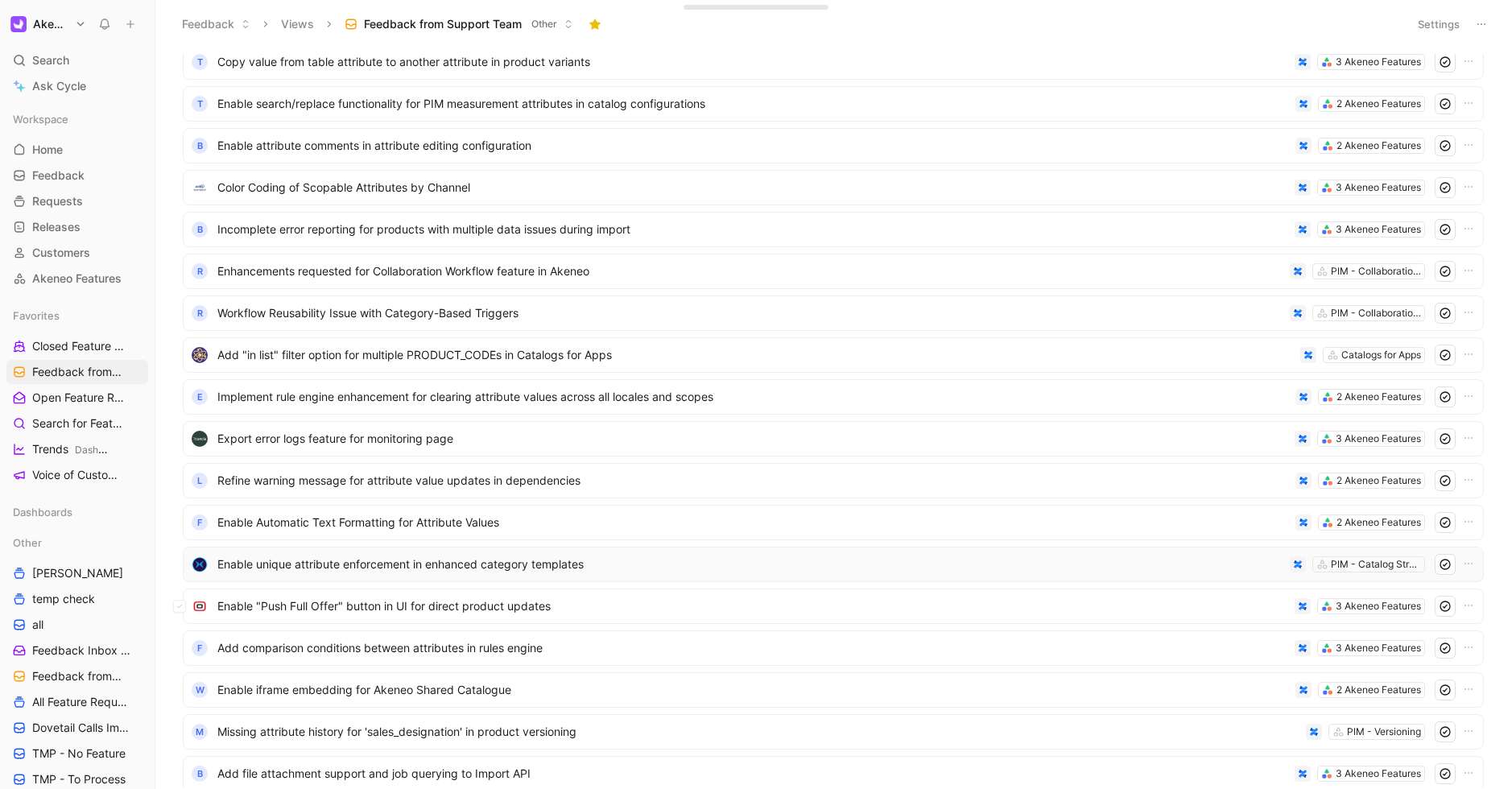 scroll, scrollTop: 1260, scrollLeft: 0, axis: vertical 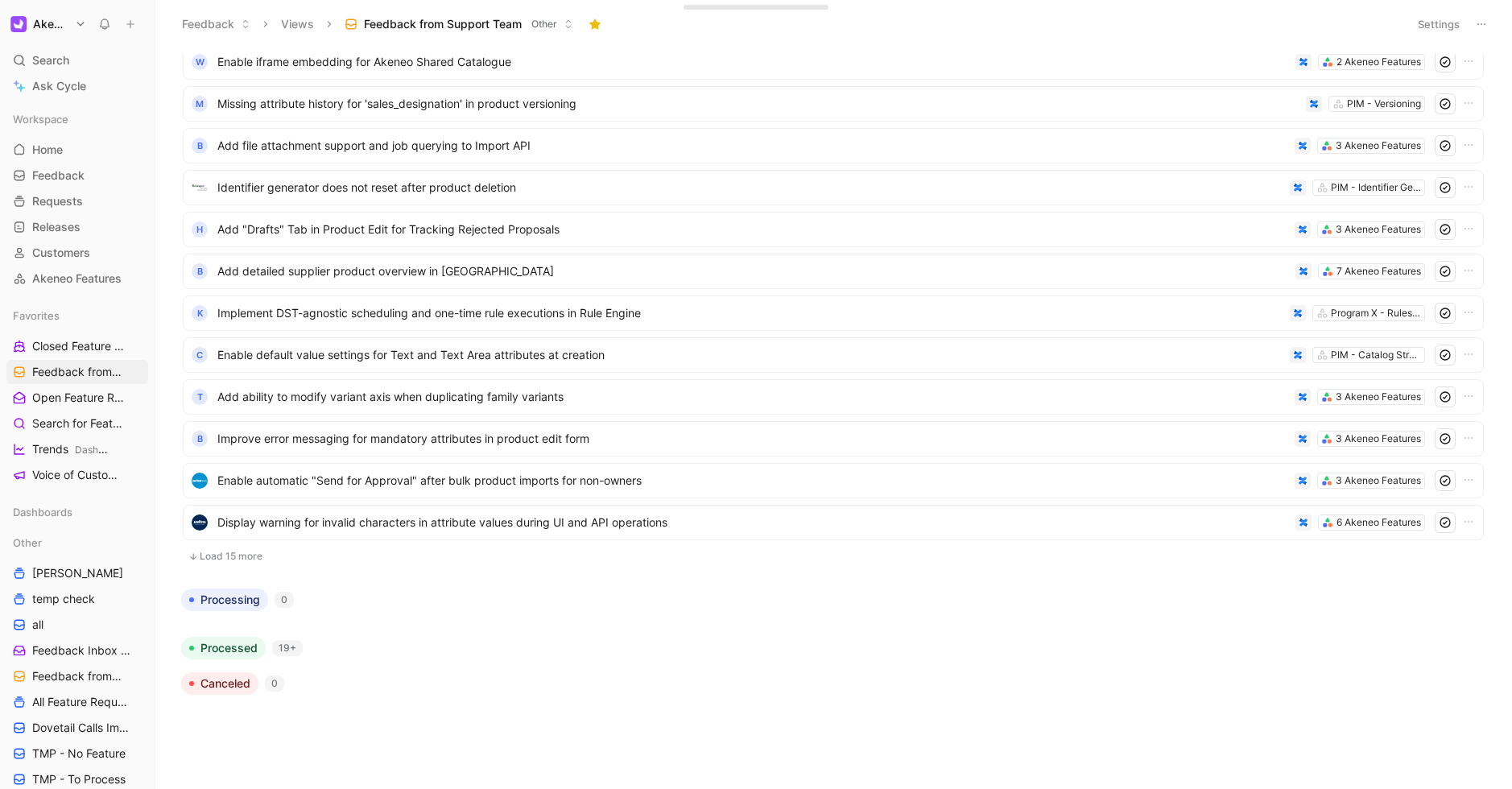 click on "Load 15 more" at bounding box center [833, 556] 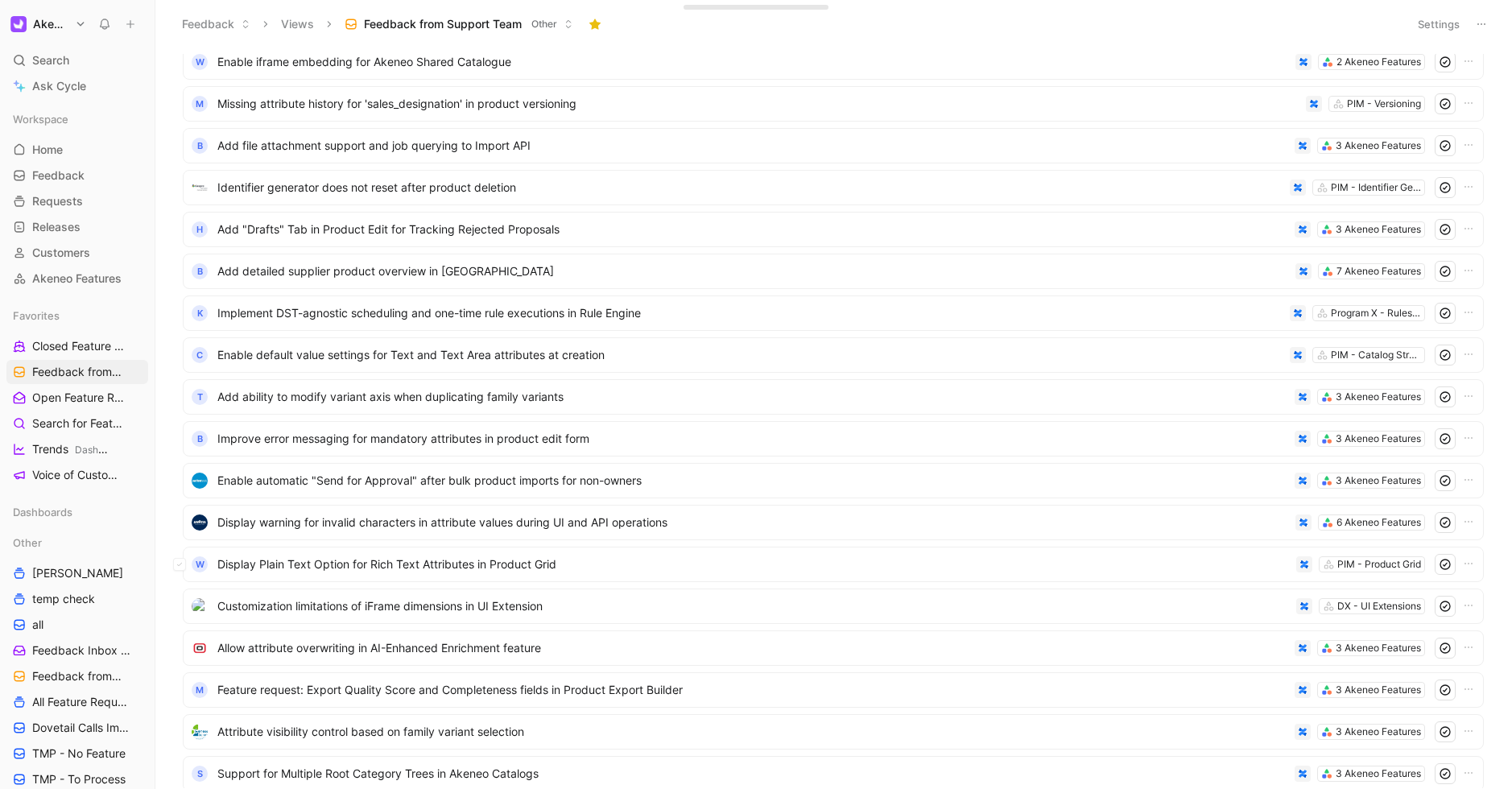 scroll, scrollTop: 1875, scrollLeft: 0, axis: vertical 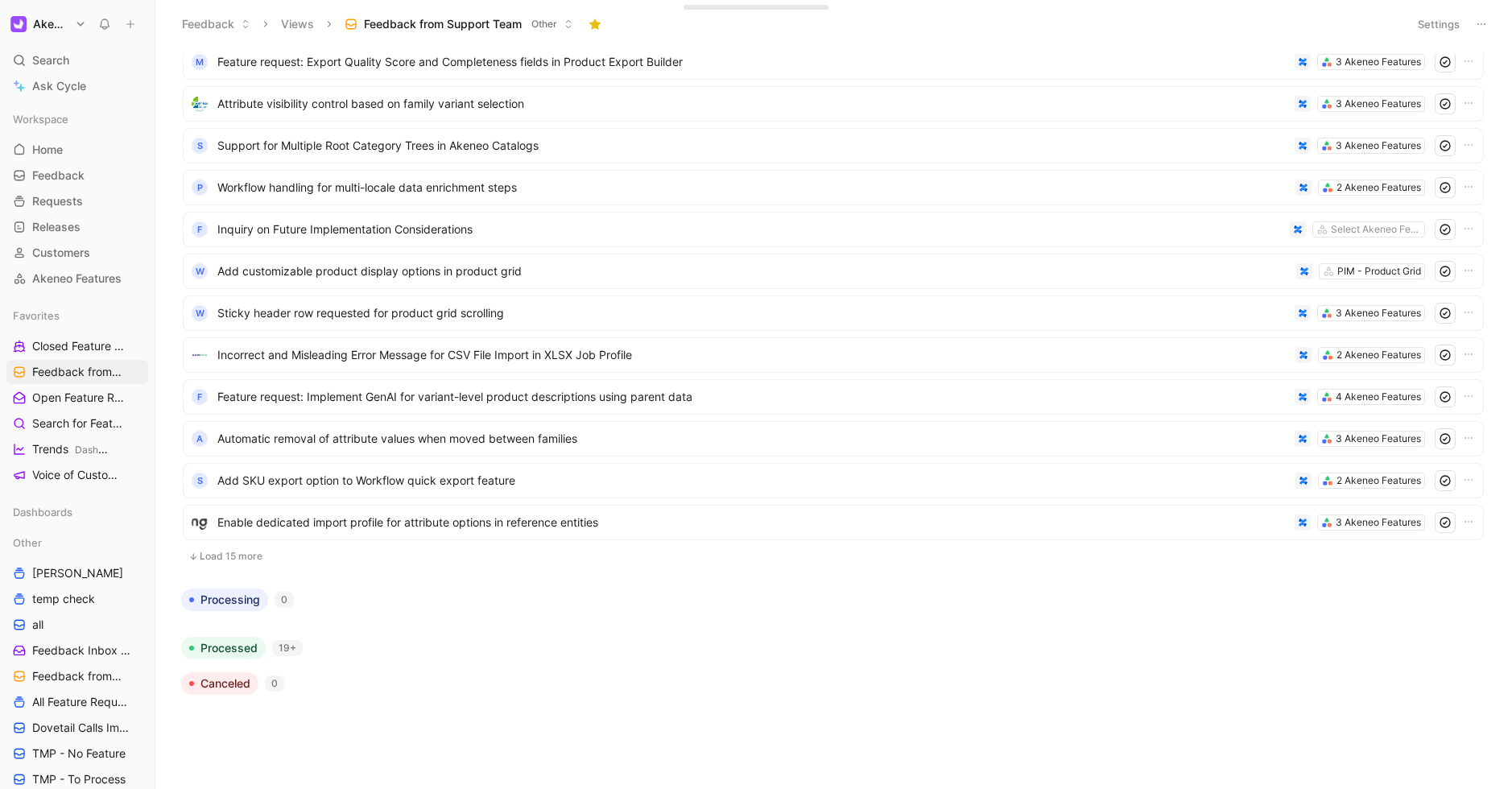 click on "Load 15 more" at bounding box center [833, 556] 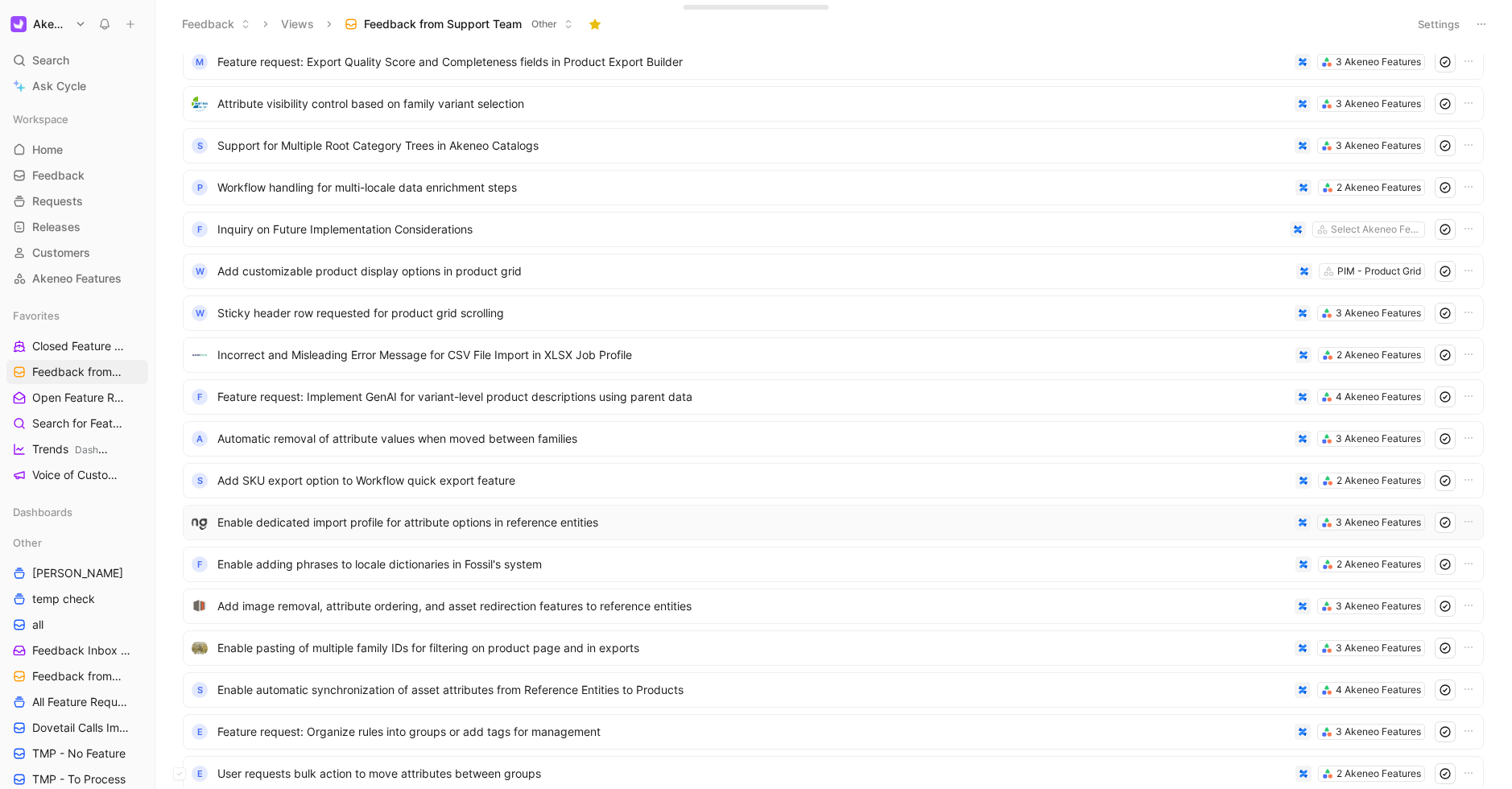 scroll, scrollTop: 2503, scrollLeft: 0, axis: vertical 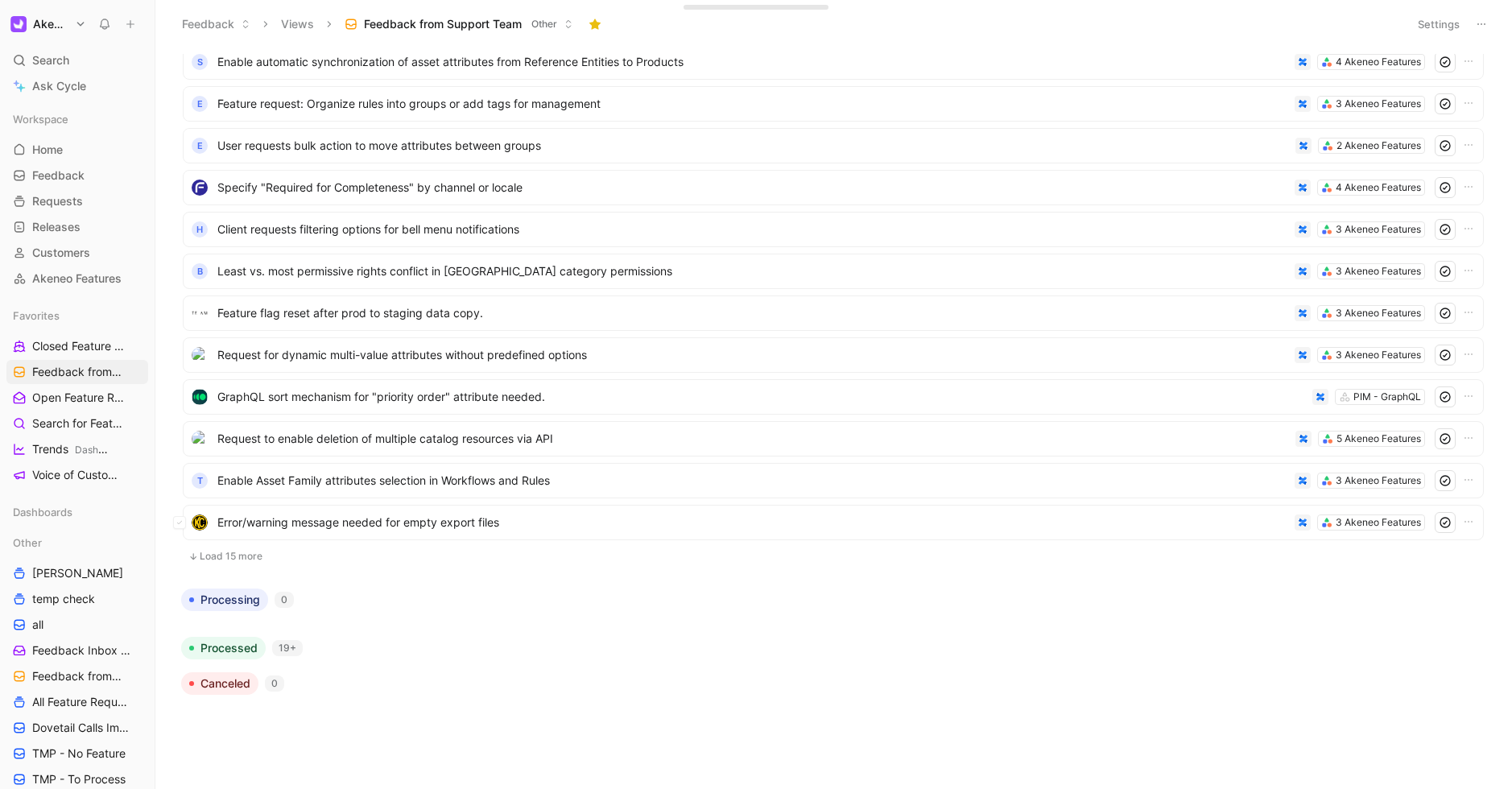 click on "Load 15 more" at bounding box center (833, 556) 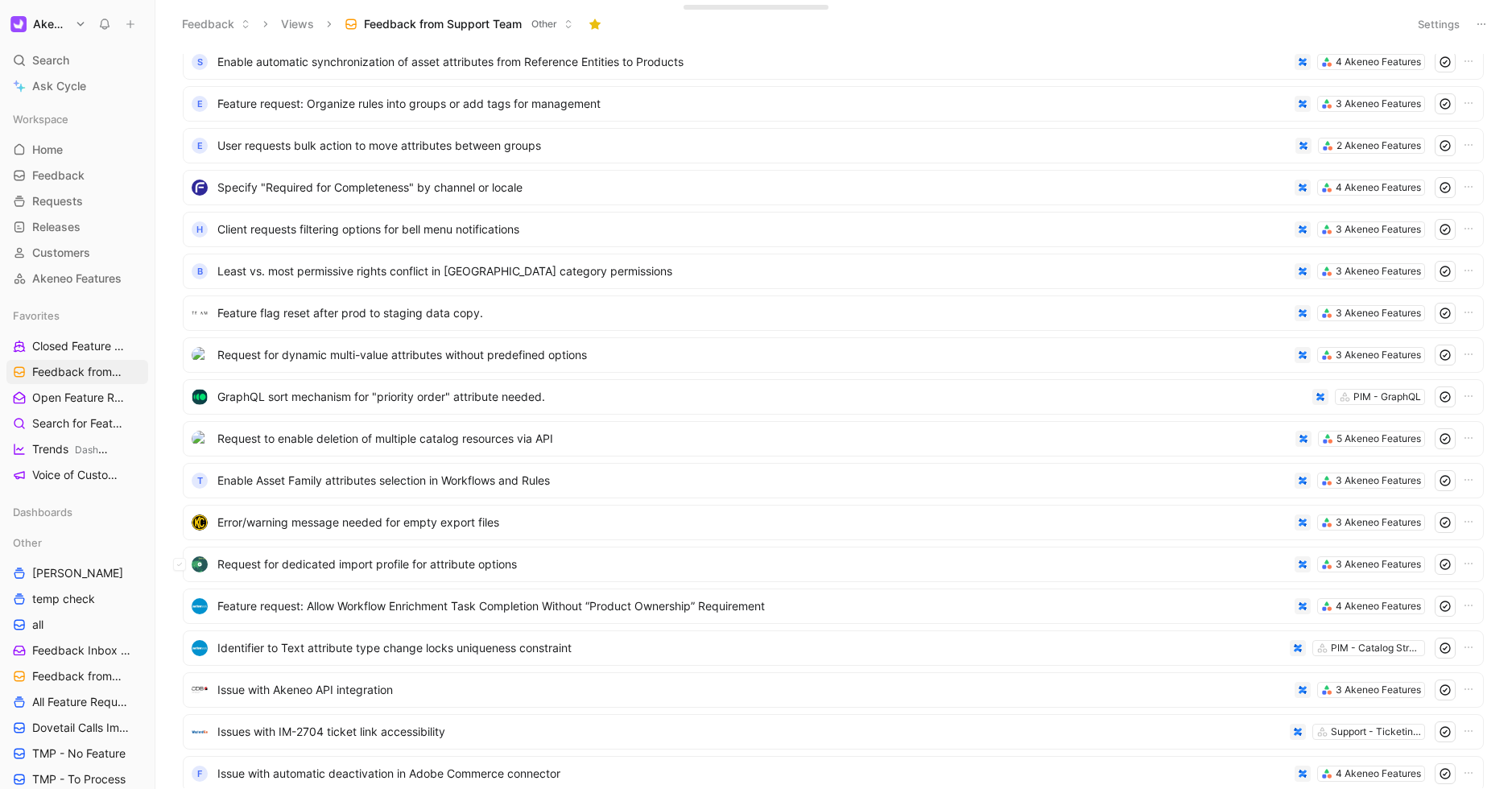 scroll, scrollTop: 3131, scrollLeft: 0, axis: vertical 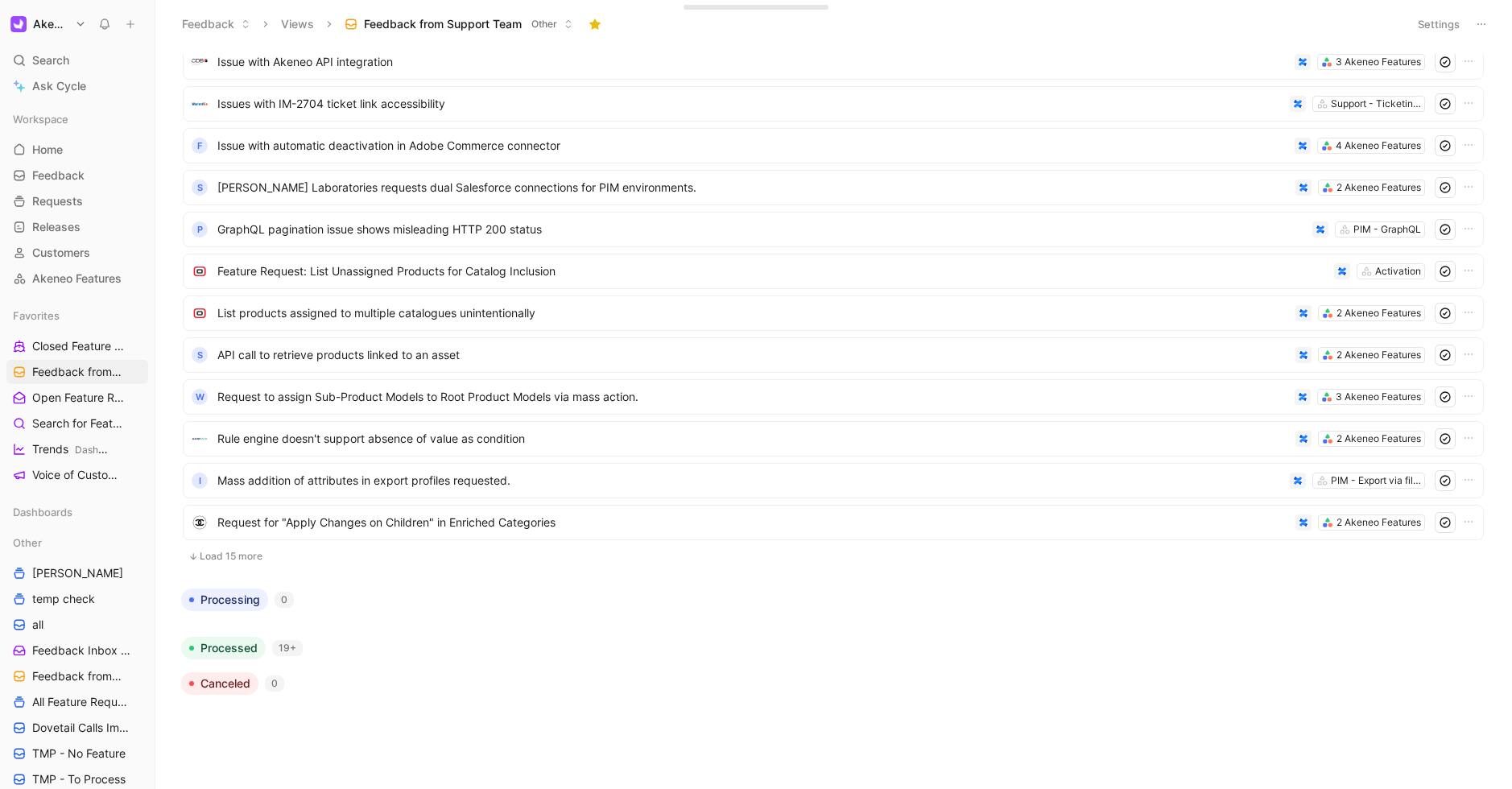 click on "Load 15 more" at bounding box center (833, 556) 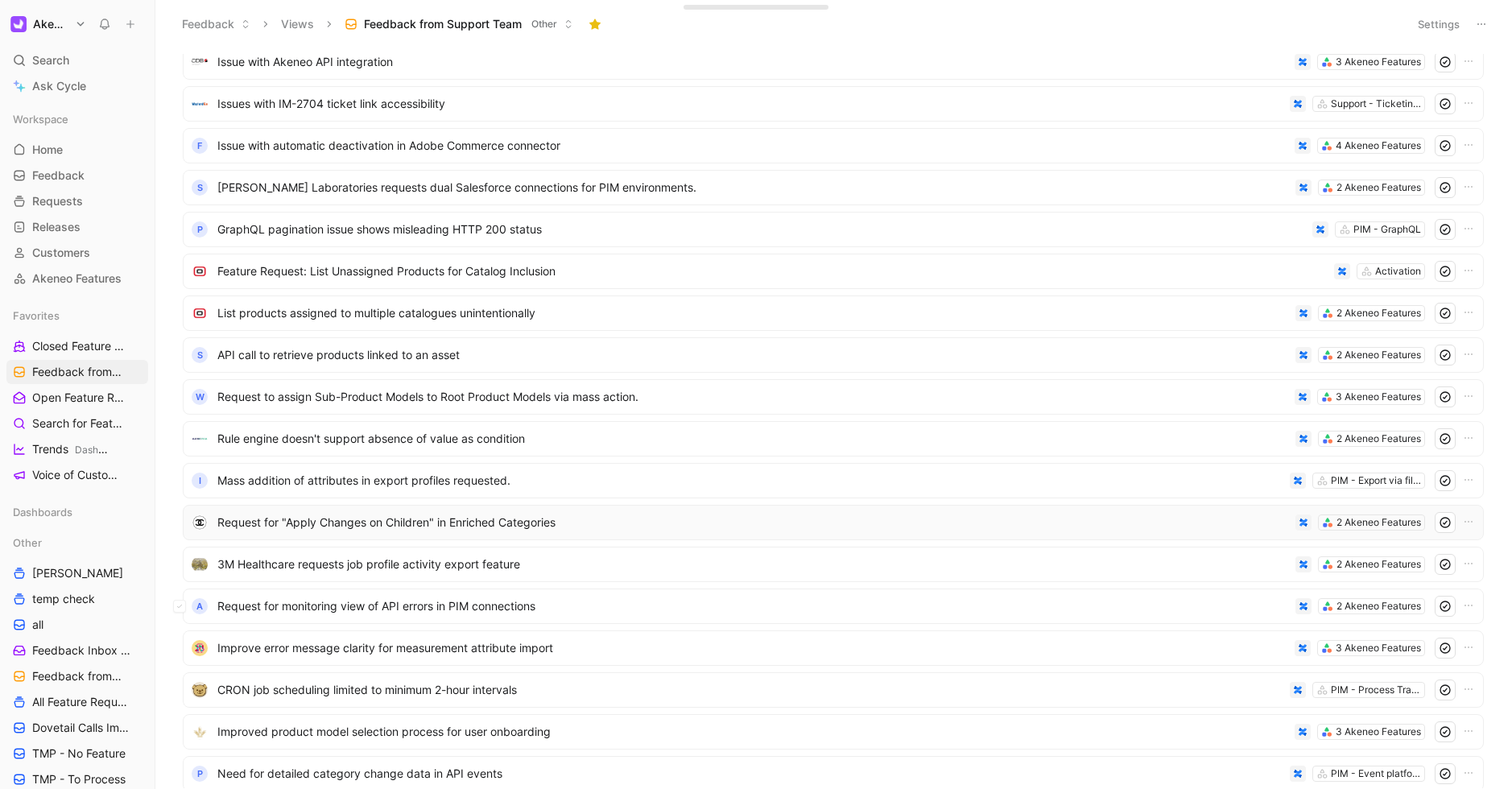scroll, scrollTop: 3759, scrollLeft: 0, axis: vertical 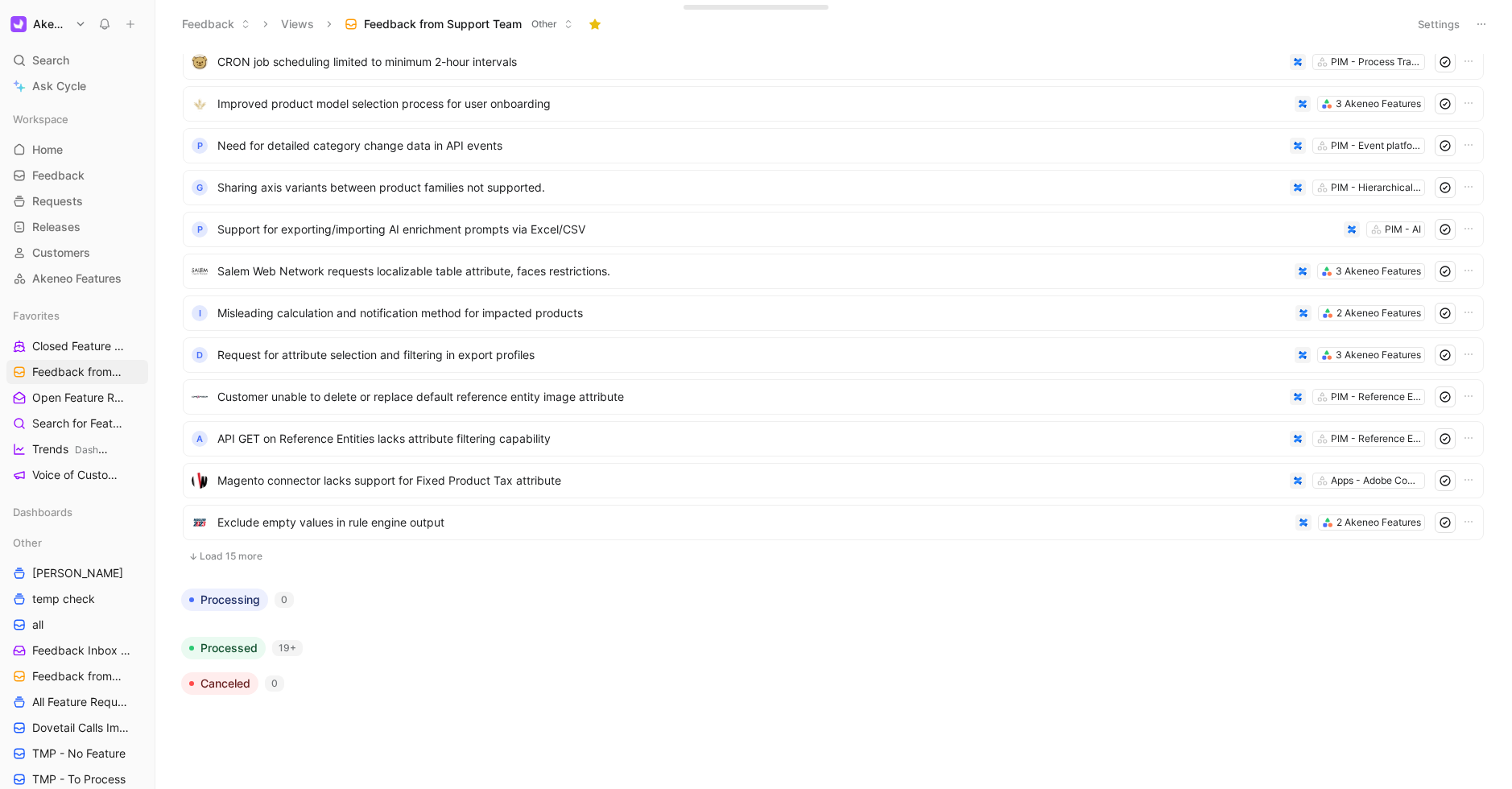 click on "Load 15 more" at bounding box center (833, 556) 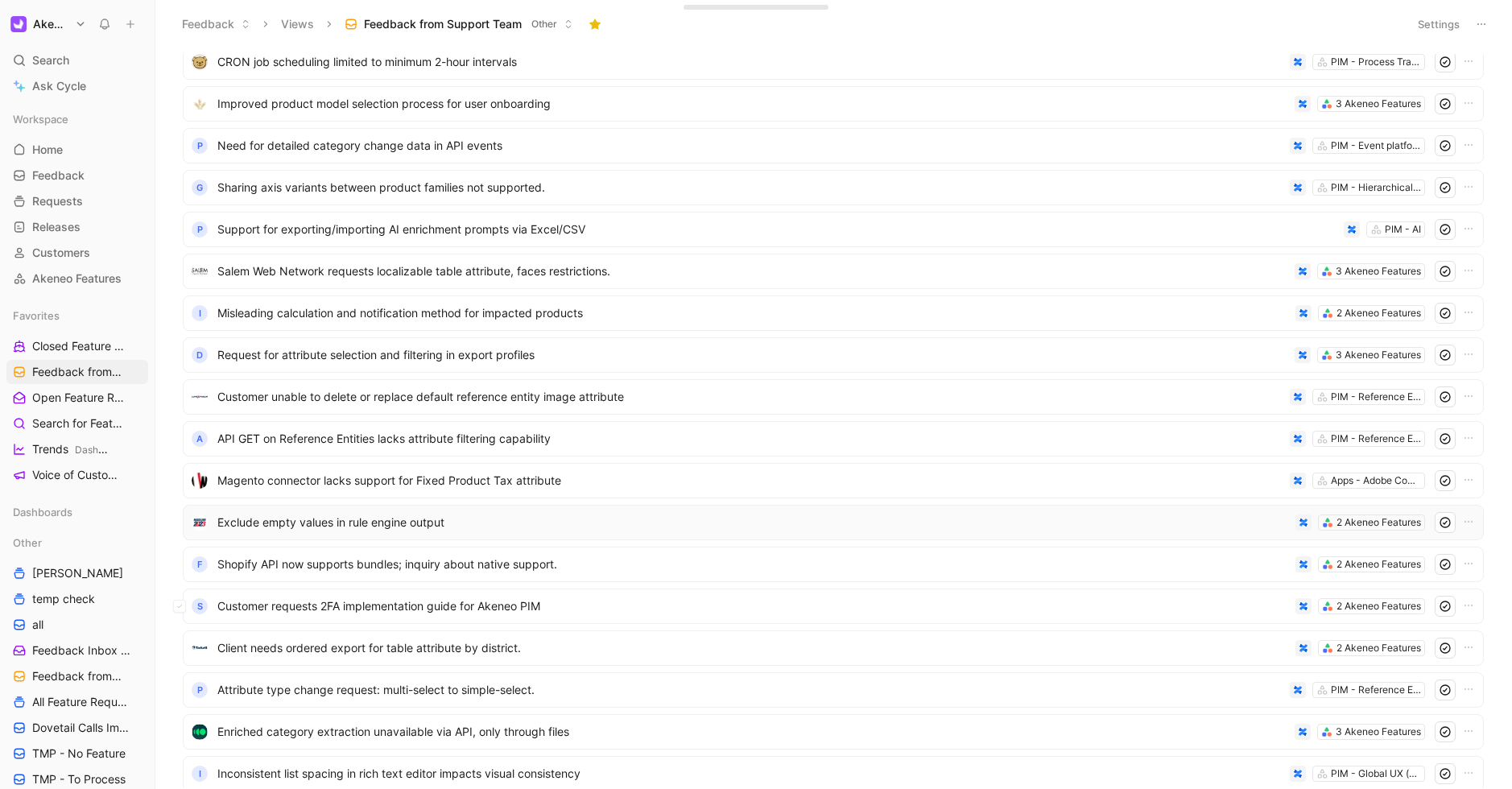 scroll, scrollTop: 4387, scrollLeft: 0, axis: vertical 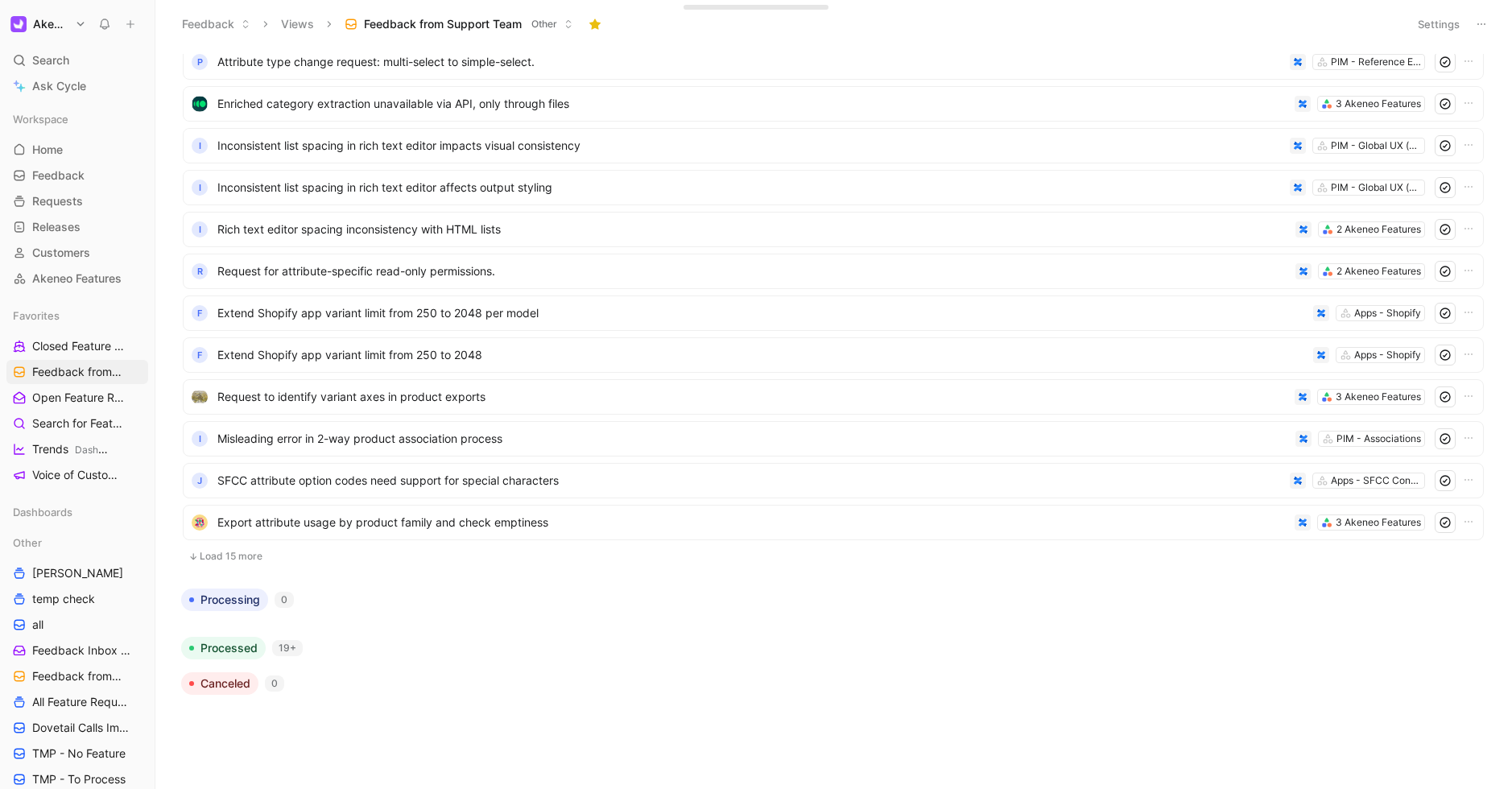 click on "Load 15 more" at bounding box center (833, 556) 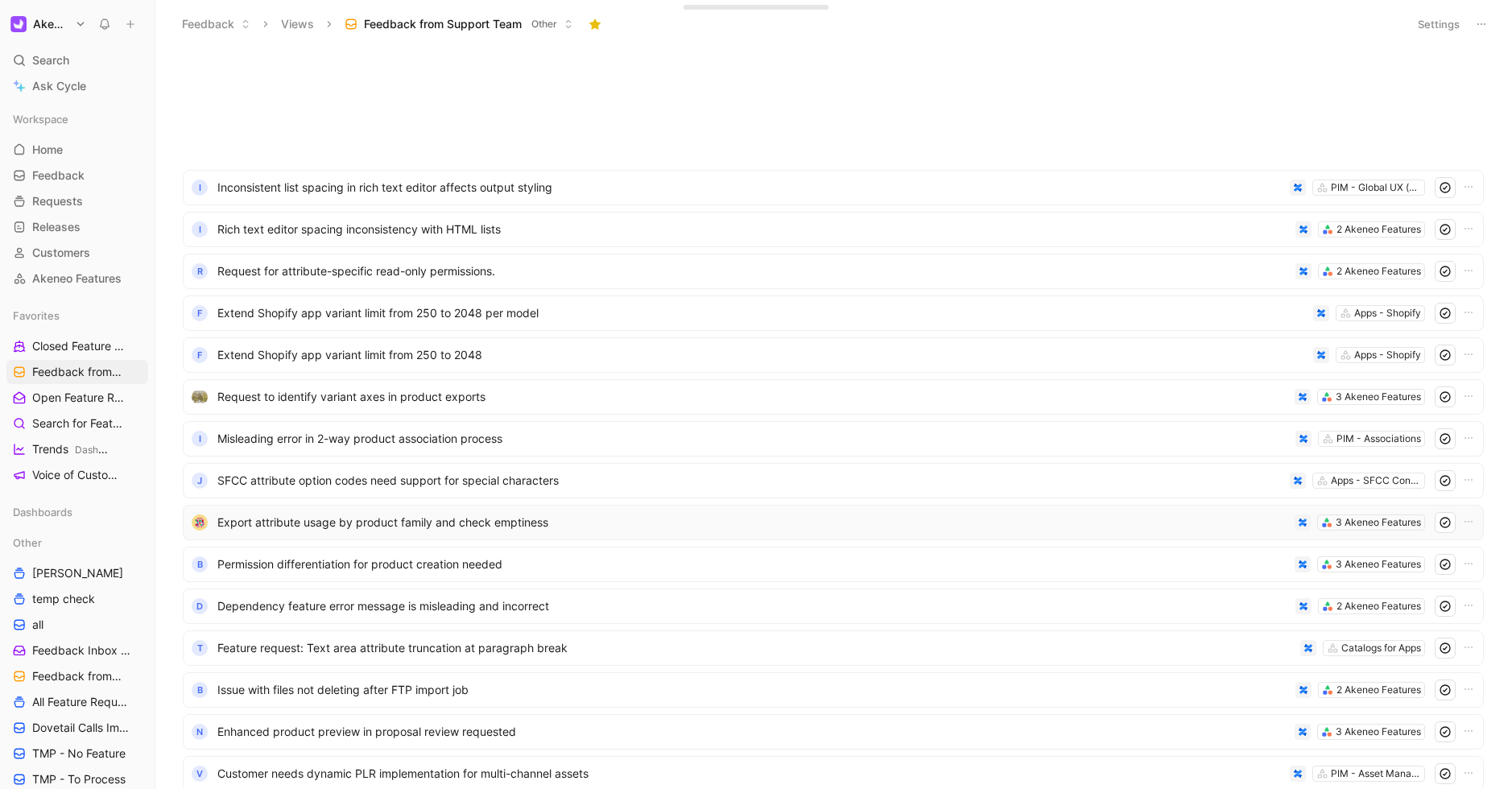 scroll, scrollTop: 5015, scrollLeft: 0, axis: vertical 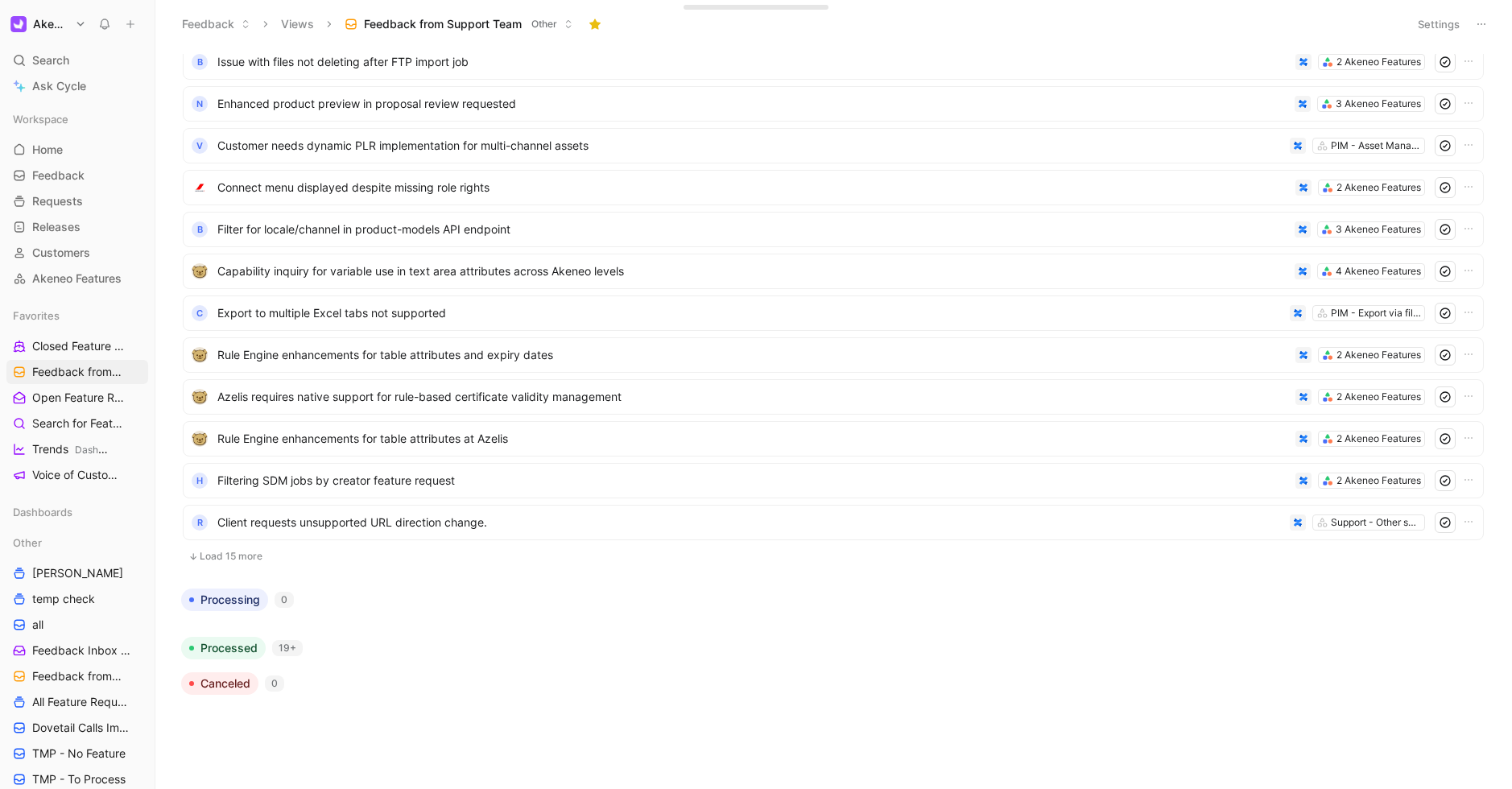 click on "Load 15 more" at bounding box center (833, 556) 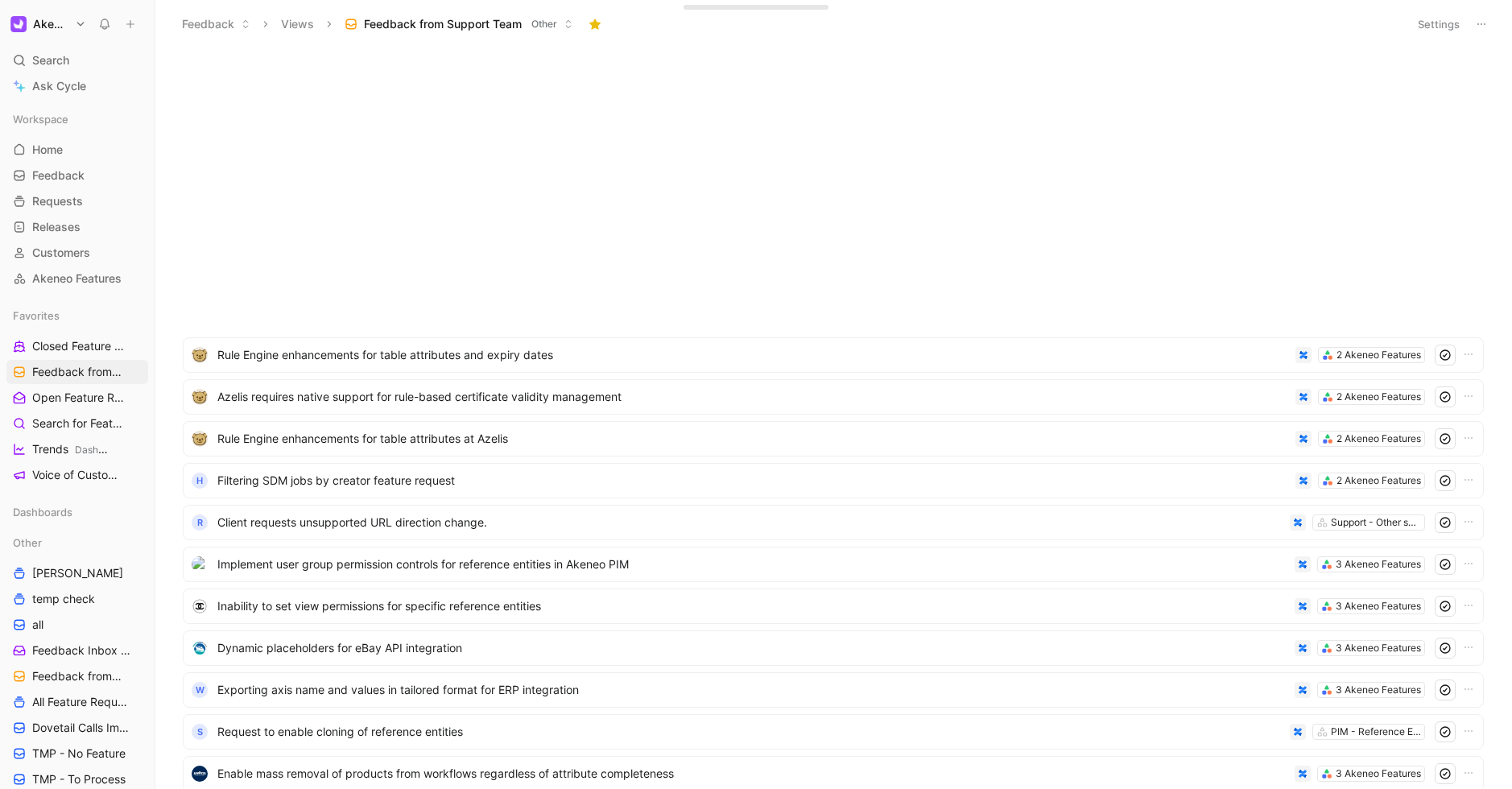 scroll, scrollTop: 5643, scrollLeft: 0, axis: vertical 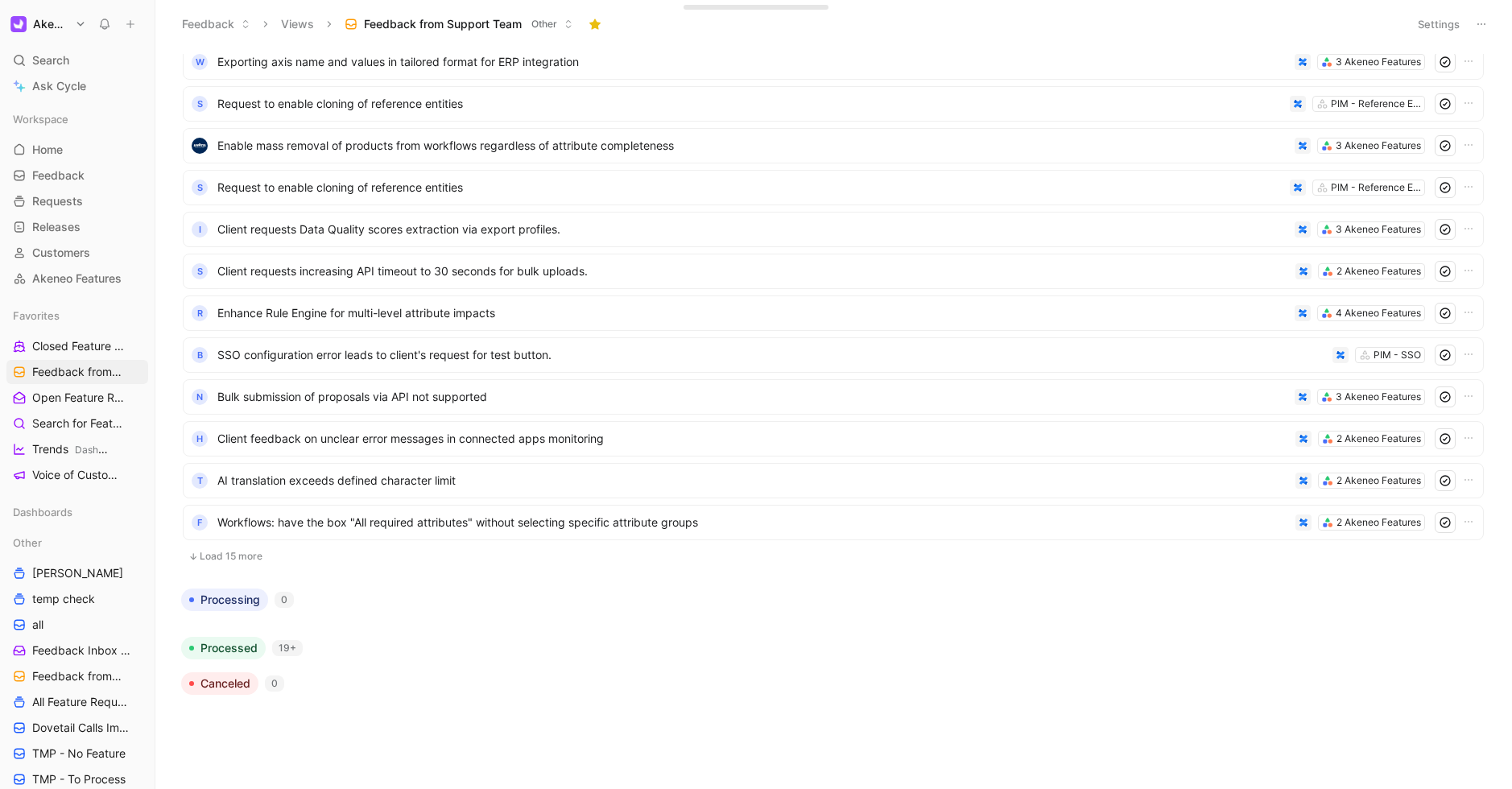 click on "Load 15 more" at bounding box center (833, 556) 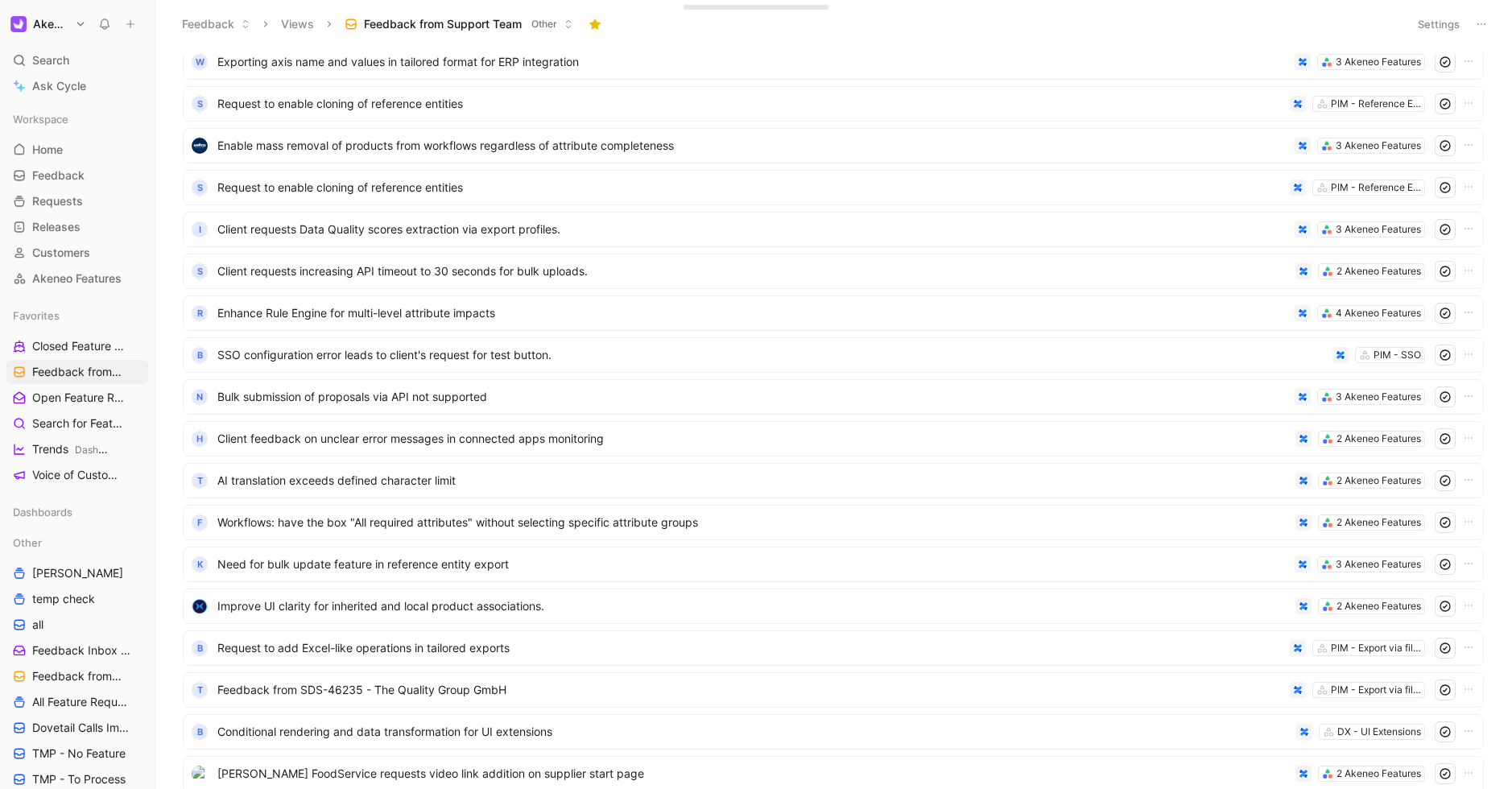 scroll, scrollTop: 6271, scrollLeft: 0, axis: vertical 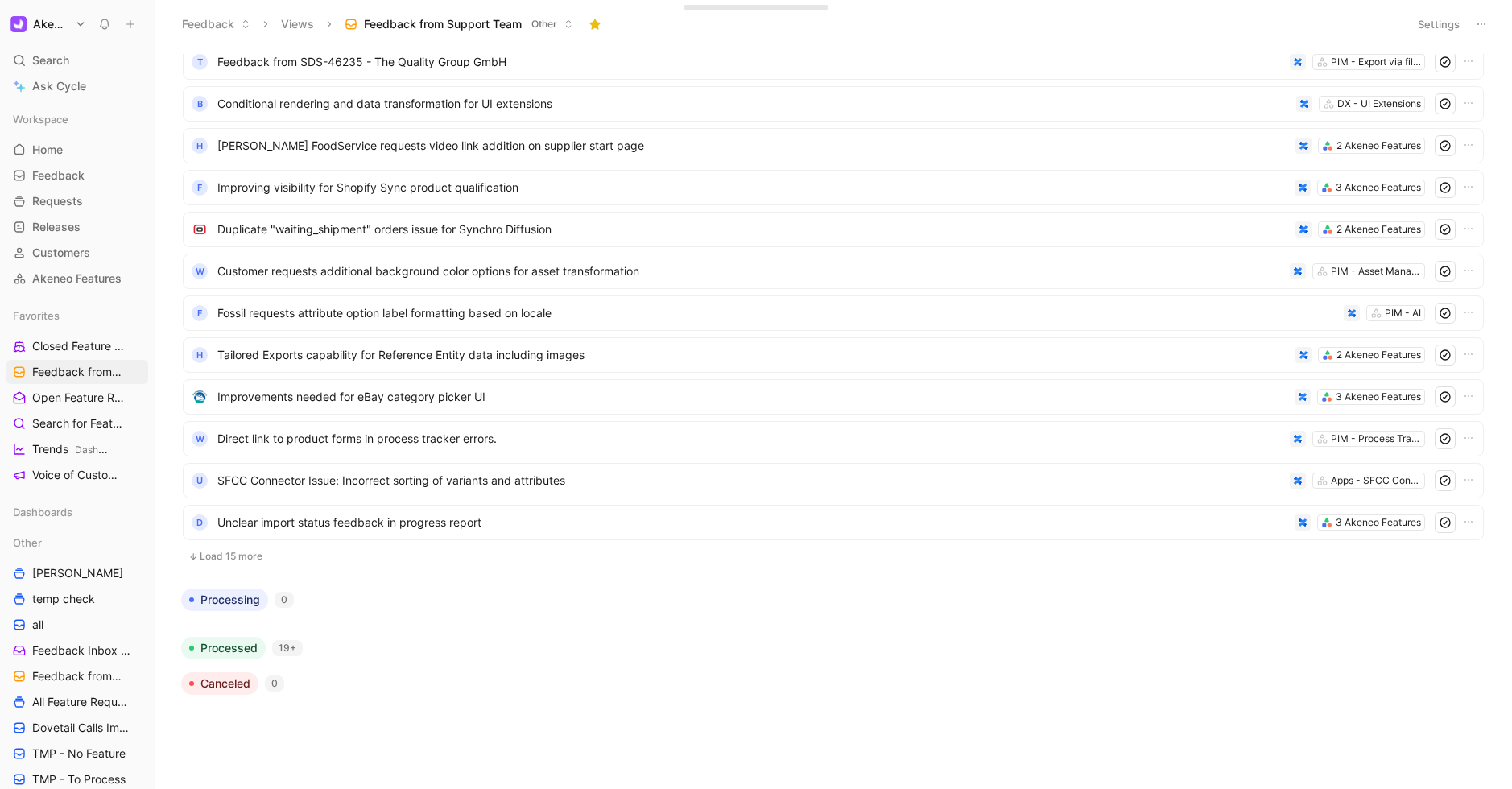 click on "Load 15 more" at bounding box center [833, 556] 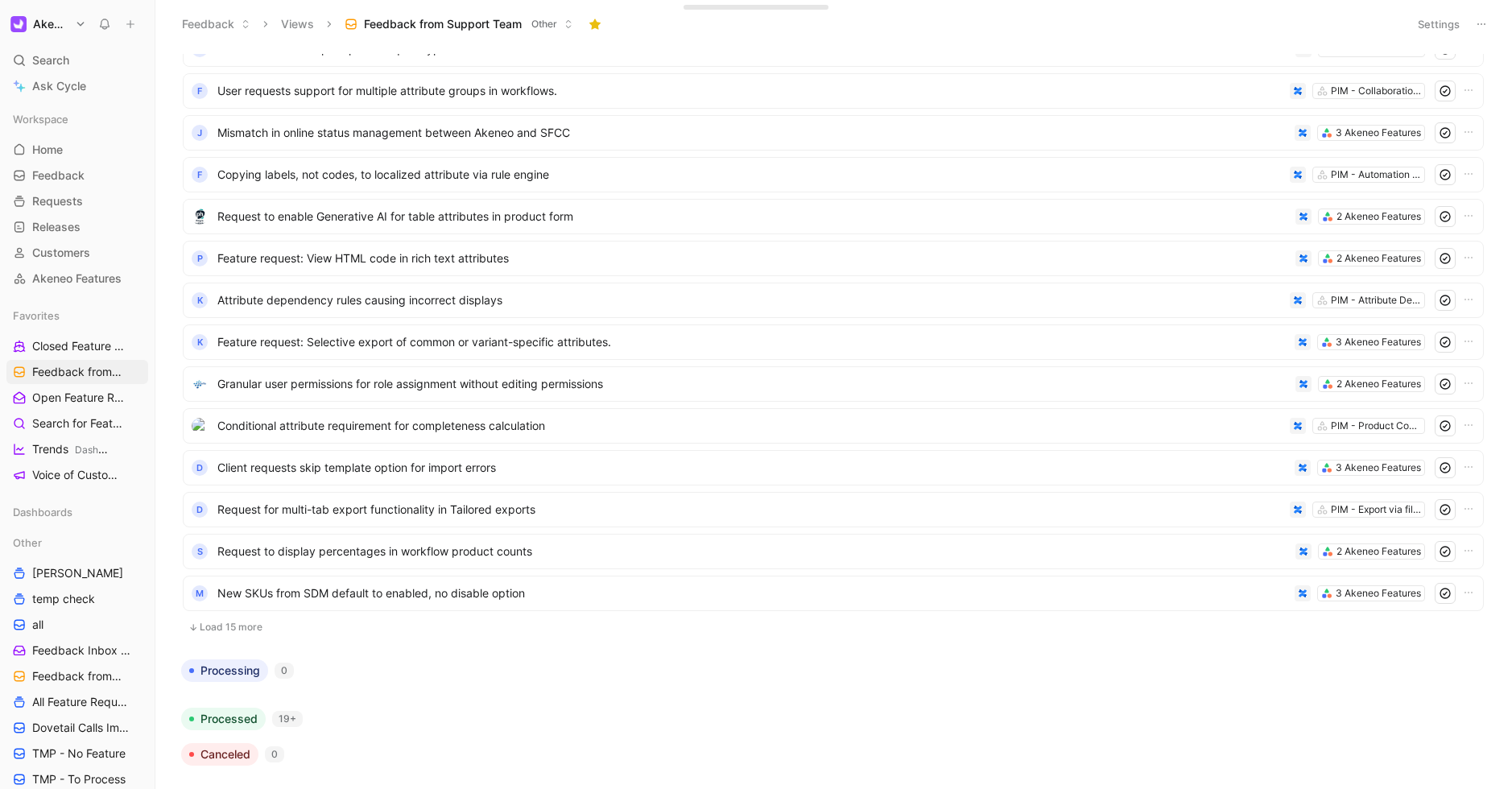 scroll, scrollTop: 6899, scrollLeft: 0, axis: vertical 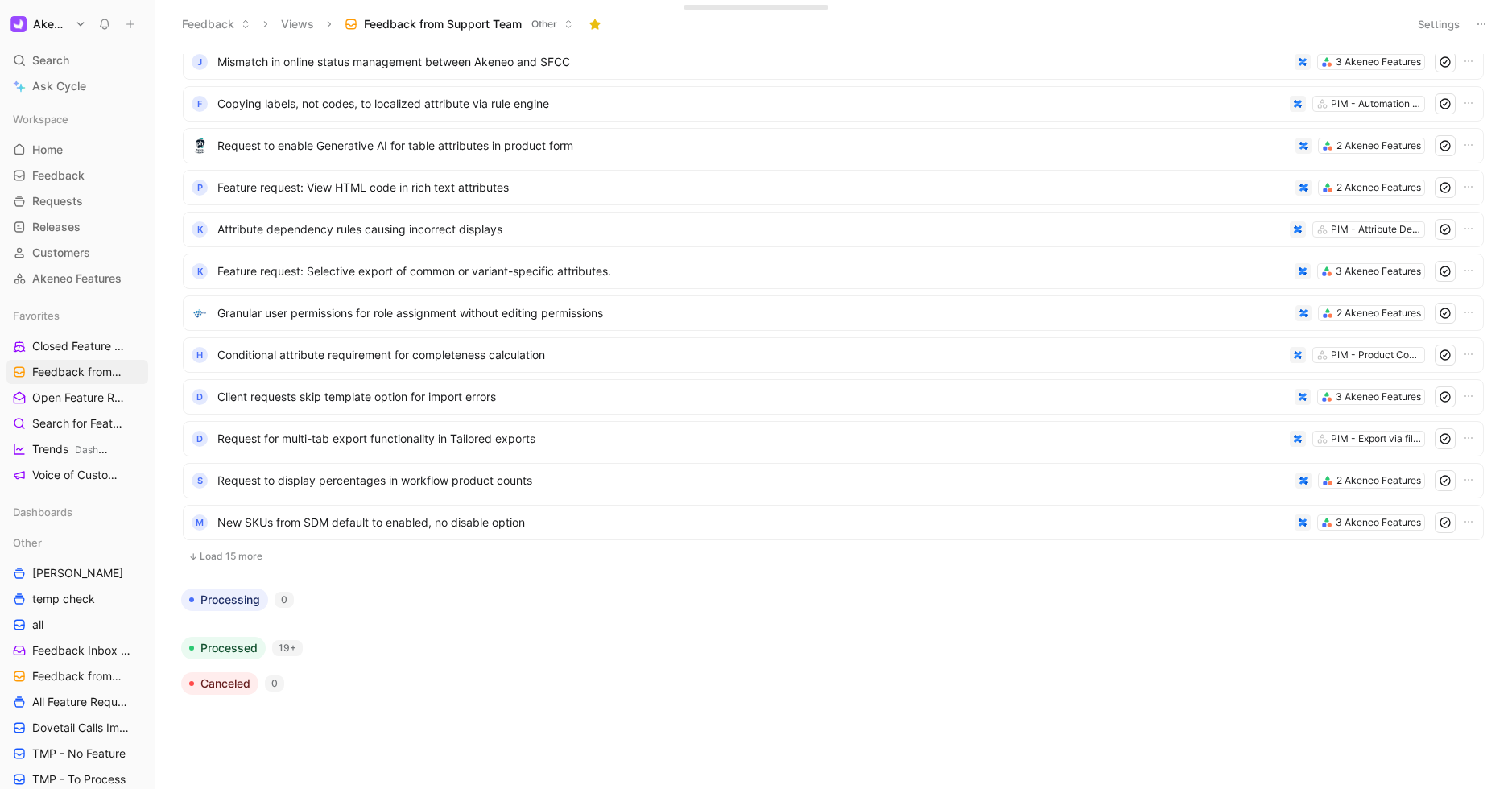 click on "Load 15 more" at bounding box center [833, 556] 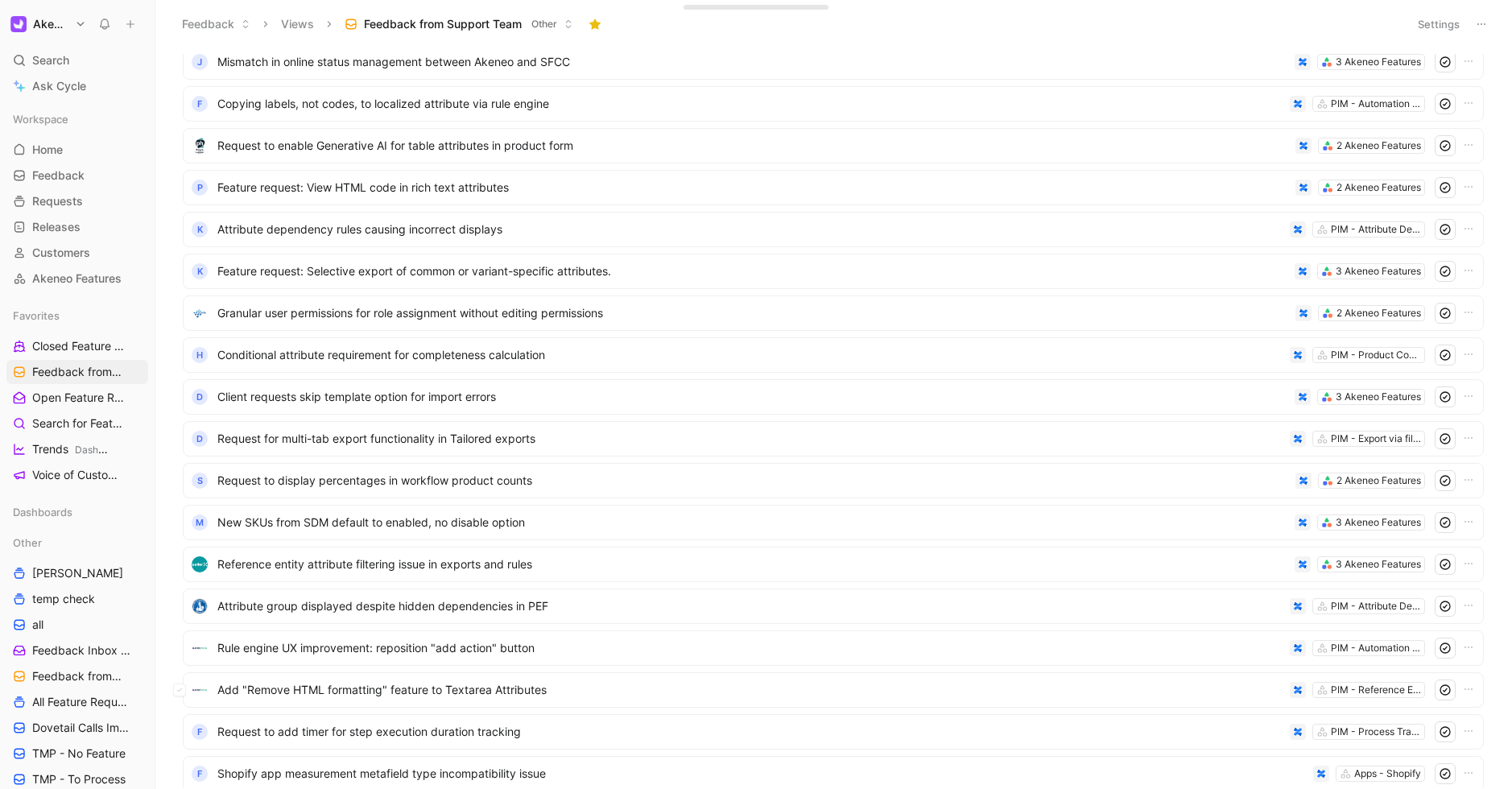 scroll, scrollTop: 7527, scrollLeft: 0, axis: vertical 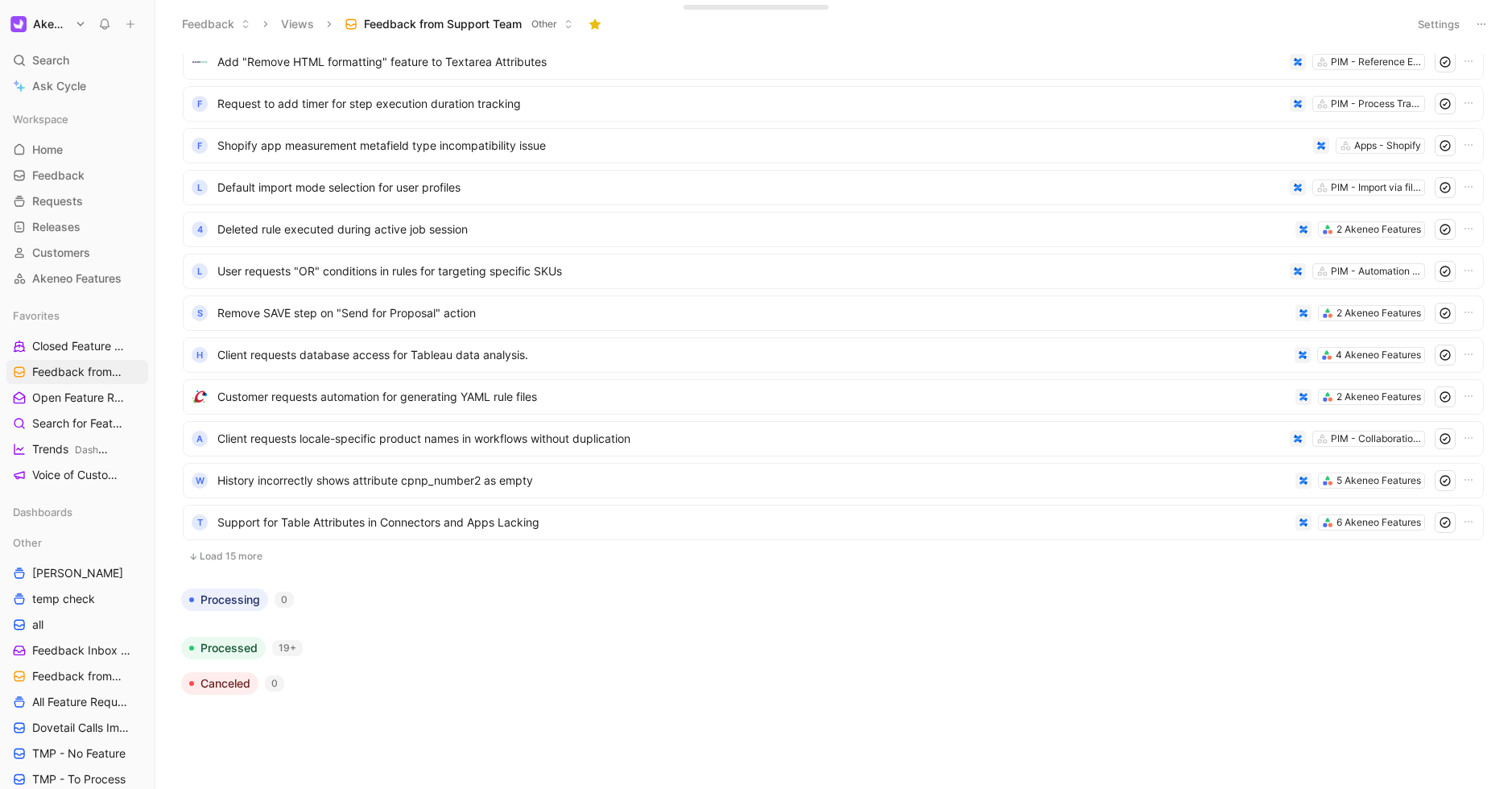 click on "Load 15 more" at bounding box center [833, 556] 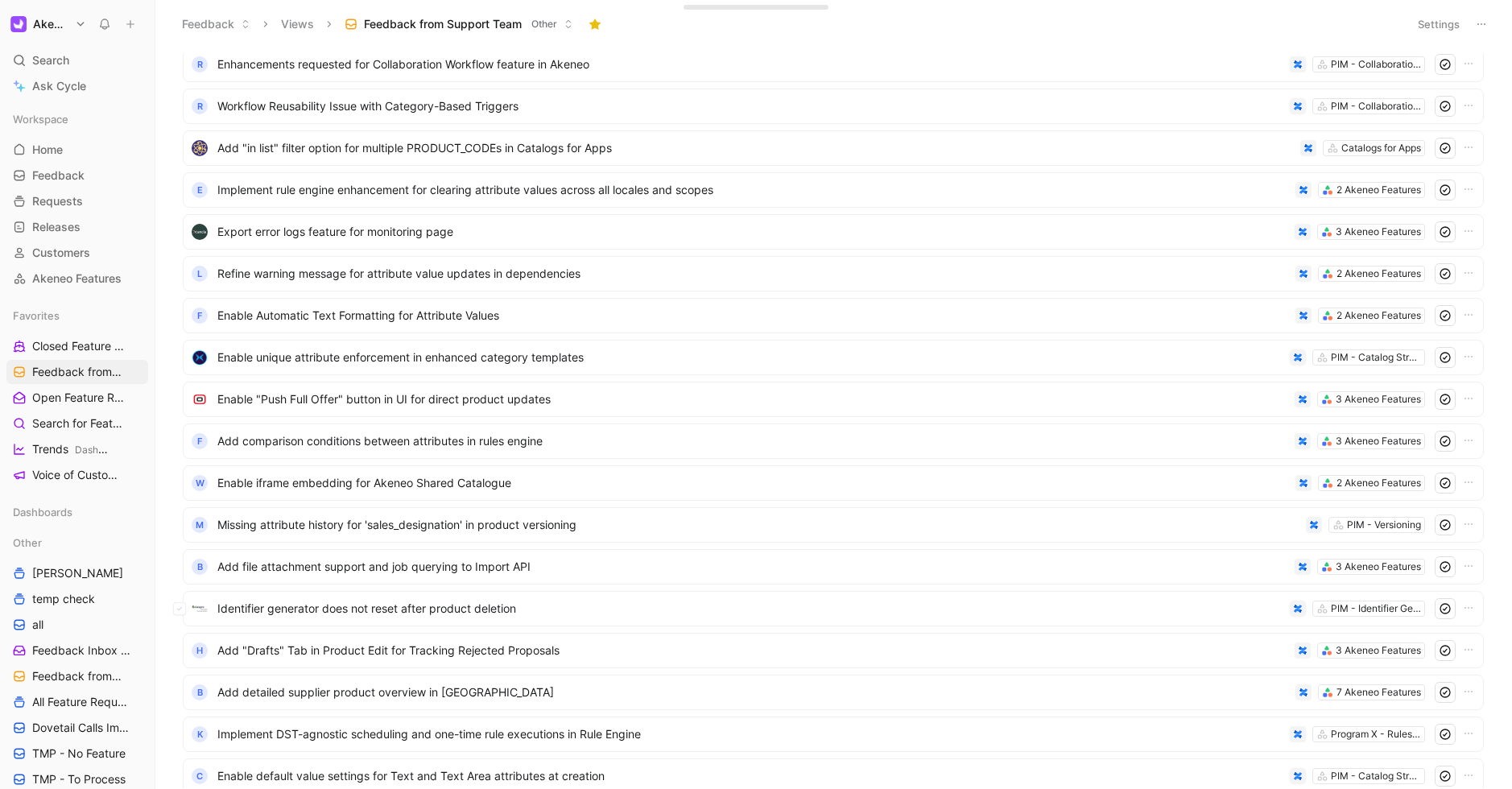 scroll, scrollTop: 989, scrollLeft: 0, axis: vertical 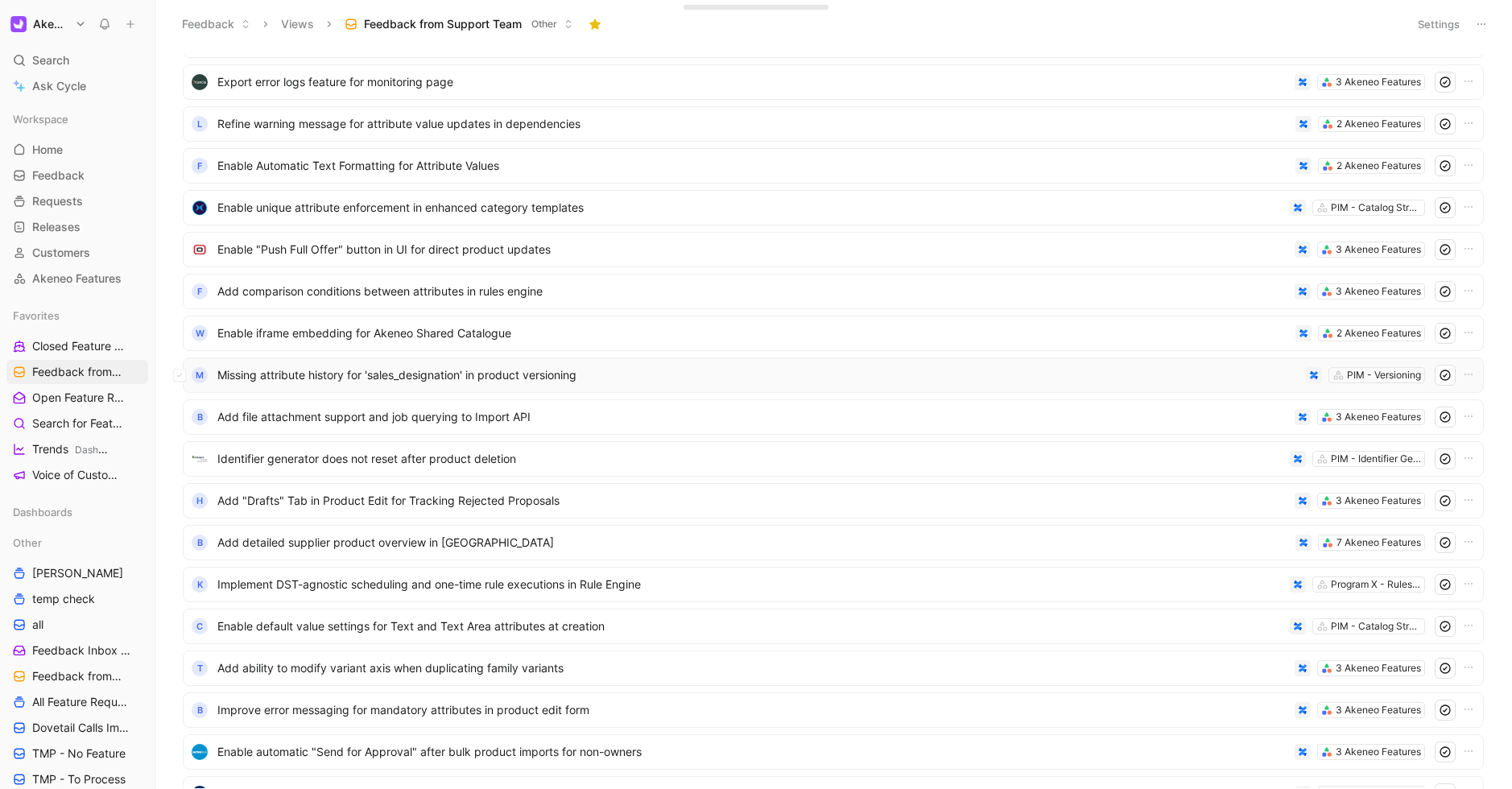 click on "Missing attribute history for 'sales_designation' in product versioning" at bounding box center [758, 375] 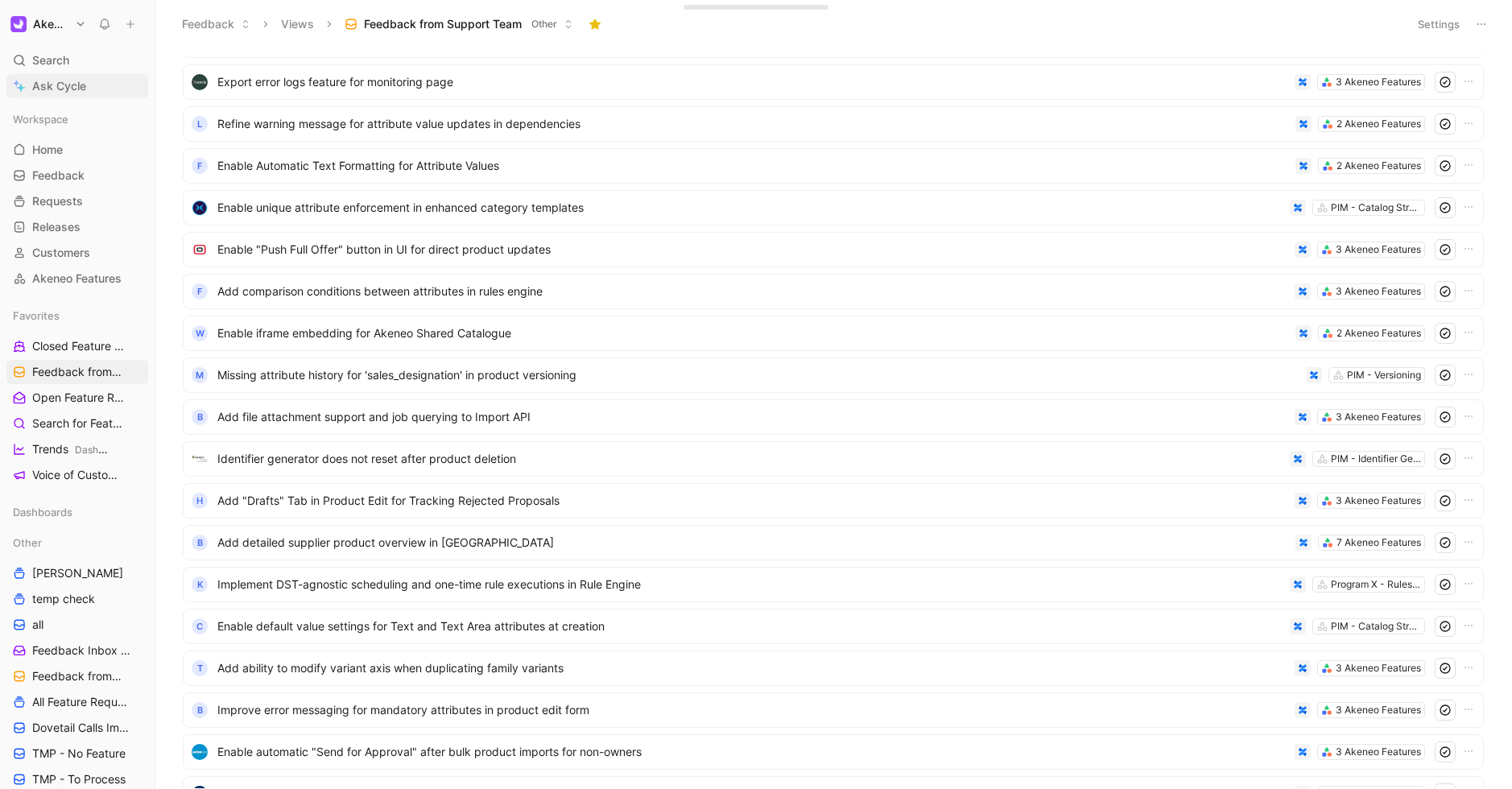 click on "Ask Cycle" at bounding box center (59, 86) 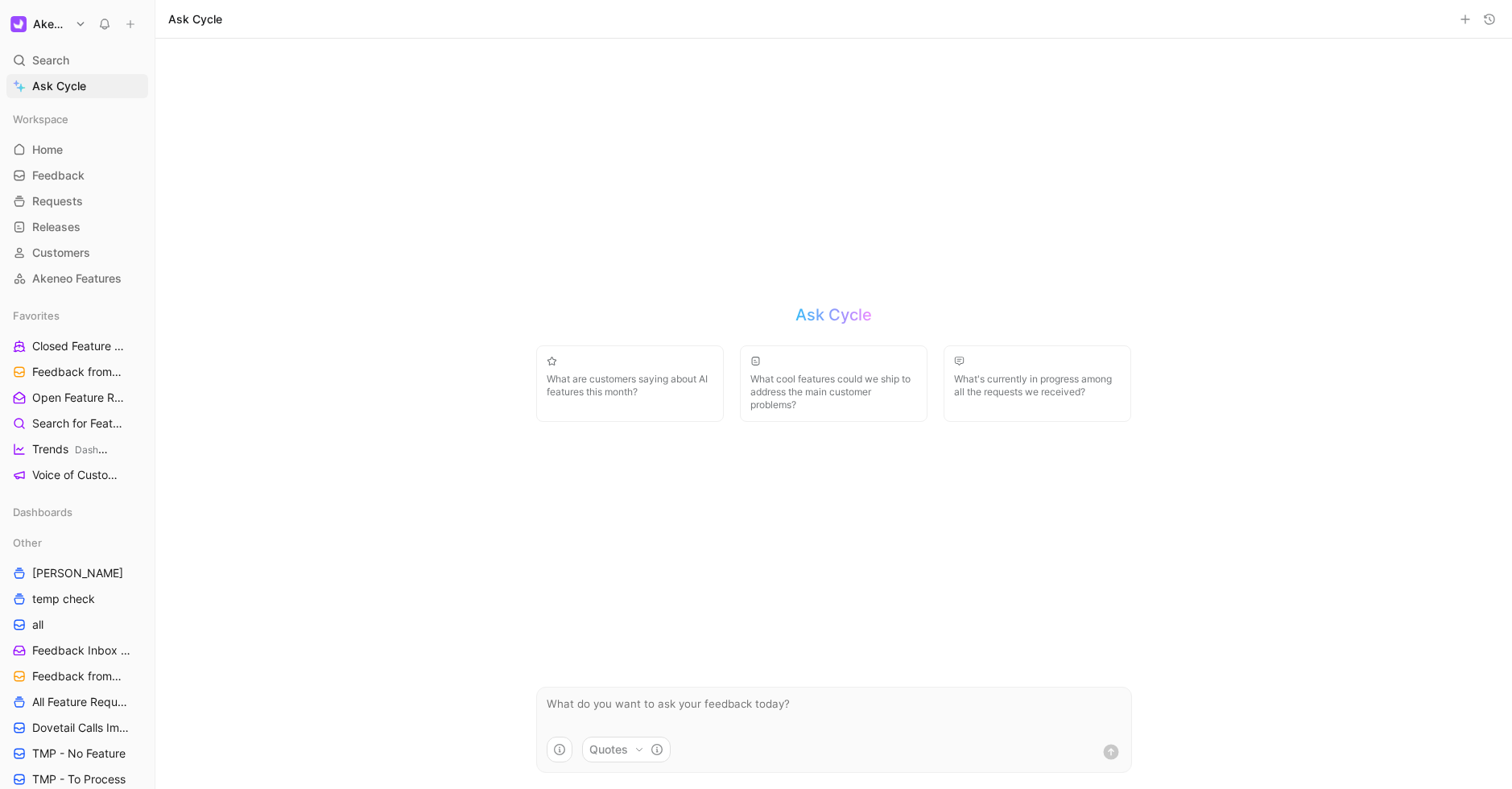 click 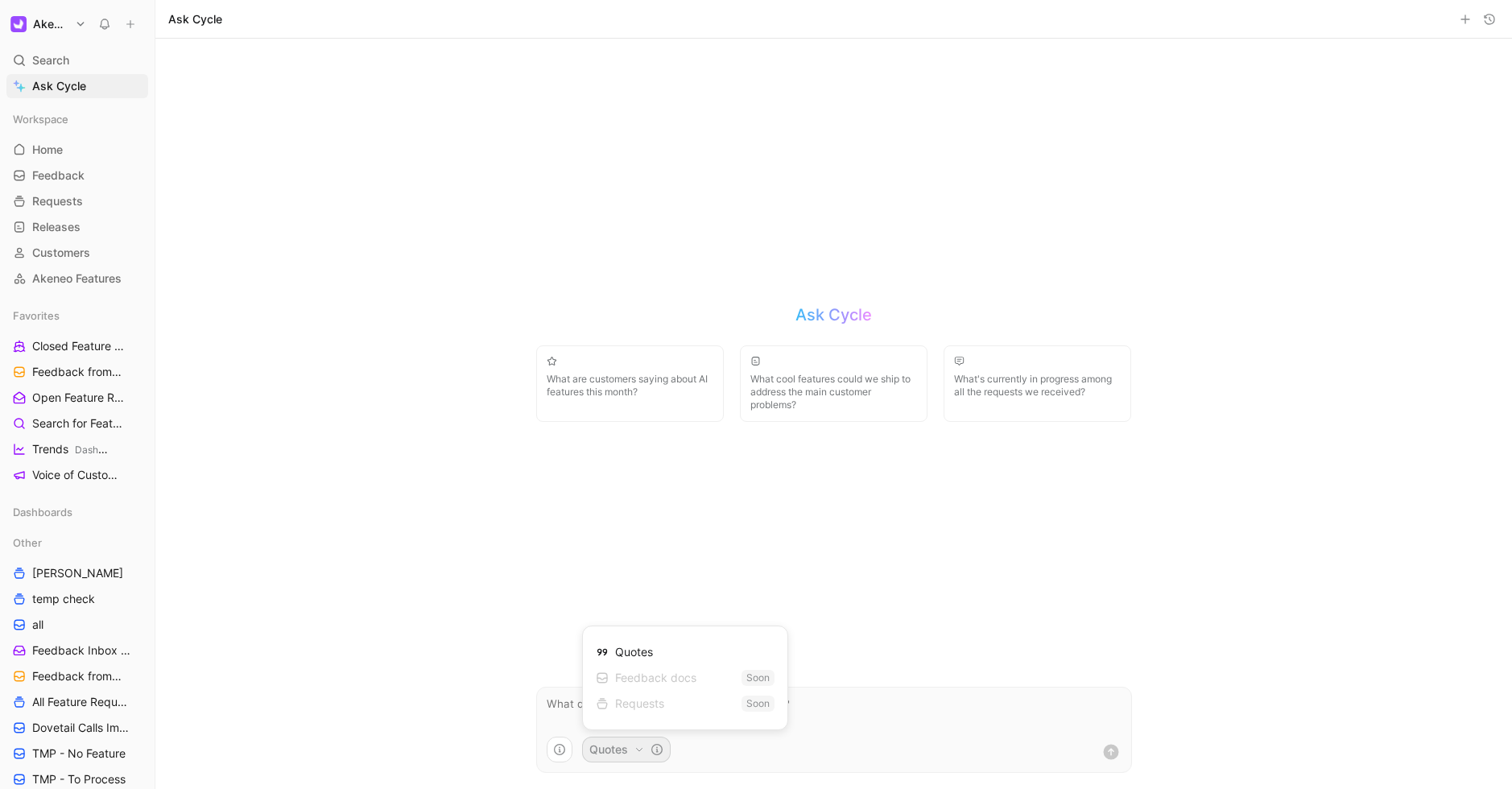 click on "Akeneo Search ⌘ K Ask Cycle Workspace Home G then H Feedback G then F Requests G then R Releases G then L Customers Akeneo Features Favorites Closed Feature Requests Dashboards Feedback from Support Team Other Open Feature Requests Dashboards Search for Feature Requests Dashboards Trends Dashboards Voice of Customers Dashboards Dashboards Other Hugo temp check  all Feedback Inbox of Amandine Tourneux Feedback from Support Team All Feature Requests Dovetail Calls Imported TMP - No Feature TMP - To Process SEAMLESS ASSET UR per project - Seamless assets ([PERSON_NAME]) All user research - Seamless Asset ([PERSON_NAME]) VoC SEAMLESS ASSET Feedback inbox Seamless Asset · UR by project Feature Requests Seamless Assets All Product Areas Call Recordings / User Interviews ACTIVATION APPS PLATFORM AUTOMATION & AI COLLABORATION CORE AI DIGITAL SHOWROOM DX & APP STORE GROWTH ACCELERATION PMX PULSE PORTAL PROGRAM X PX INSIGHTS SHARED CATALOGS STRATEGIC PARTNERSHIP STRAT RESEARCH STRATEGIC APPS SUPPLIER DATA MANAGER" at bounding box center [756, 394] 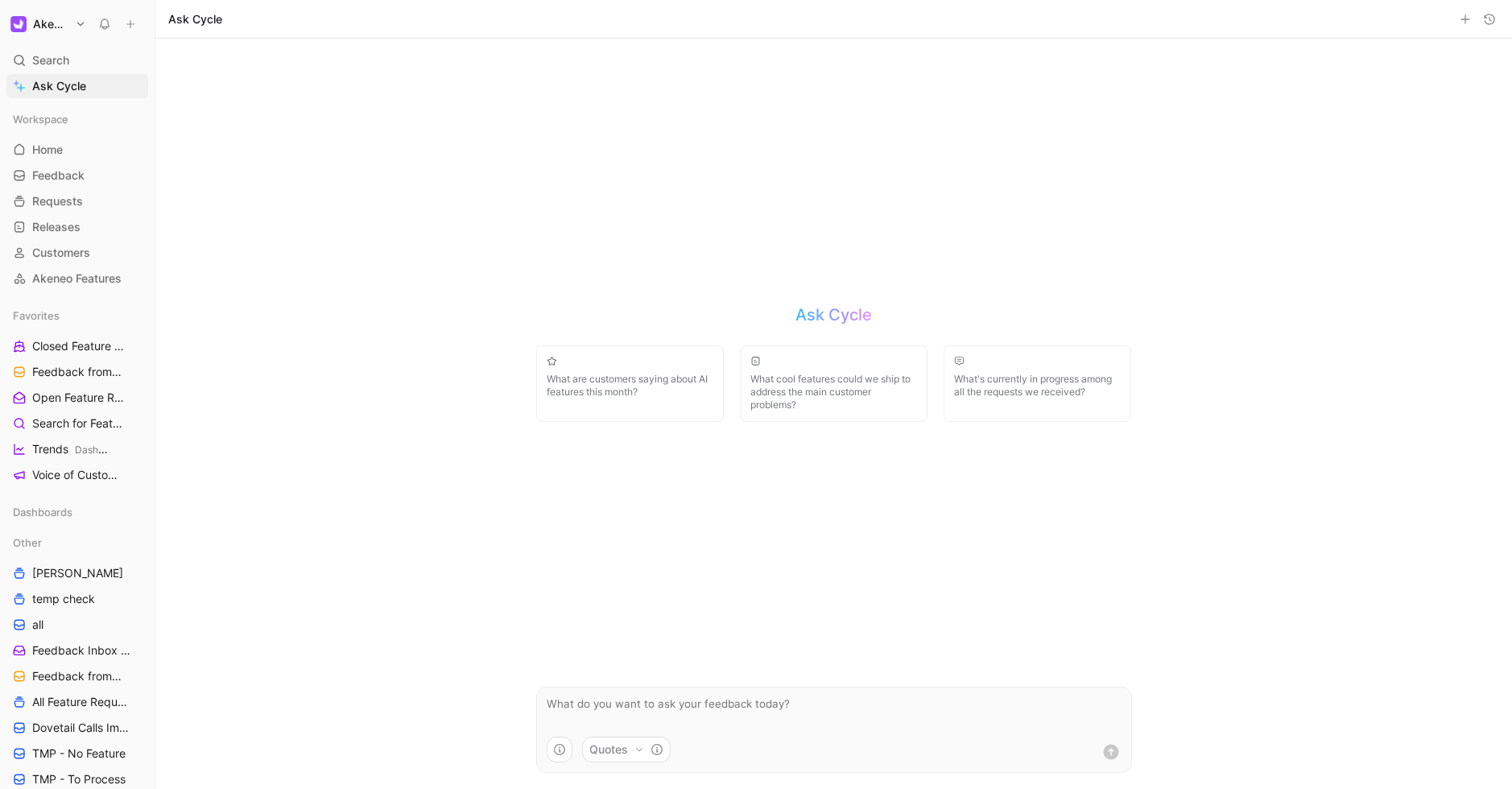 click 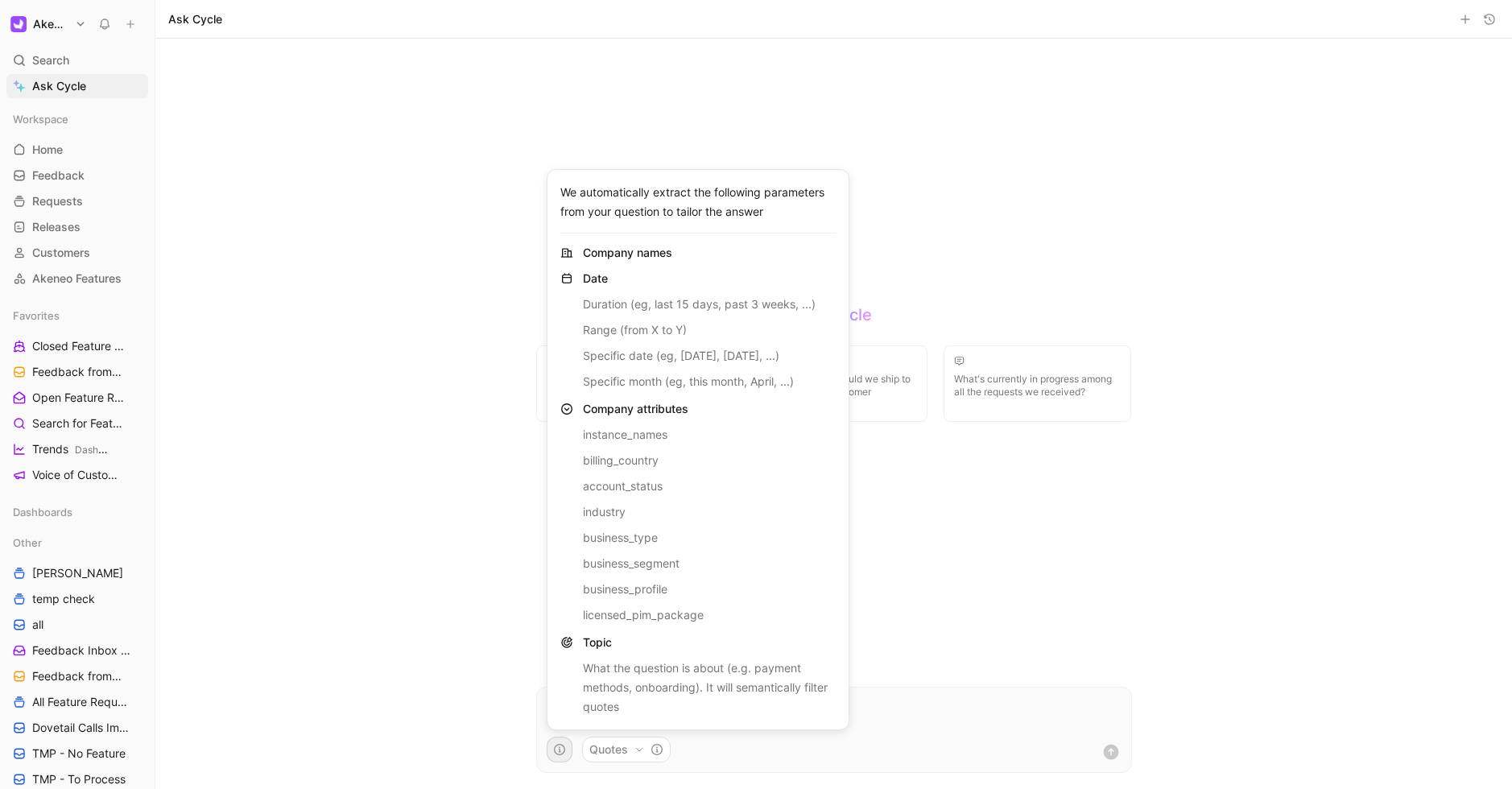 click on "Akeneo Search ⌘ K Ask Cycle Workspace Home G then H Feedback G then F Requests G then R Releases G then L Customers Akeneo Features Favorites Closed Feature Requests Dashboards Feedback from Support Team Other Open Feature Requests Dashboards Search for Feature Requests Dashboards Trends Dashboards Voice of Customers Dashboards Dashboards Other Hugo temp check  all Feedback Inbox of Amandine Tourneux Feedback from Support Team All Feature Requests Dovetail Calls Imported TMP - No Feature TMP - To Process SEAMLESS ASSET UR per project - Seamless assets ([PERSON_NAME]) All user research - Seamless Asset ([PERSON_NAME]) VoC SEAMLESS ASSET Feedback inbox Seamless Asset · UR by project Feature Requests Seamless Assets All Product Areas Call Recordings / User Interviews ACTIVATION APPS PLATFORM AUTOMATION & AI COLLABORATION CORE AI DIGITAL SHOWROOM DX & APP STORE GROWTH ACCELERATION PMX PULSE PORTAL PROGRAM X PX INSIGHTS SHARED CATALOGS STRATEGIC PARTNERSHIP STRAT RESEARCH STRATEGIC APPS SUPPLIER DATA MANAGER" at bounding box center [756, 394] 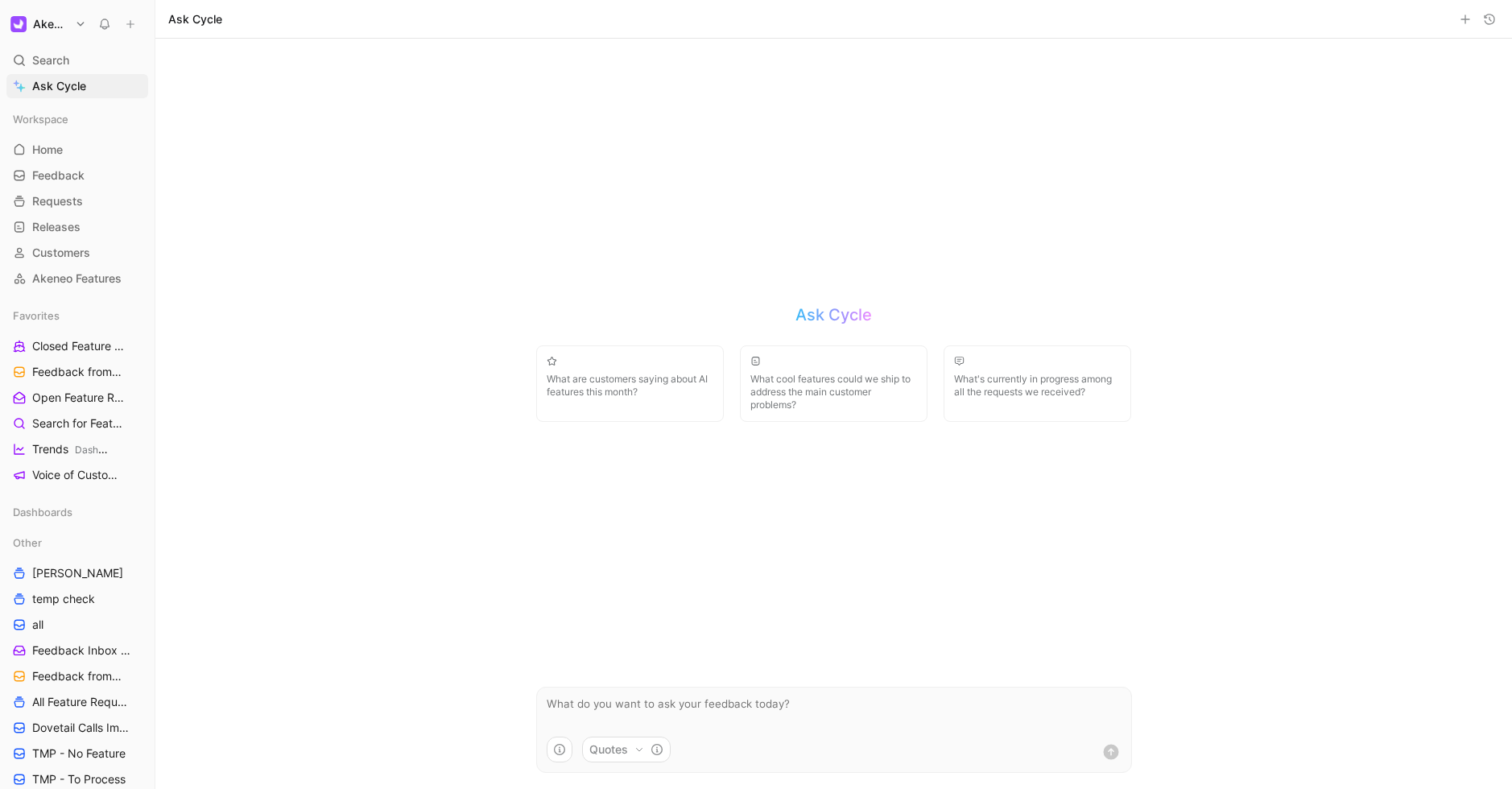click on "What cool features could we ship to address the main customer problems?" at bounding box center [833, 392] 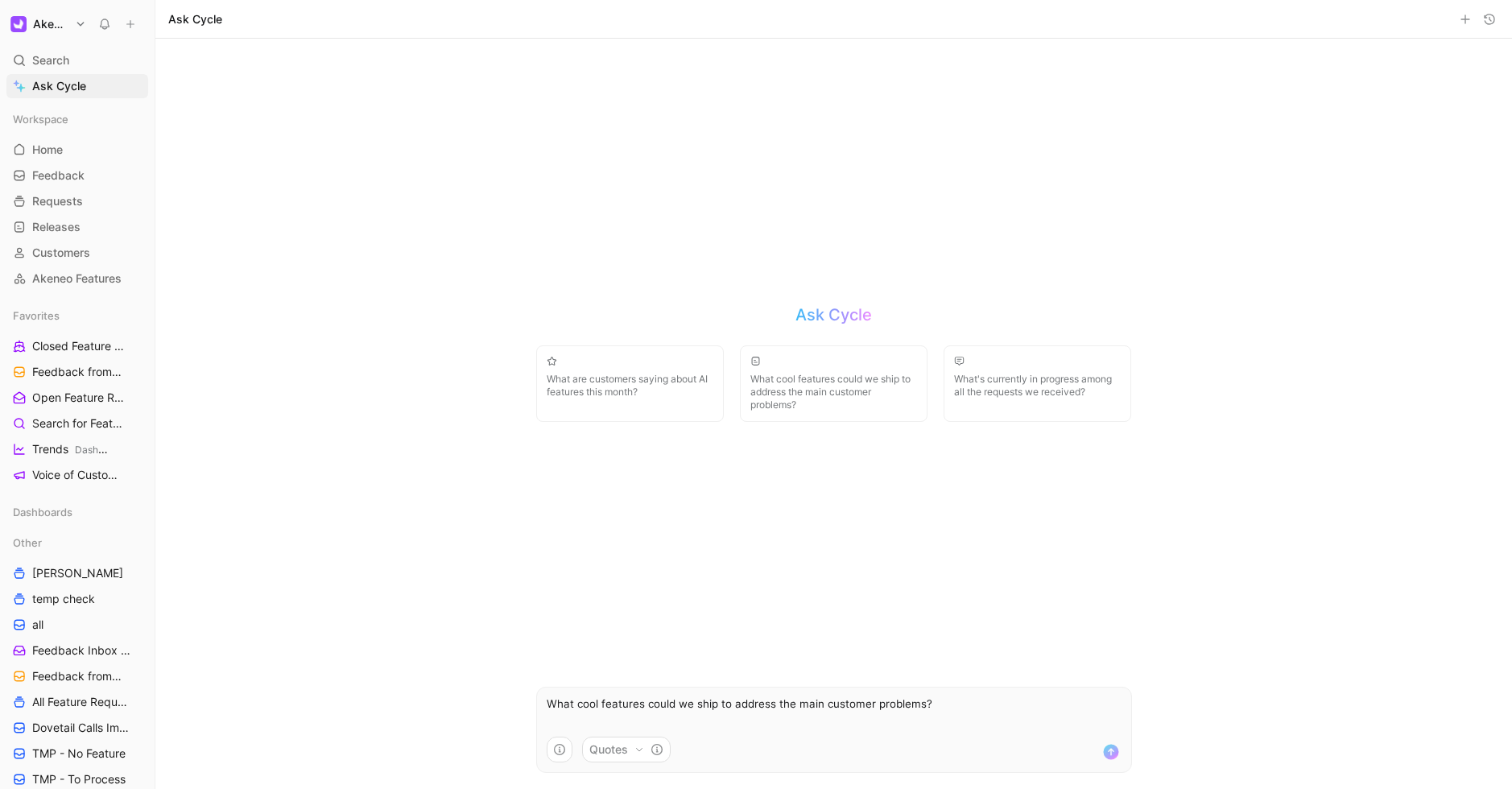 click 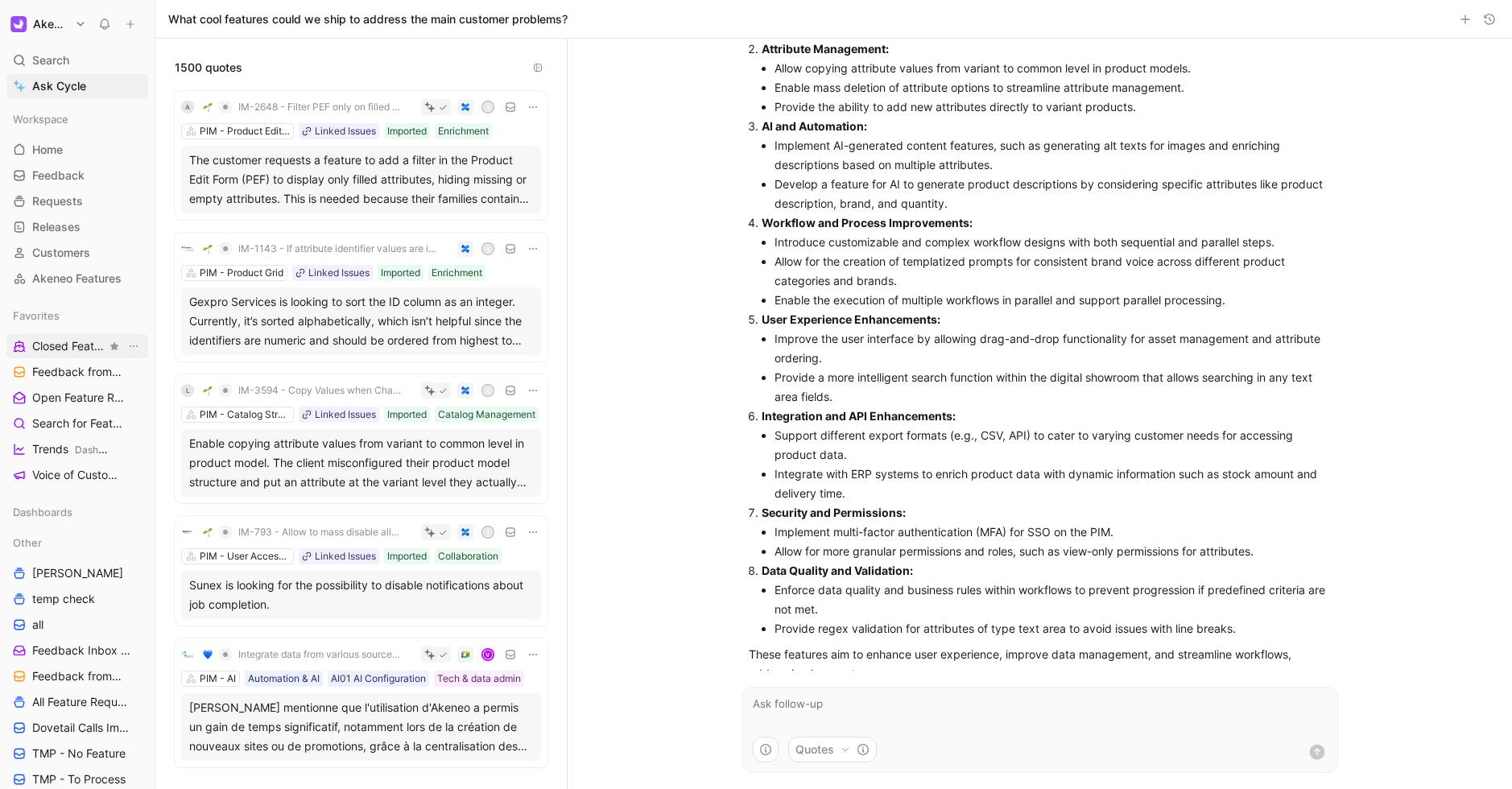 scroll, scrollTop: 238, scrollLeft: 0, axis: vertical 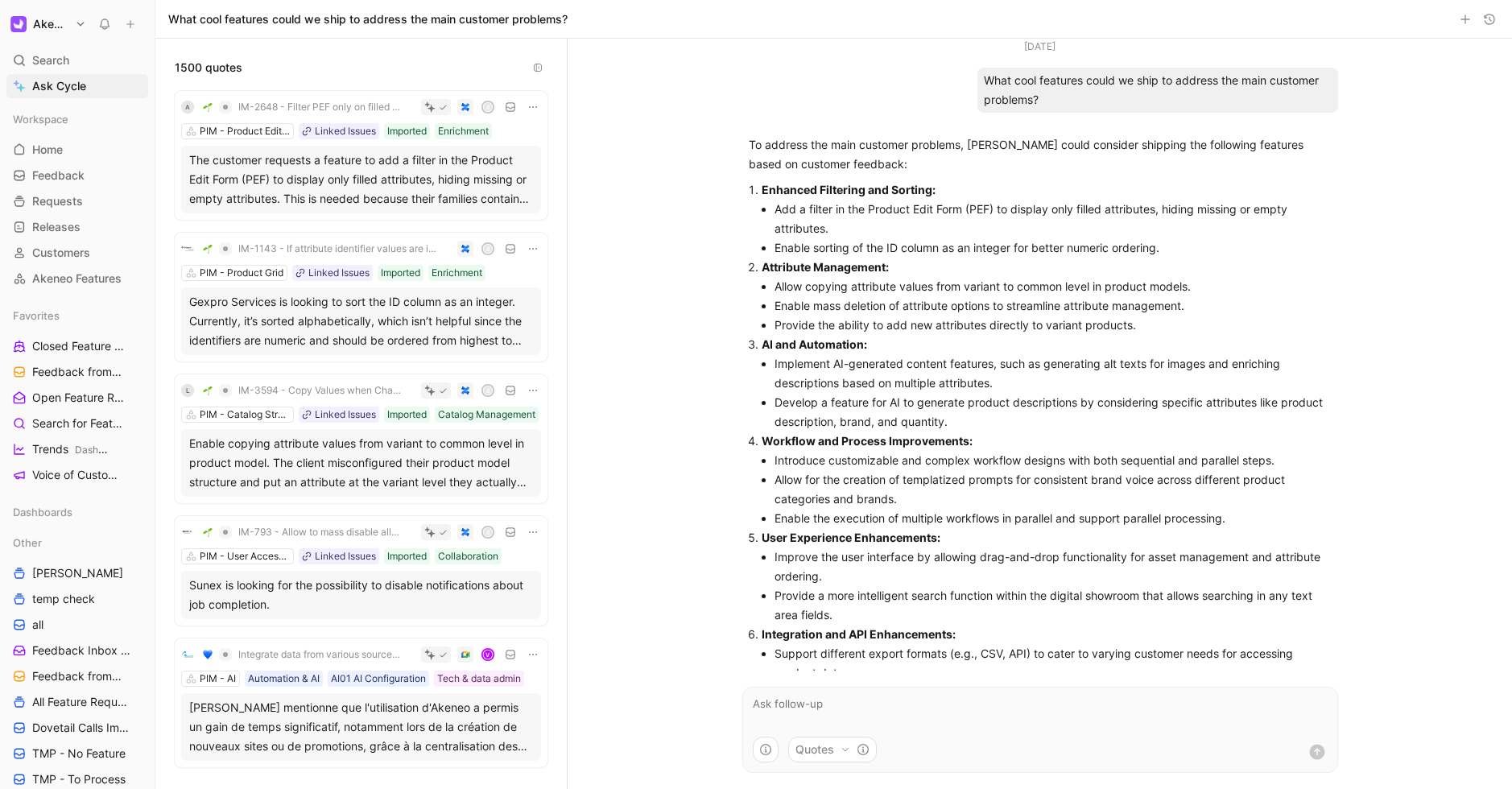 click on "To address the main customer problems, [PERSON_NAME] could consider shipping the following features based on customer feedback:" at bounding box center [1040, 155] 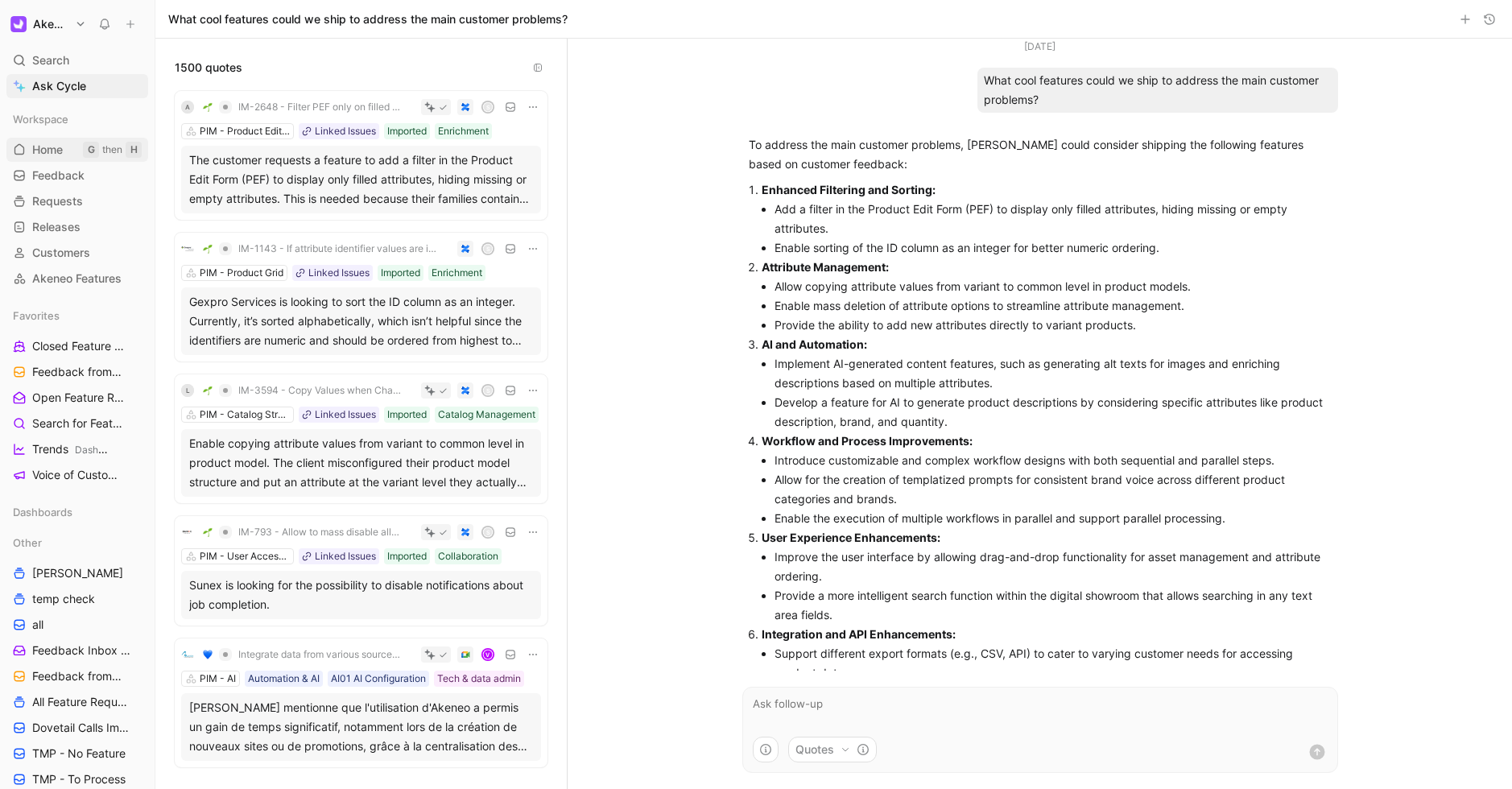 click on "Home" at bounding box center [48, 150] 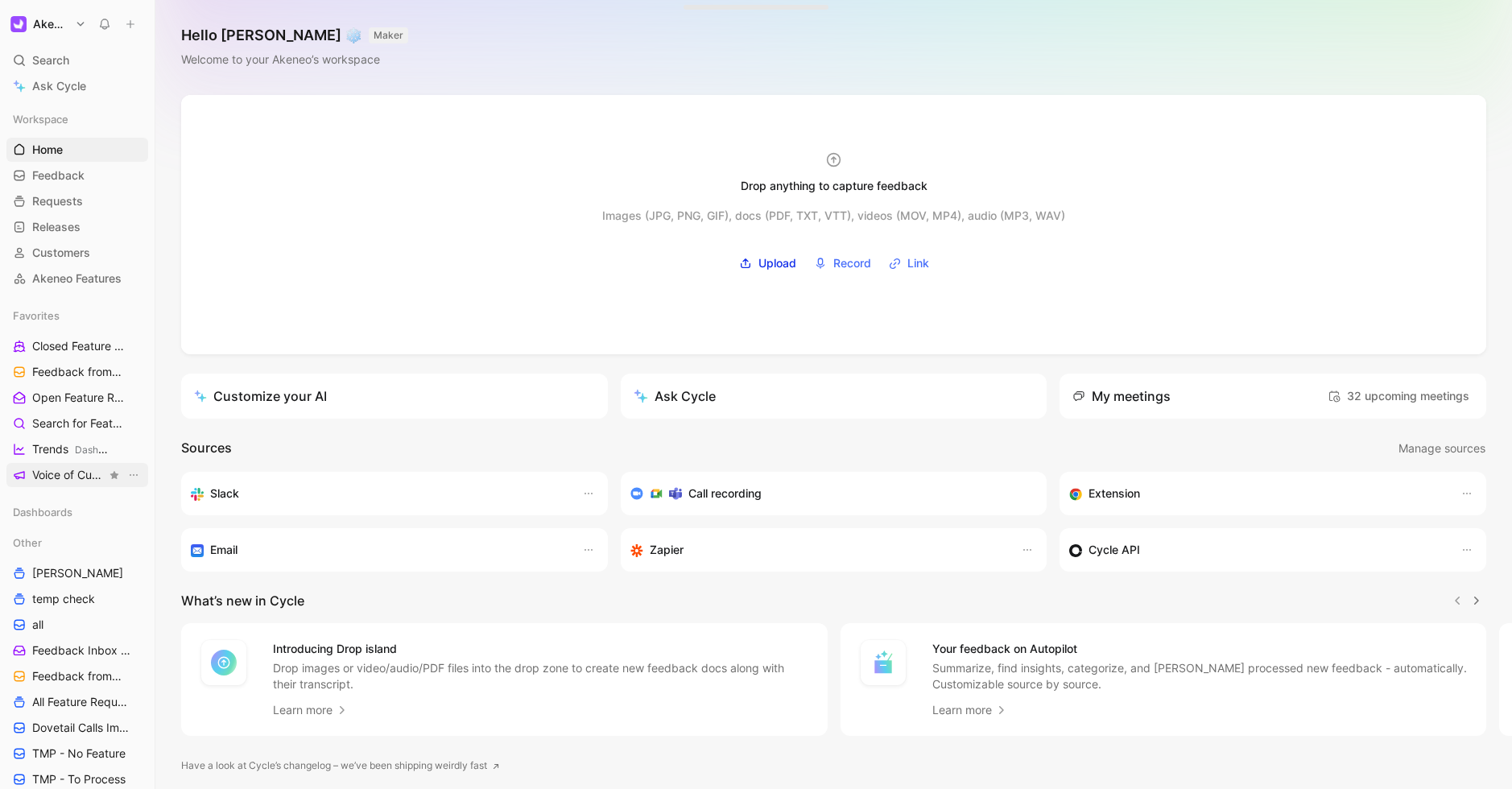 click on "Voice of Customers Dashboards" at bounding box center [69, 475] 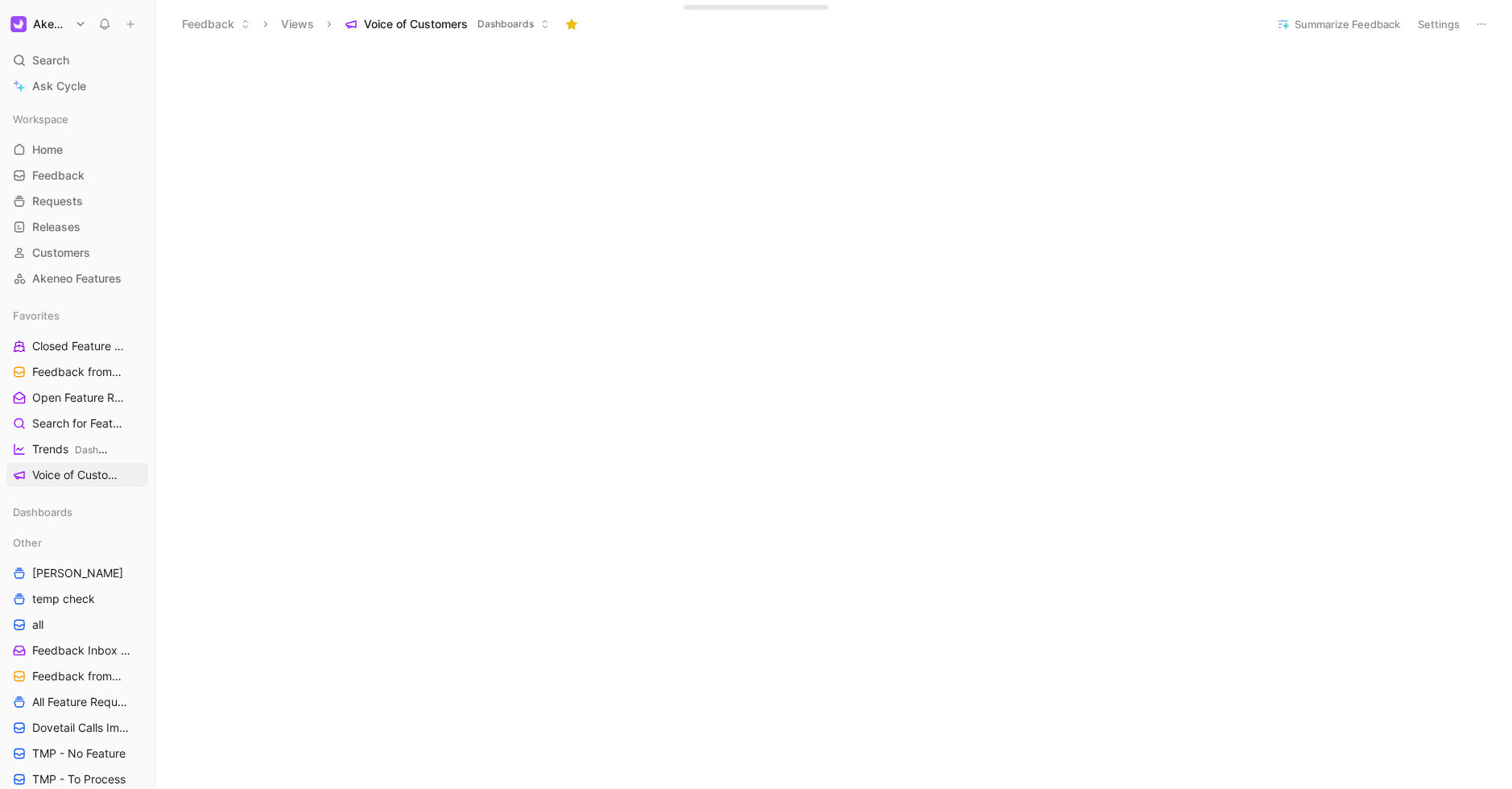 scroll, scrollTop: 0, scrollLeft: 0, axis: both 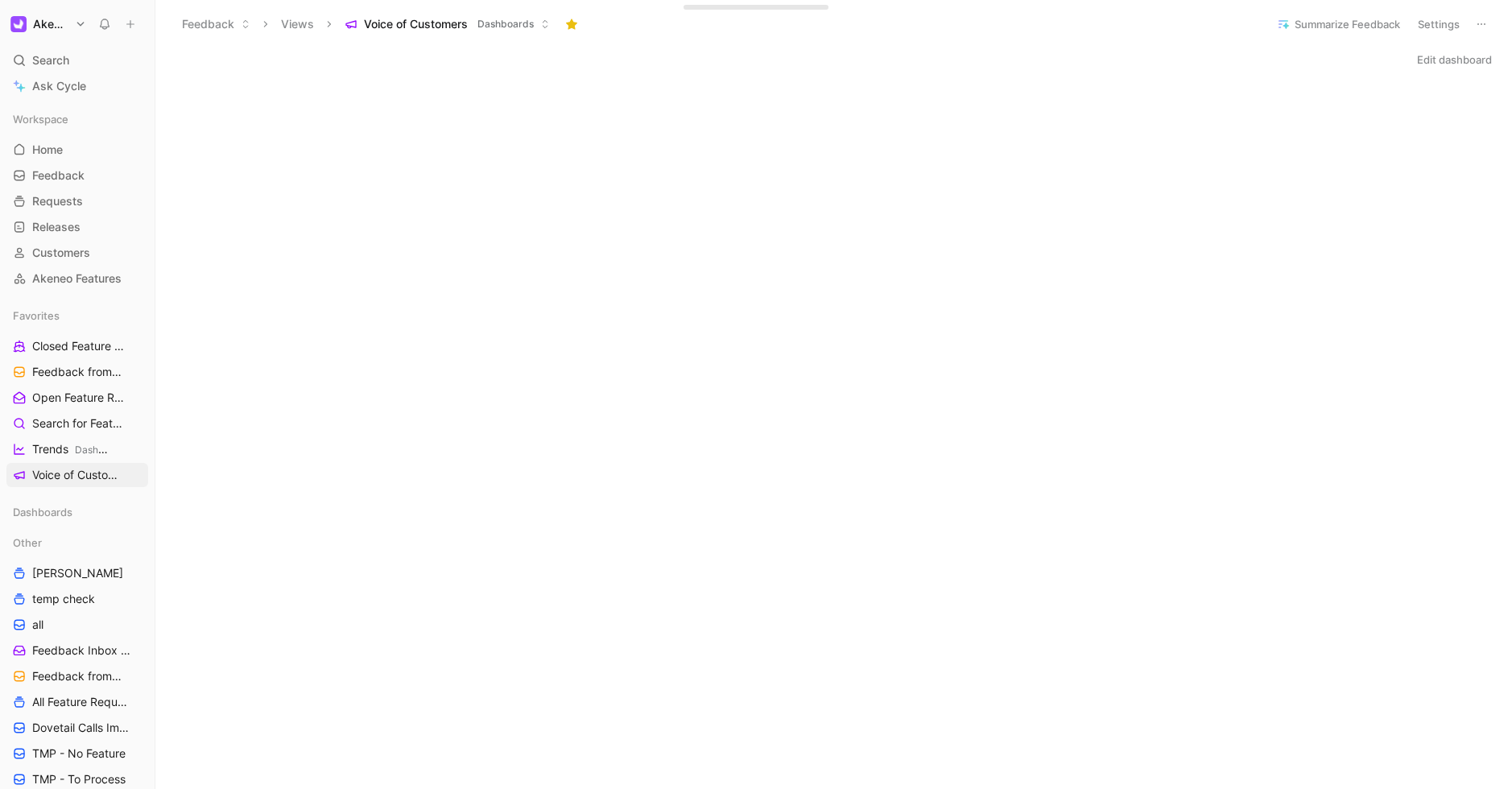 click on "Summarize Feedback" at bounding box center [1338, 24] 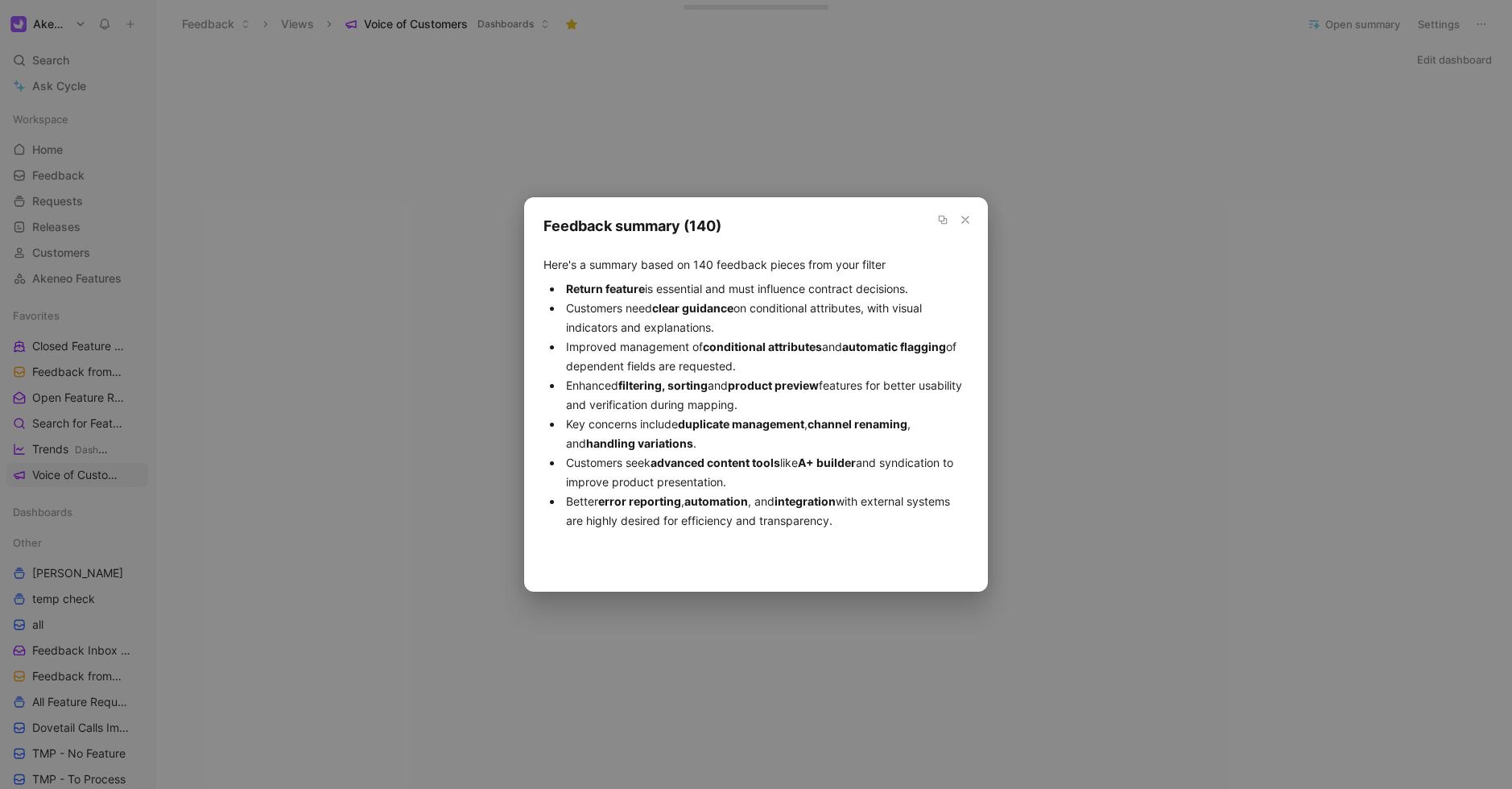 click on "Return feature  is essential and must influence contract decisions." at bounding box center [766, 289] 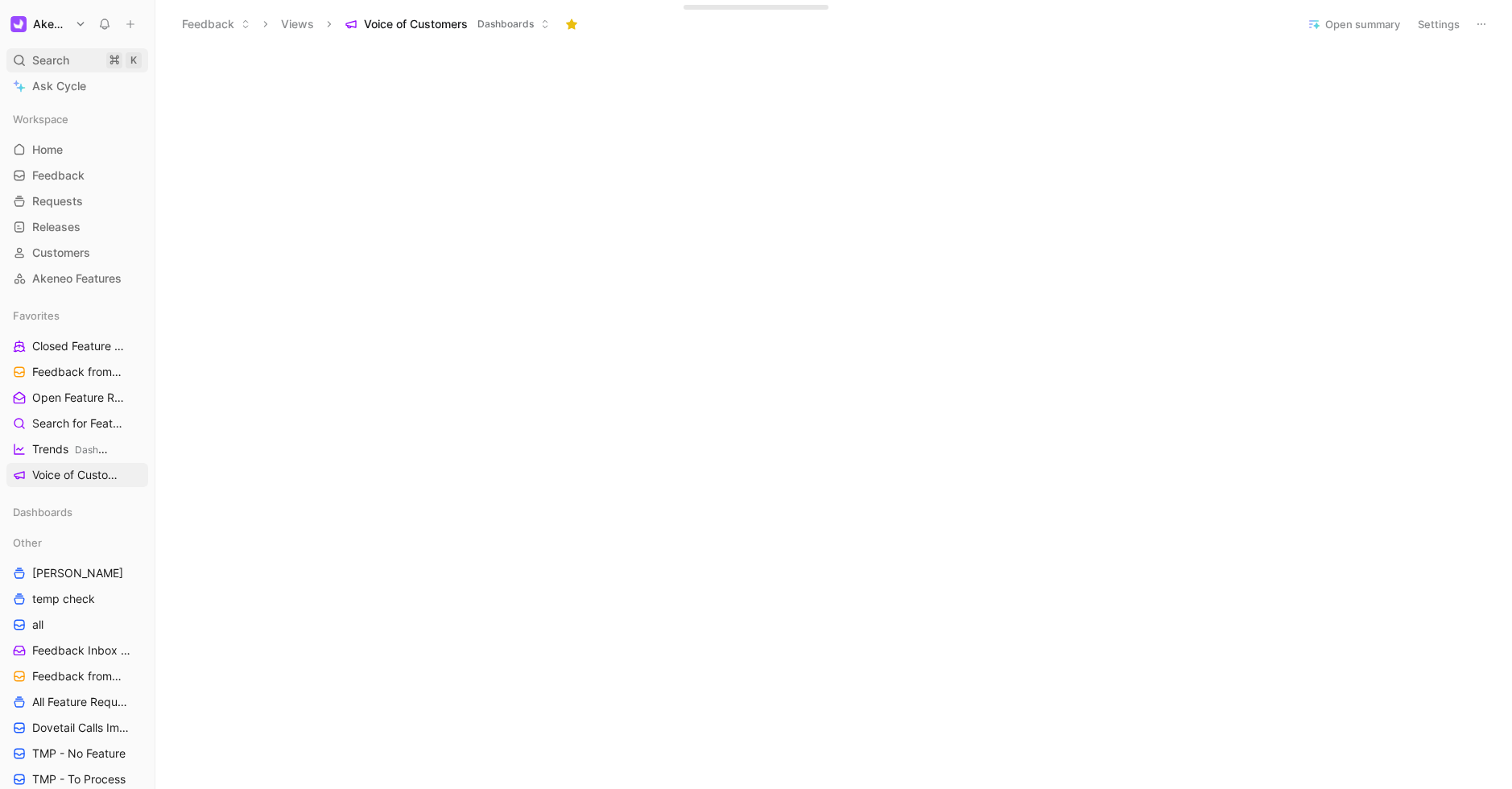 scroll, scrollTop: 0, scrollLeft: 0, axis: both 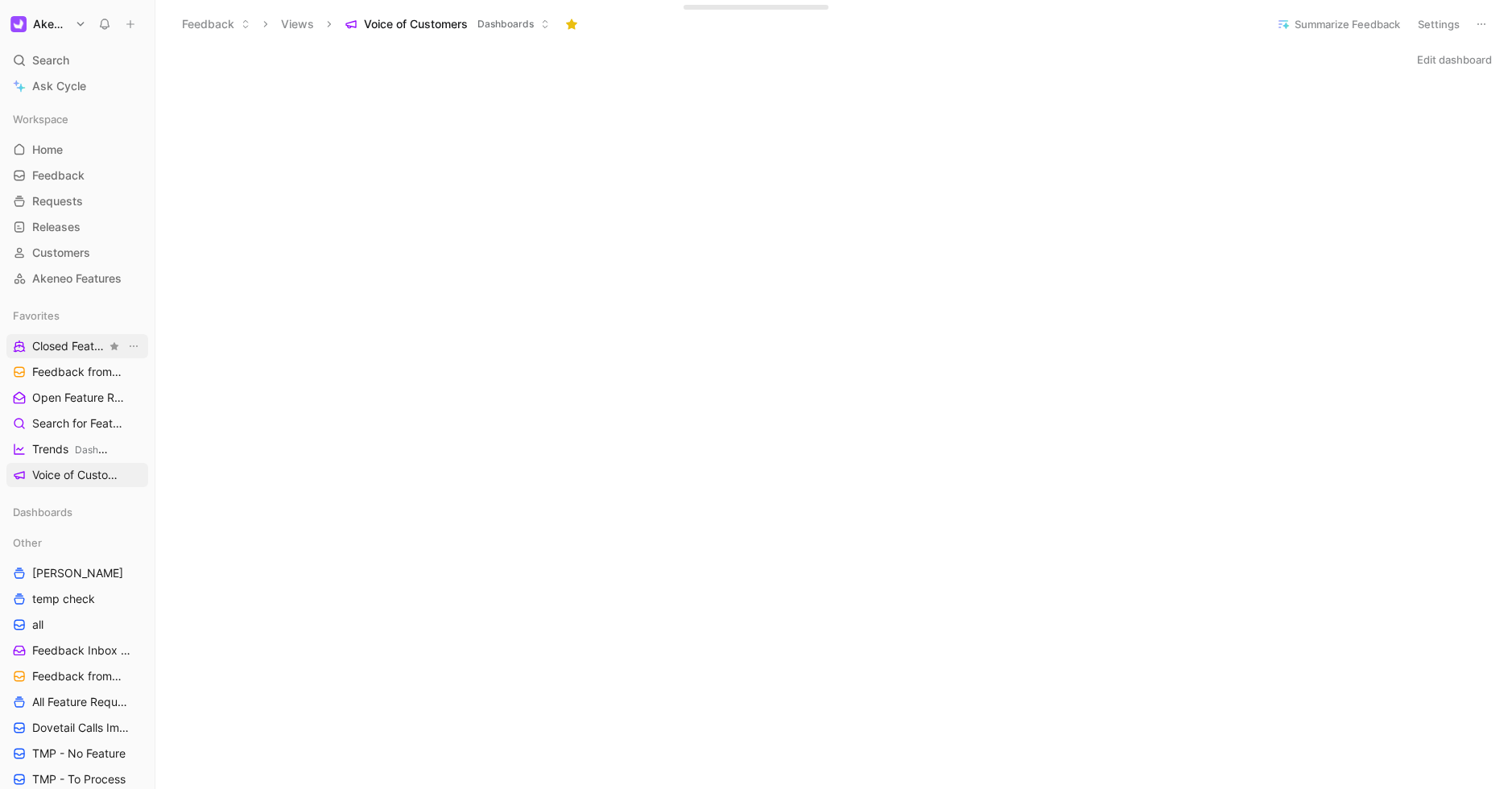 click on "Closed Feature Requests Dashboards" at bounding box center (69, 346) 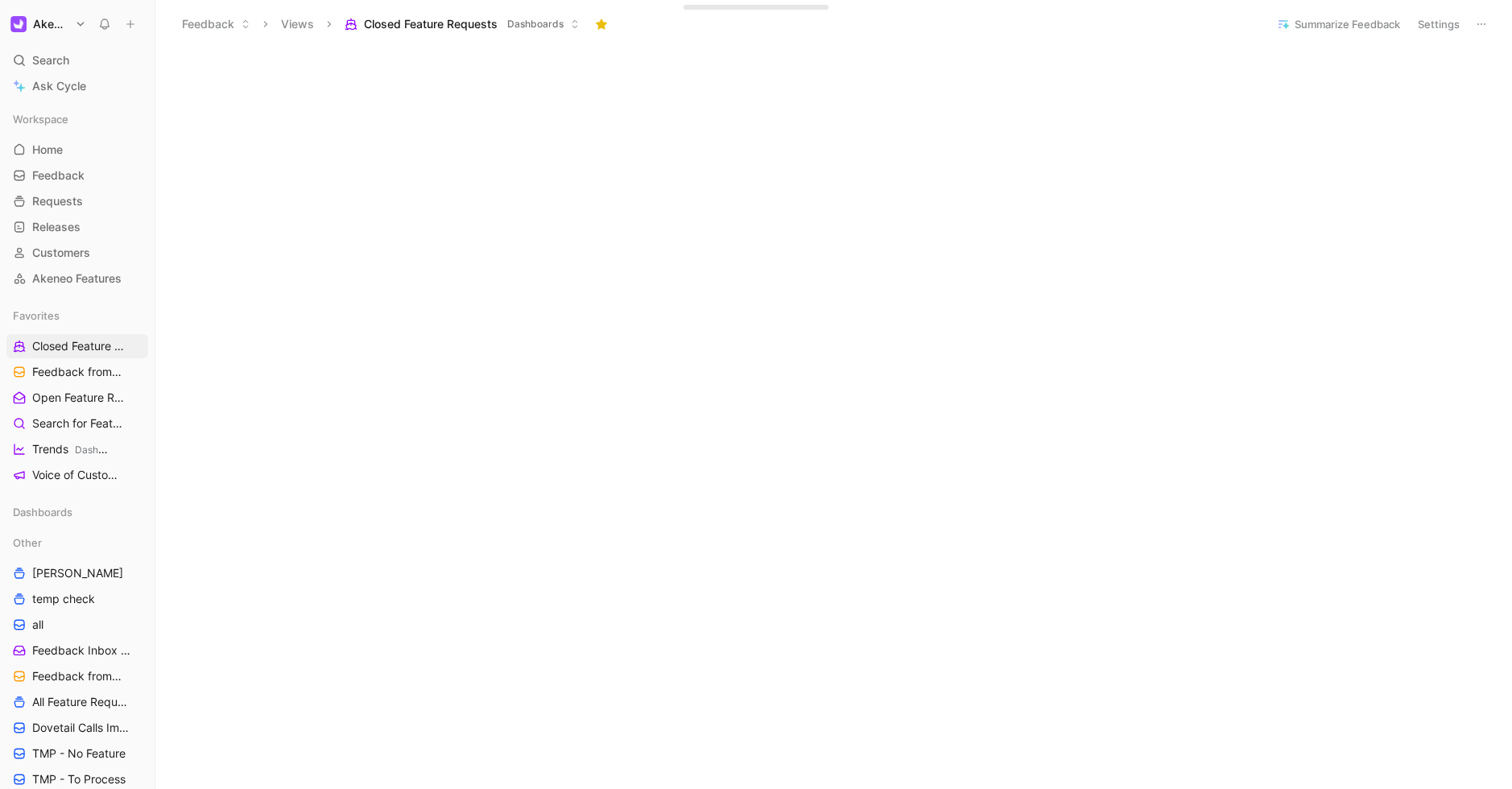 scroll, scrollTop: 0, scrollLeft: 0, axis: both 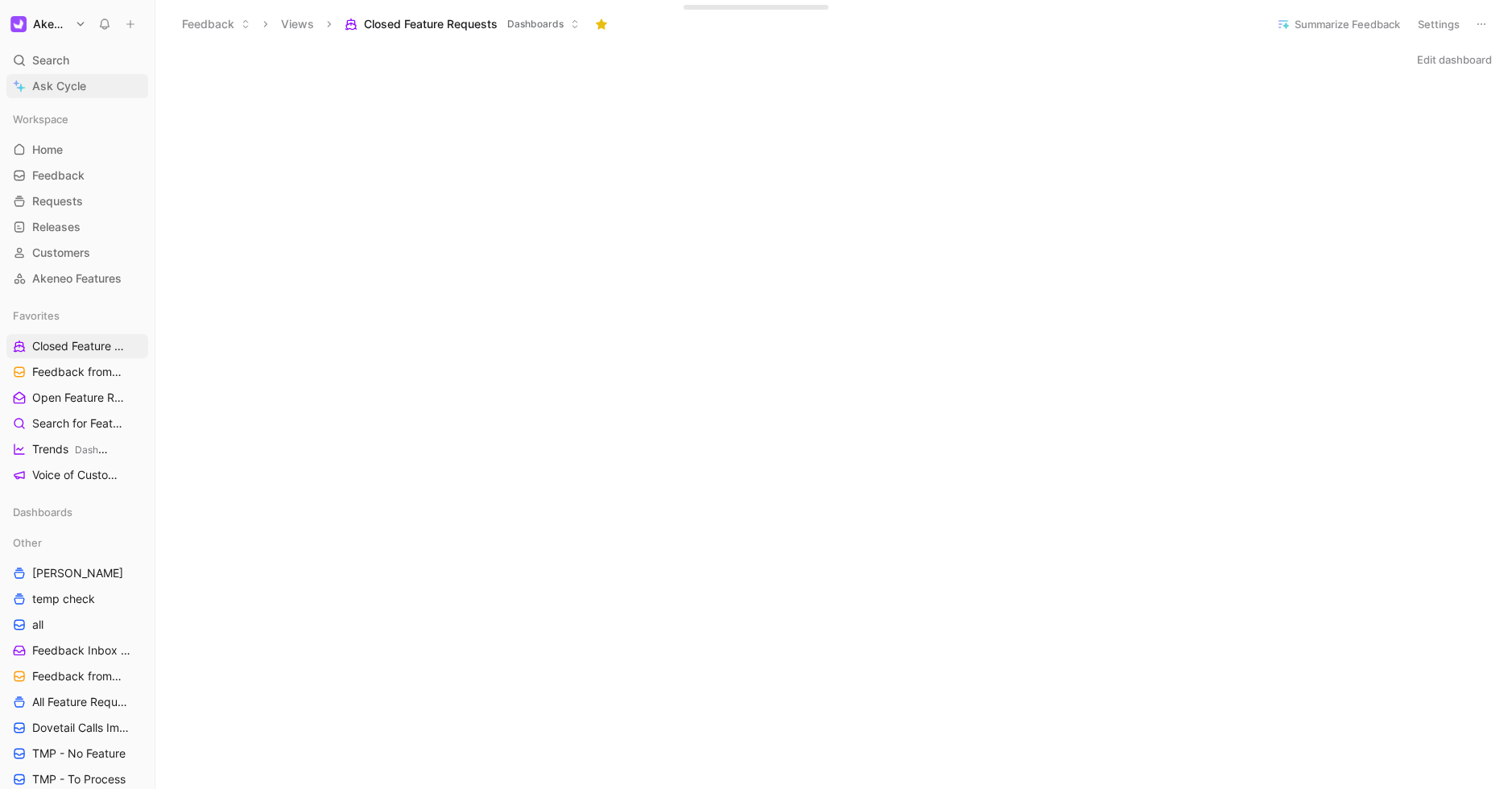 click on "Ask Cycle" at bounding box center (59, 86) 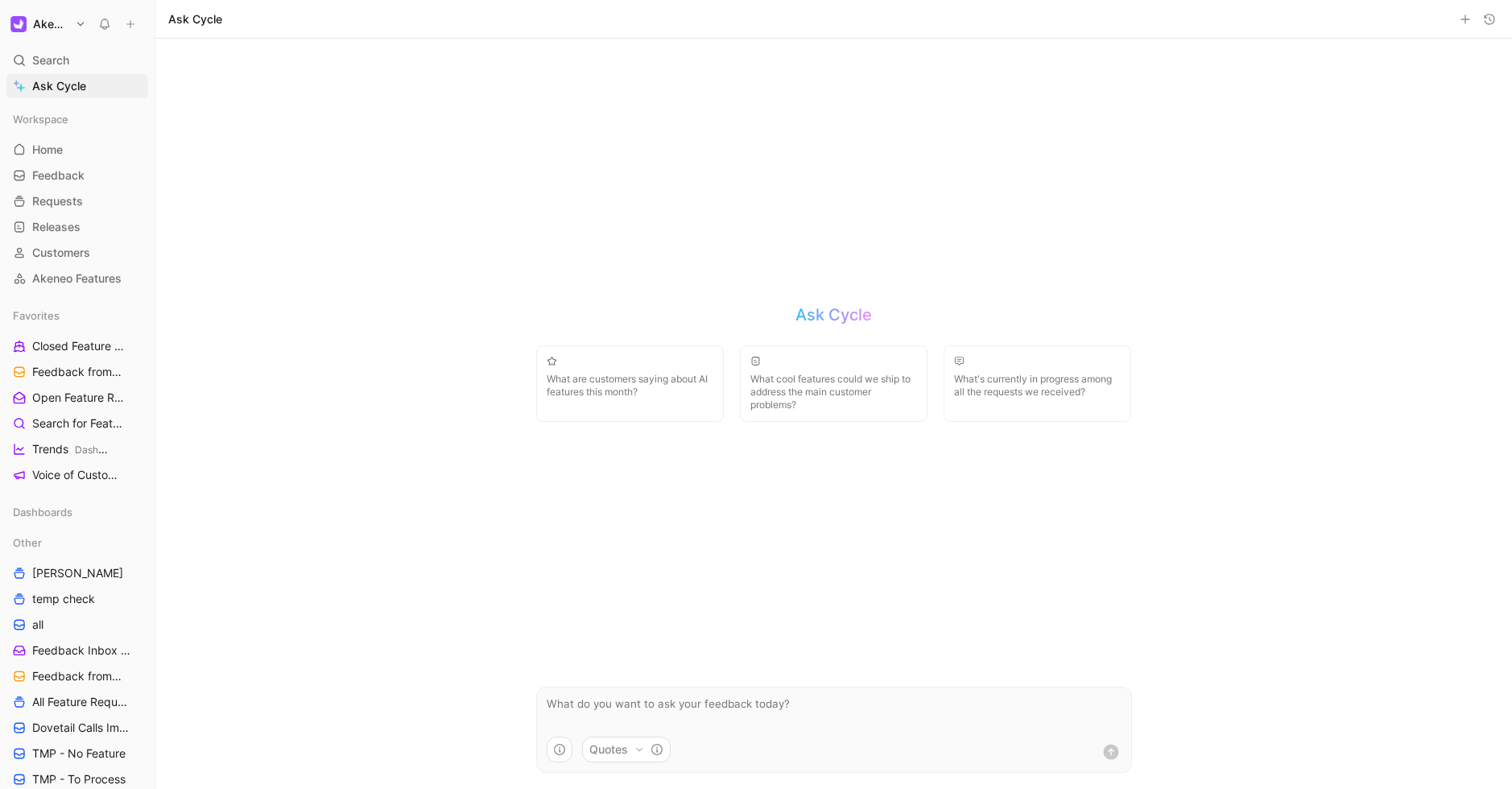 click on "What are customers saying about AI features this month?" at bounding box center (630, 386) 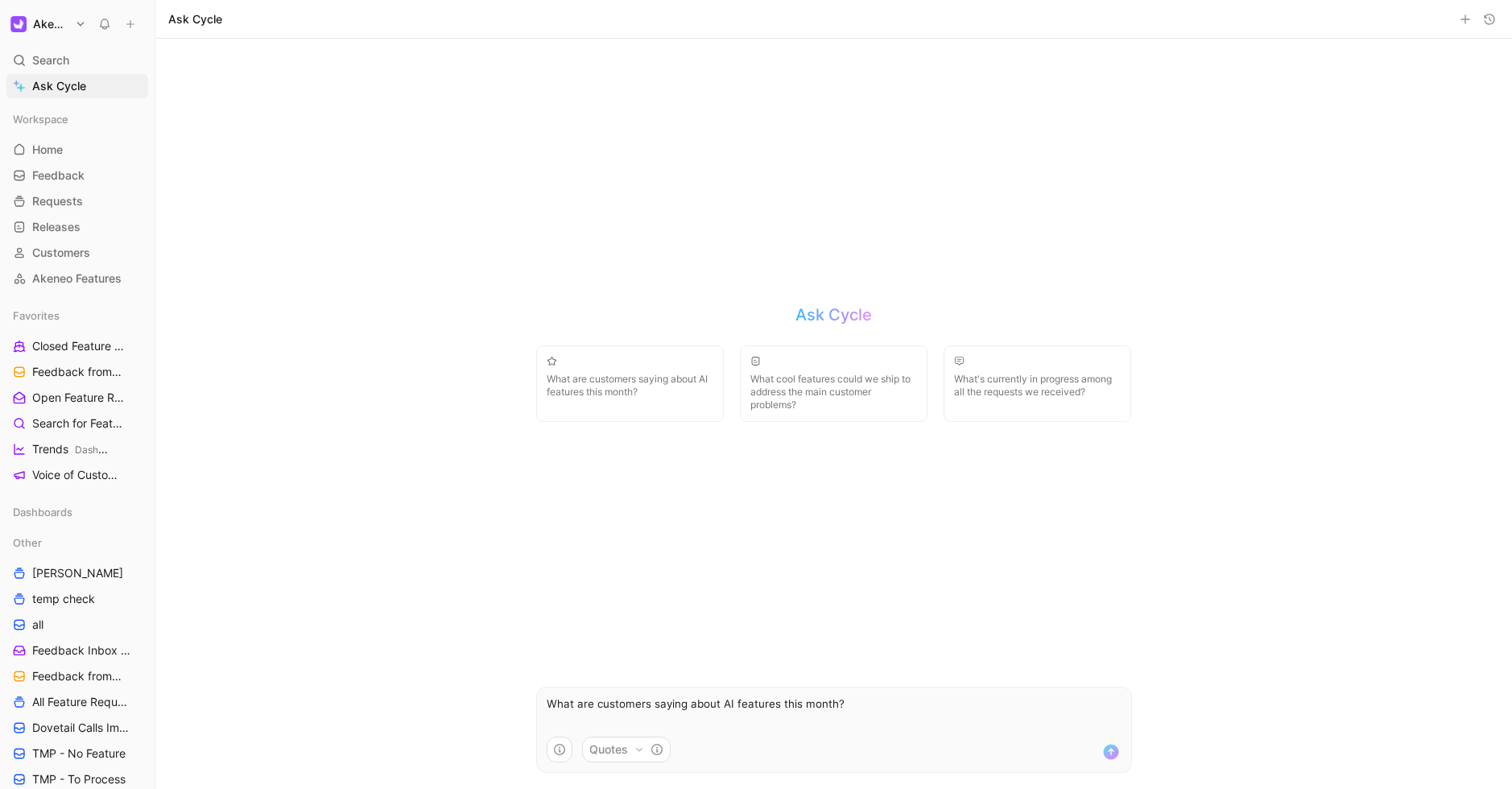 click on "What are customers saying about AI features this month?" at bounding box center (630, 386) 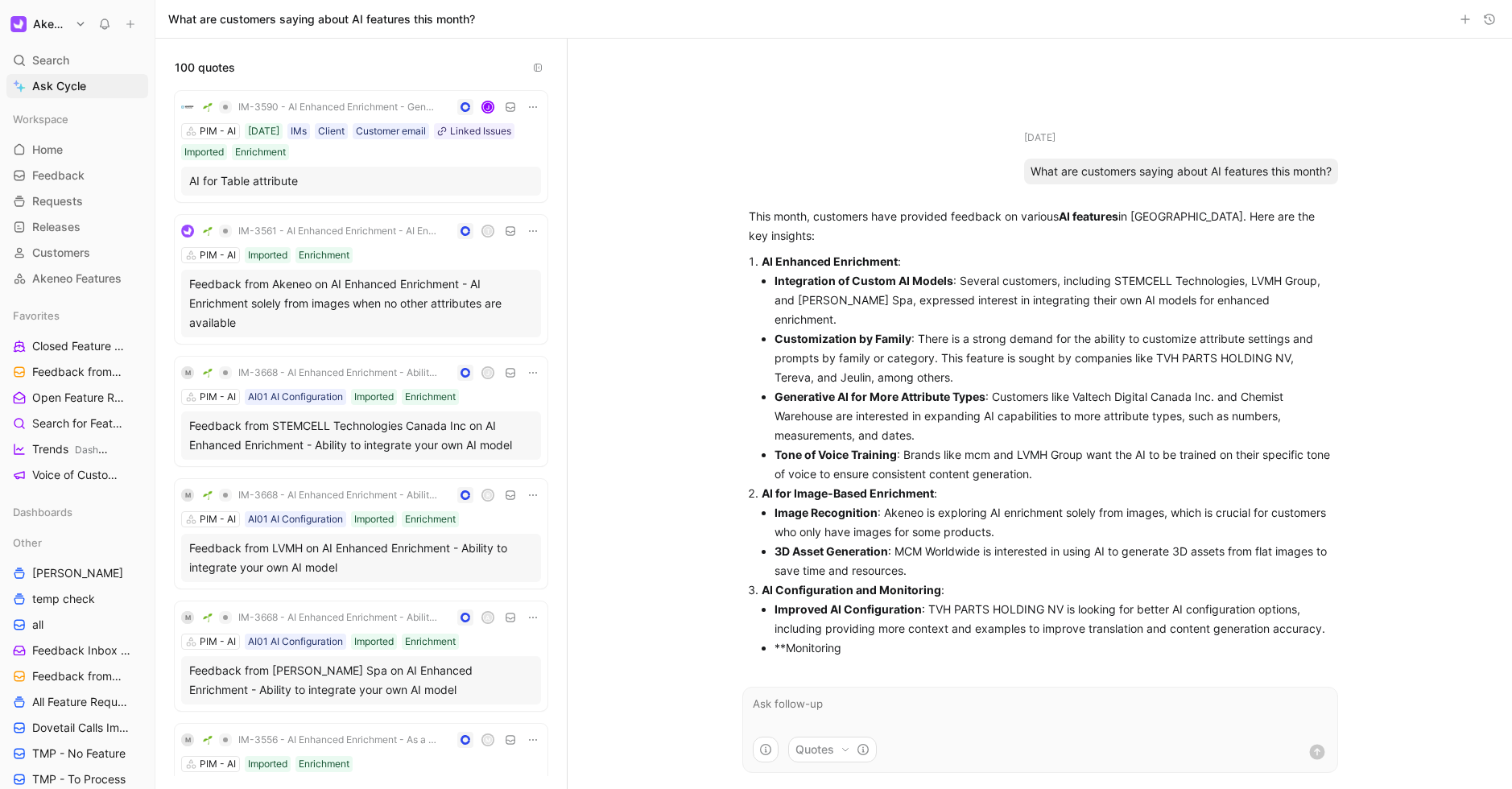 drag, startPoint x: 845, startPoint y: 326, endPoint x: 989, endPoint y: 587, distance: 298.08891 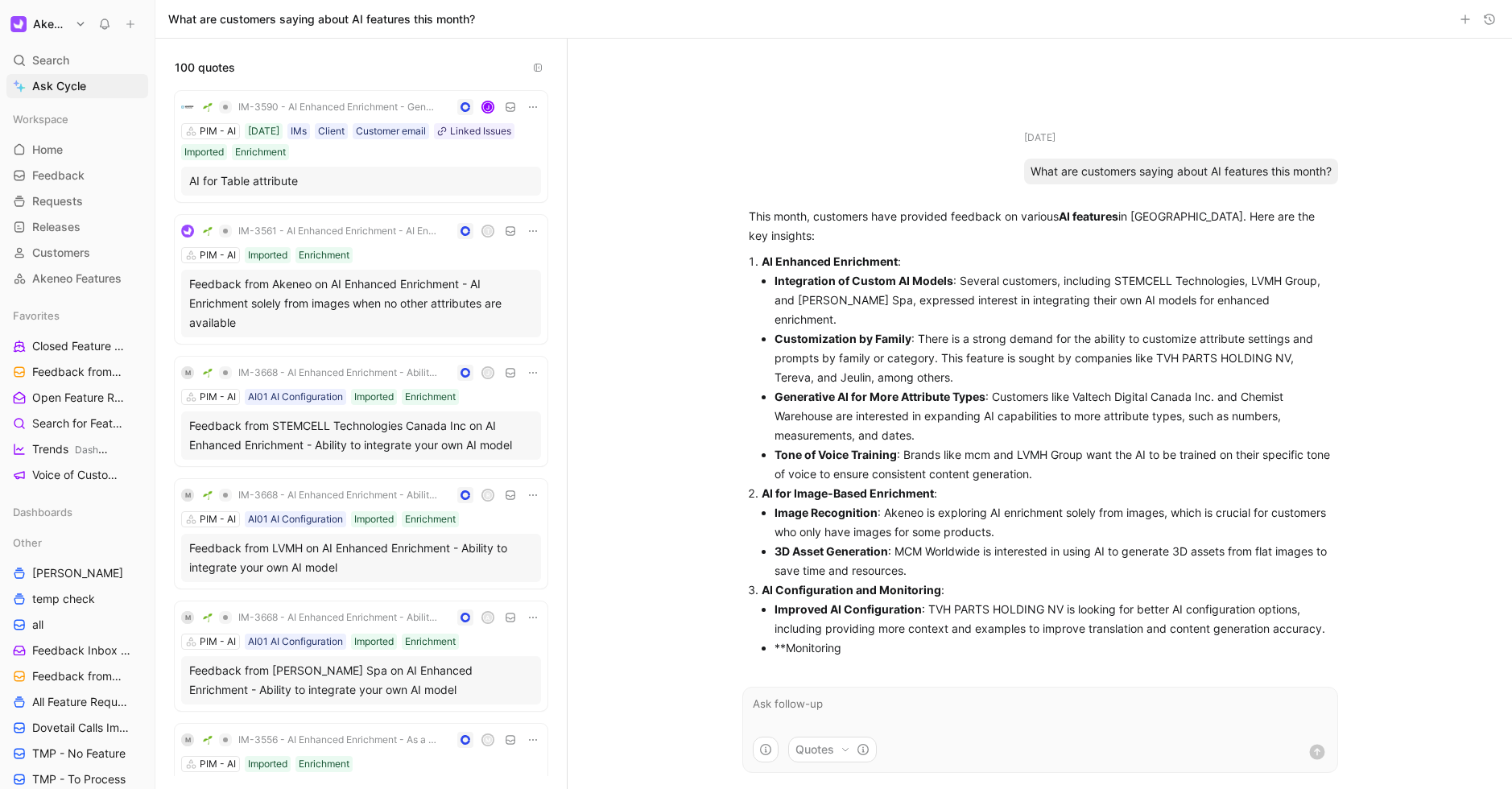 drag, startPoint x: 800, startPoint y: 616, endPoint x: 1058, endPoint y: 650, distance: 260.23067 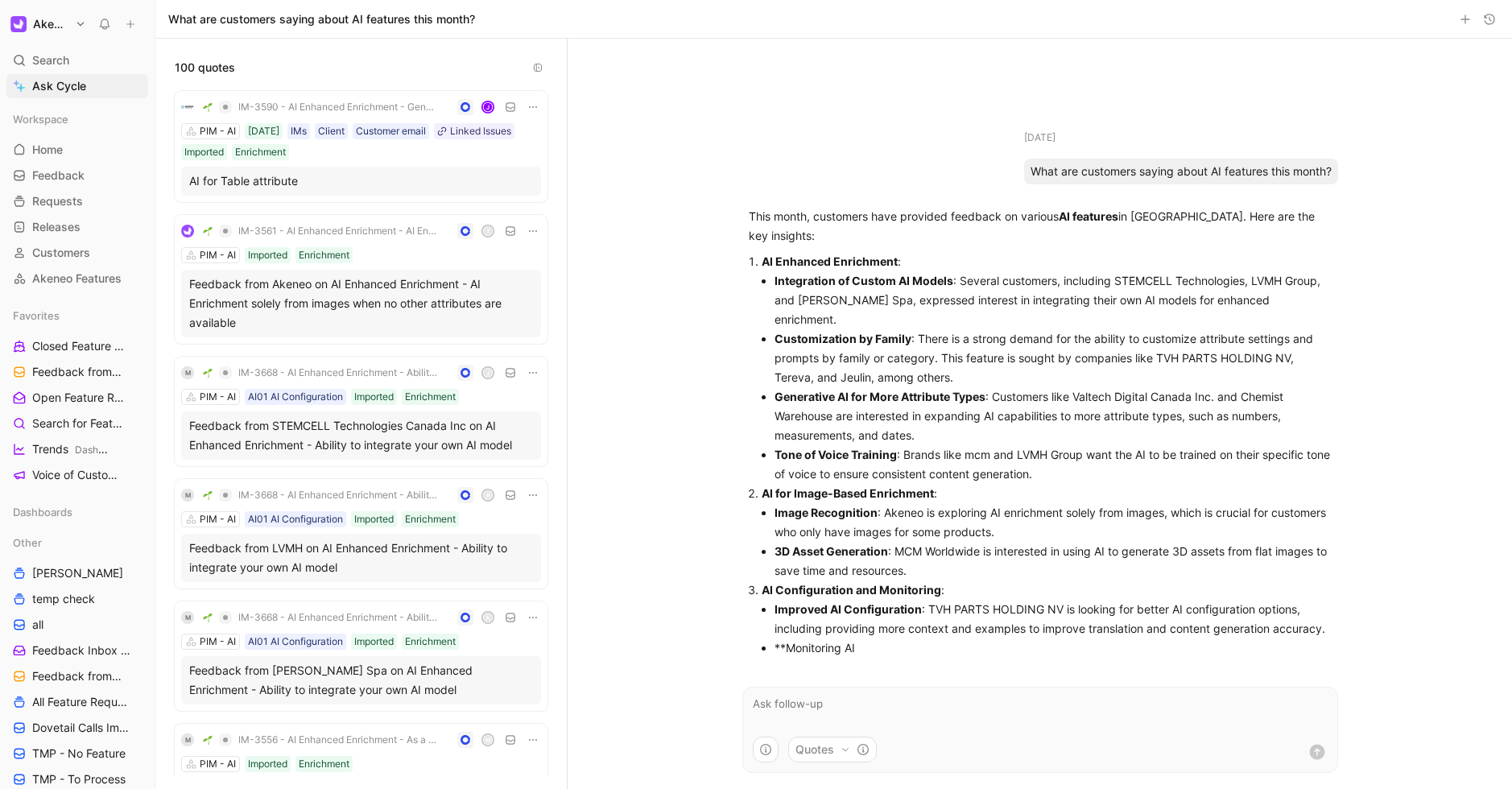 click on "AI Enhanced Enrichment :
Integration of Custom AI Models : Several customers, including STEMCELL Technologies, LVMH Group, and [PERSON_NAME] Spa, expressed interest in integrating their own AI models for enhanced enrichment.
Customization by Family : There is a strong demand for the ability to customize attribute settings and prompts by family or category. This feature is sought by companies like TVH PARTS HOLDING NV, Tereva, and Jeulin, among others.
Generative AI for More Attribute Types : Customers like Valtech Digital Canada Inc. and Chemist Warehouse are interested in expanding AI capabilities to more attribute types, such as numbers, measurements, and dates.
Tone of Voice Training : Brands like mcm and LVMH Group want the AI to be trained on their specific tone of voice to ensure consistent content generation.
AI for Image-Based Enrichment :
Image Recognition
3D Asset Generation
AI Configuration and Monitoring :
Improved AI Configuration
**Monitoring AI" at bounding box center (1040, 455) 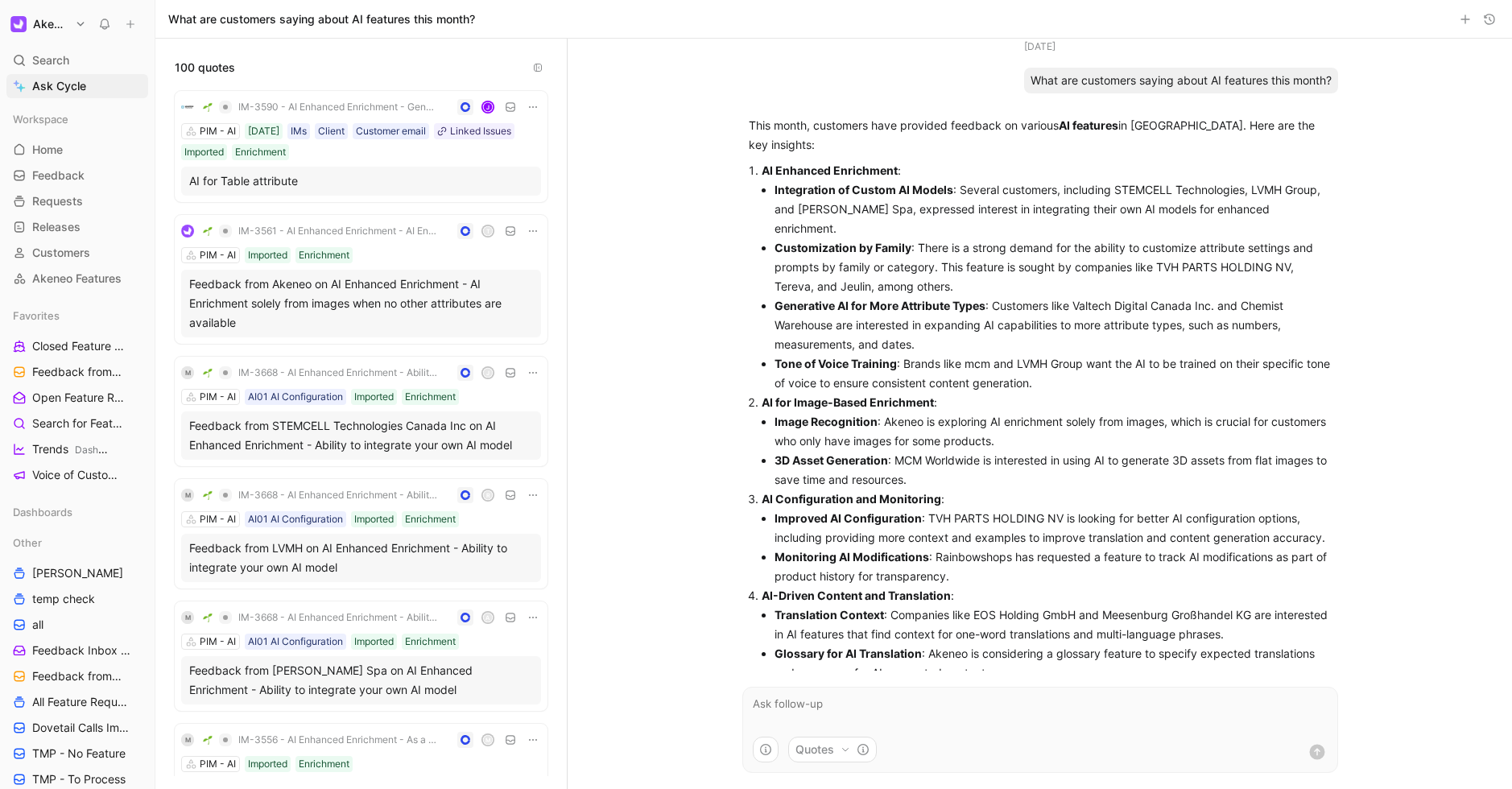 scroll, scrollTop: 102, scrollLeft: 0, axis: vertical 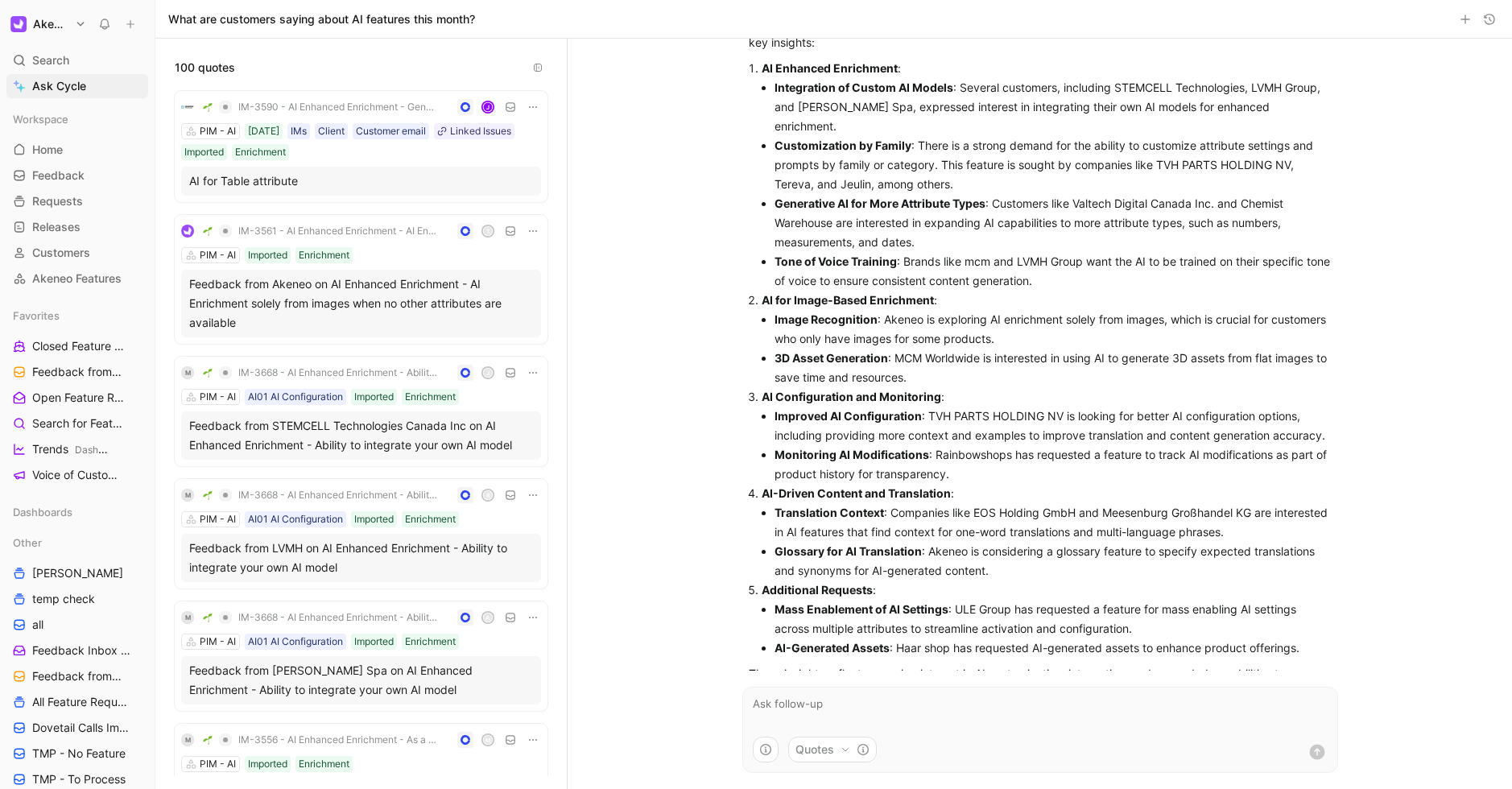click on "Mass Enablement of AI Settings : ULE Group has requested a feature for mass enabling AI settings across multiple attributes to streamline activation and configuration." at bounding box center (1053, 619) 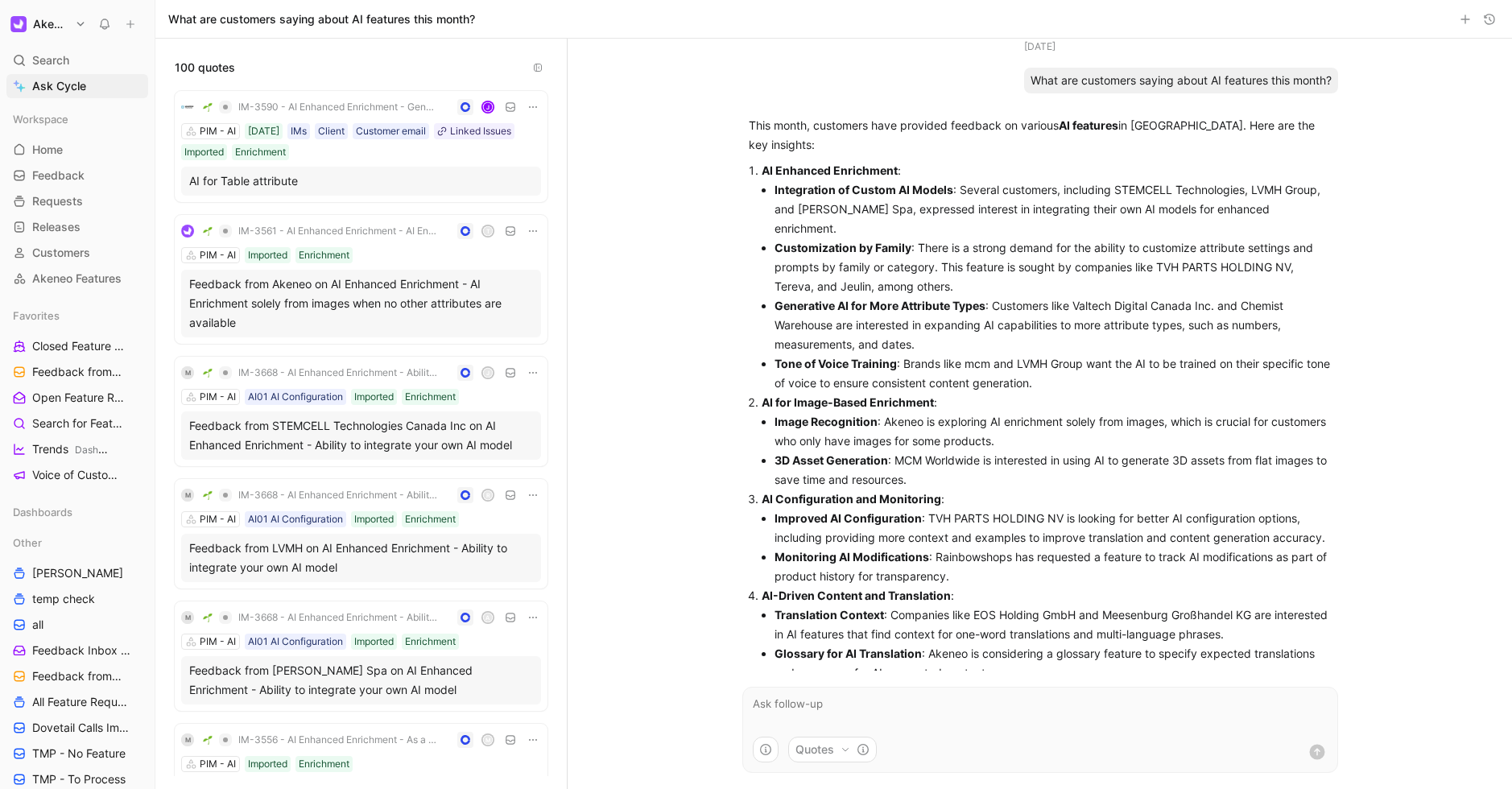 scroll, scrollTop: 109, scrollLeft: 0, axis: vertical 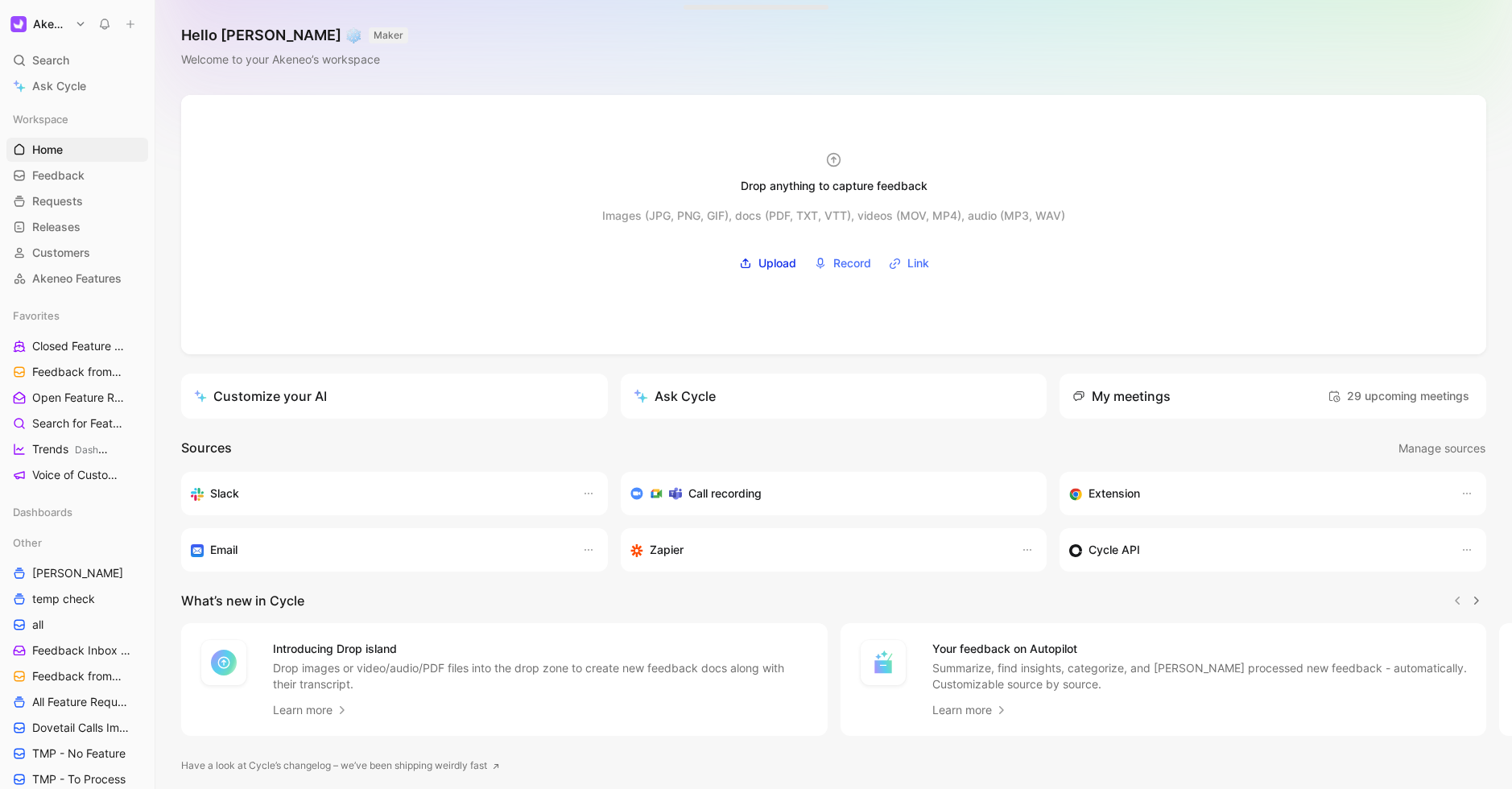click at bounding box center (105, 24) 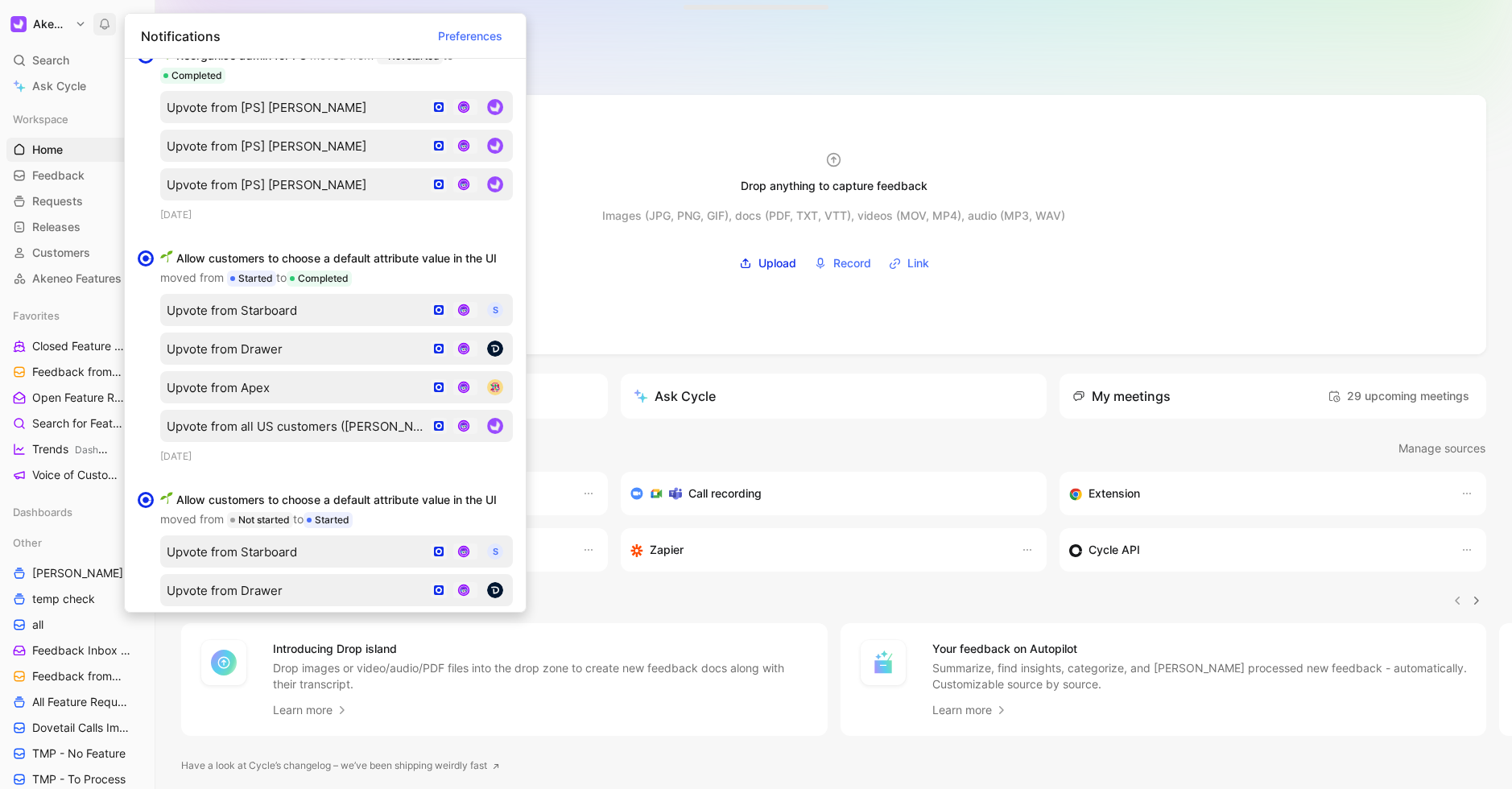 scroll, scrollTop: 787, scrollLeft: 0, axis: vertical 